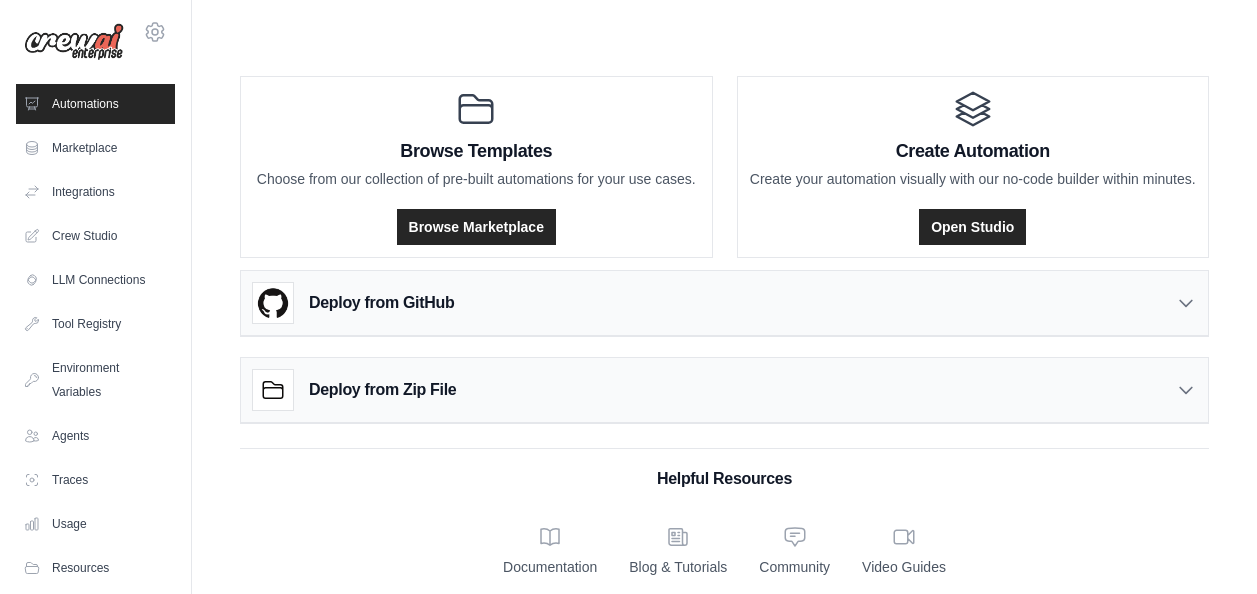 scroll, scrollTop: 0, scrollLeft: 0, axis: both 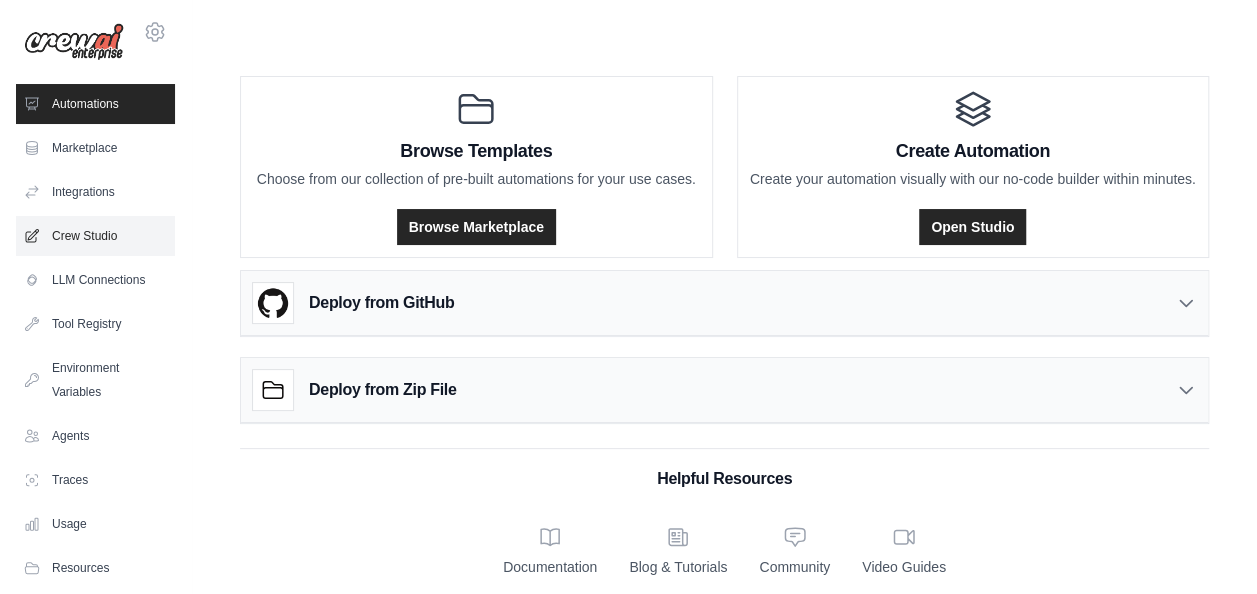 click on "Crew Studio" at bounding box center (95, 236) 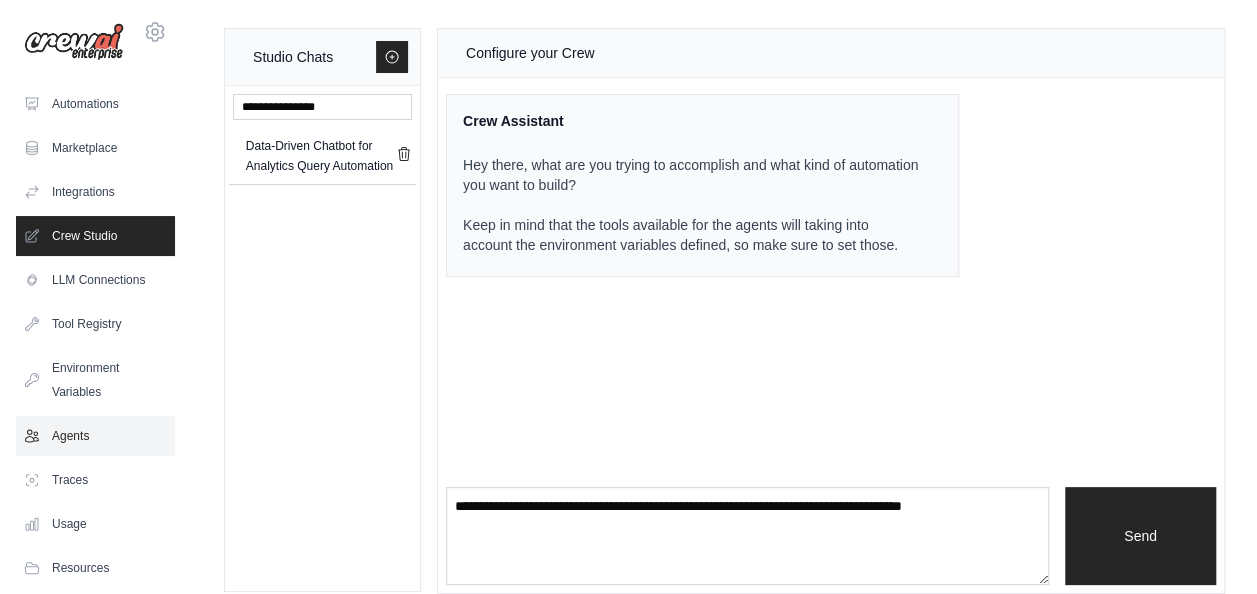 click on "Agents" at bounding box center [95, 436] 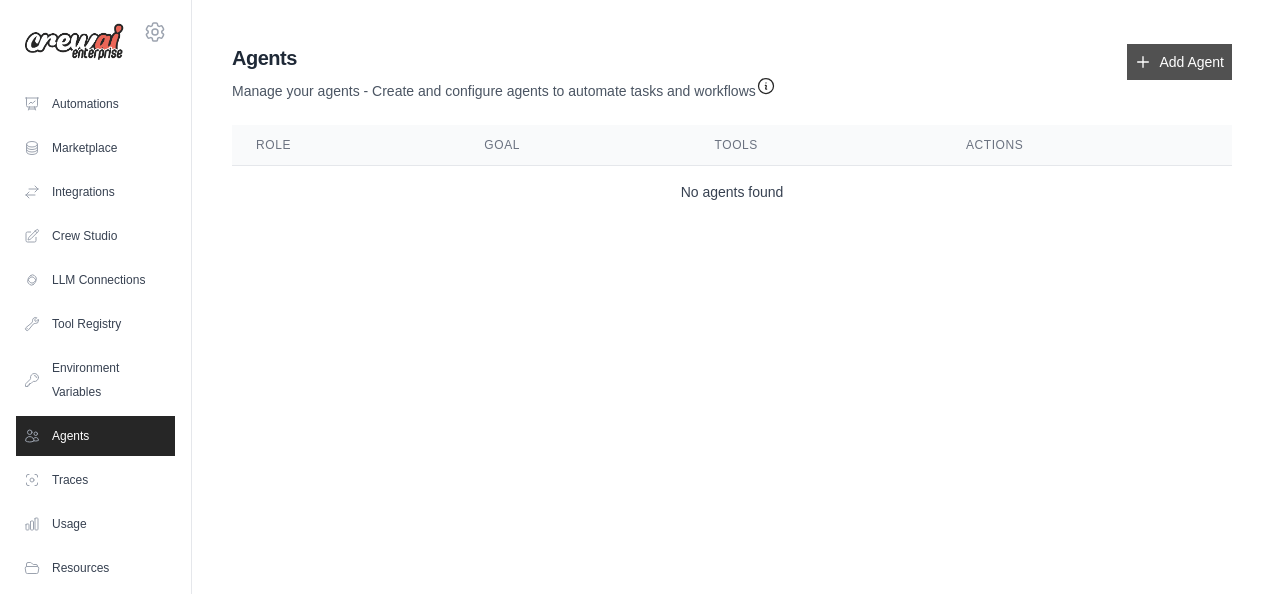 click on "Add Agent" at bounding box center (1179, 62) 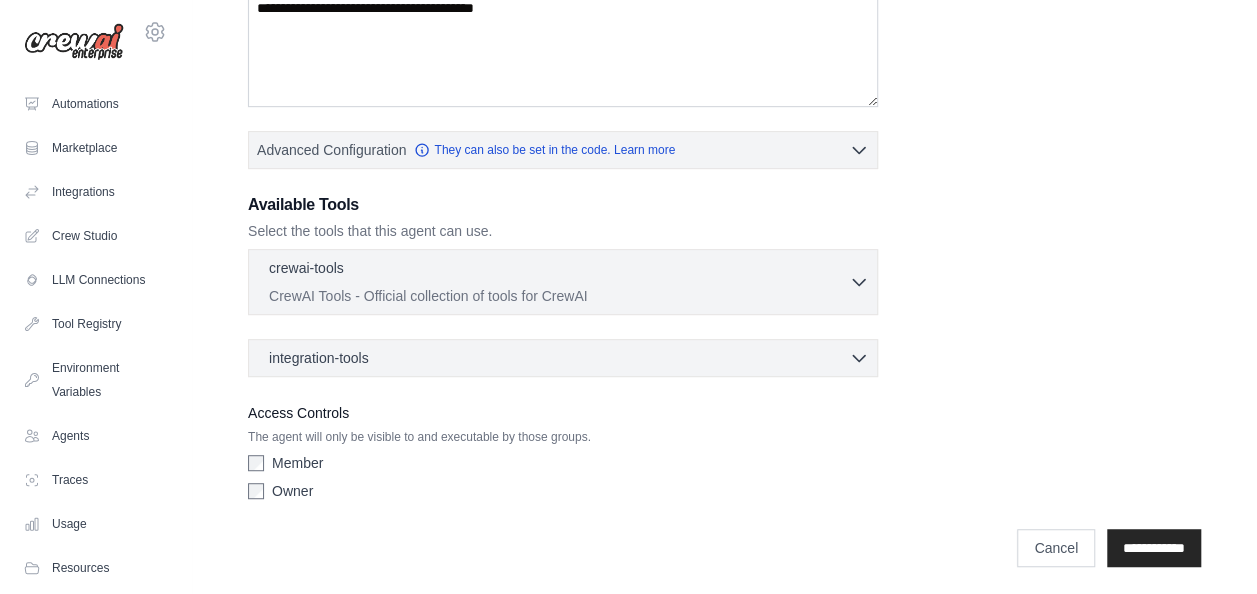 scroll, scrollTop: 0, scrollLeft: 0, axis: both 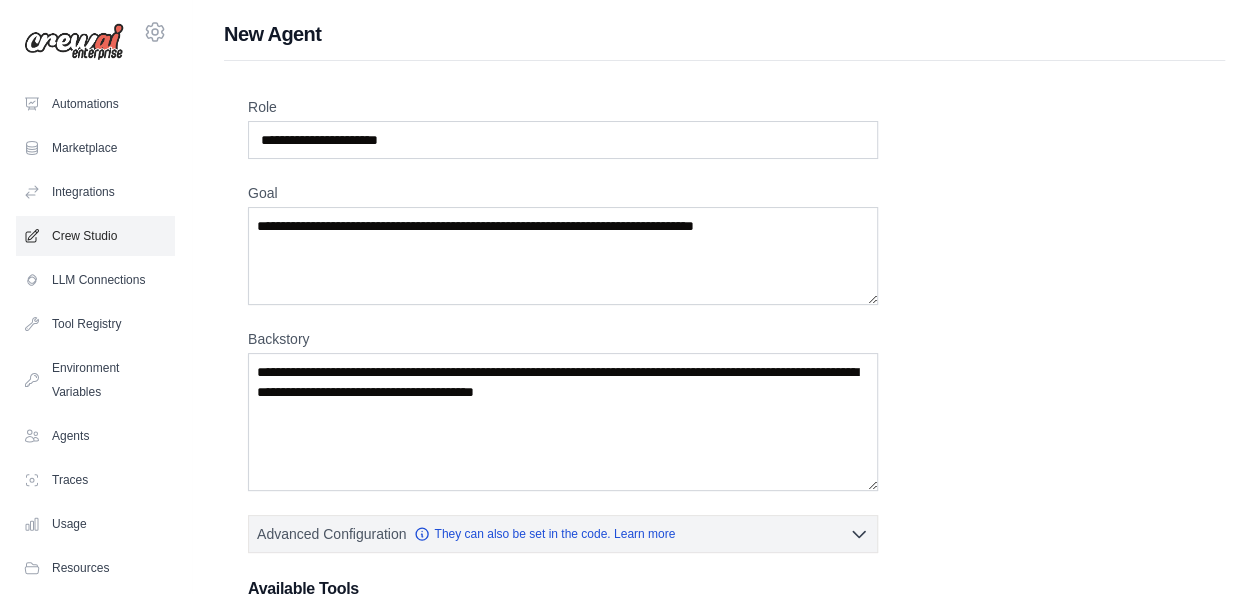 click on "Crew Studio" at bounding box center (95, 236) 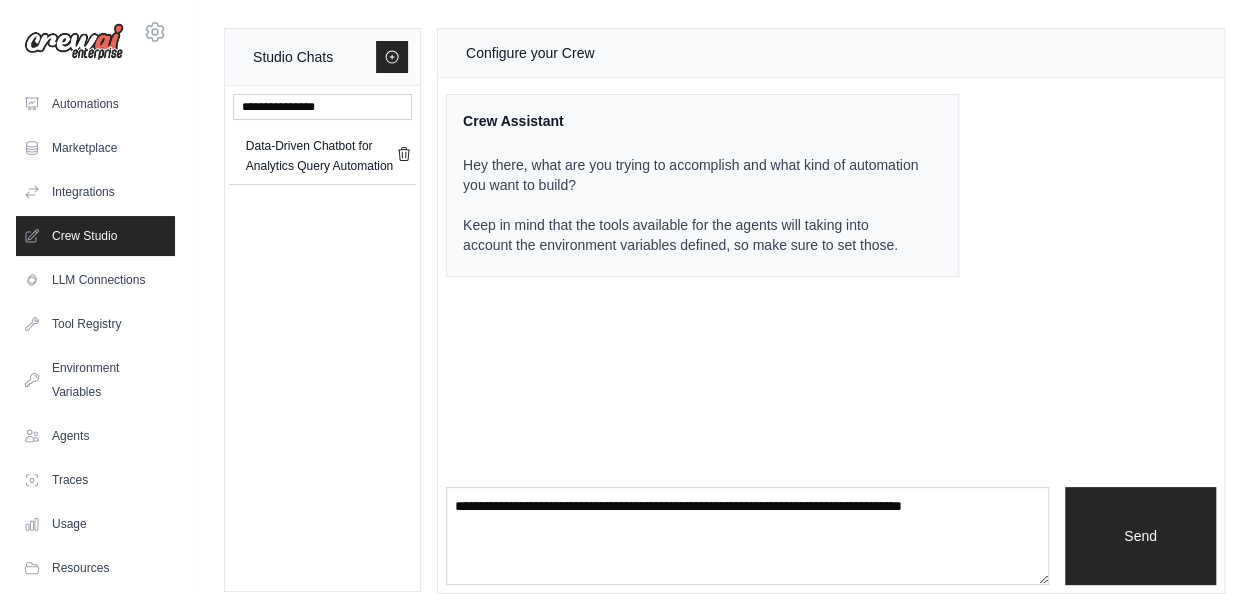 click on "Data-Driven Chatbot for Analytics Query Automation" at bounding box center (321, 156) 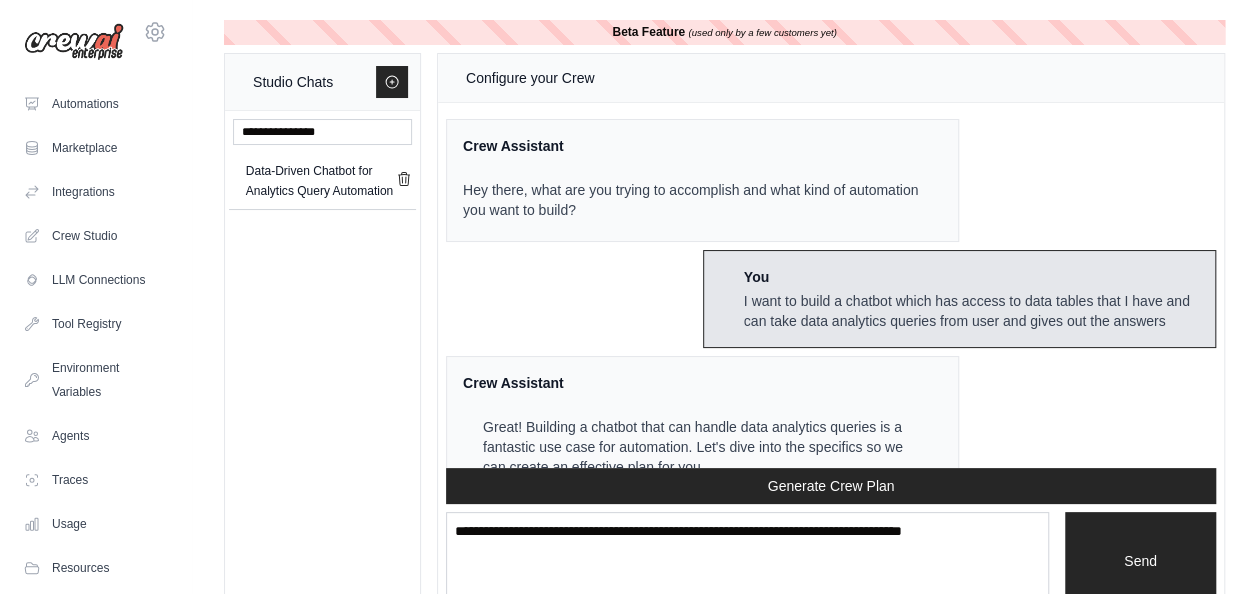 scroll, scrollTop: 4171, scrollLeft: 0, axis: vertical 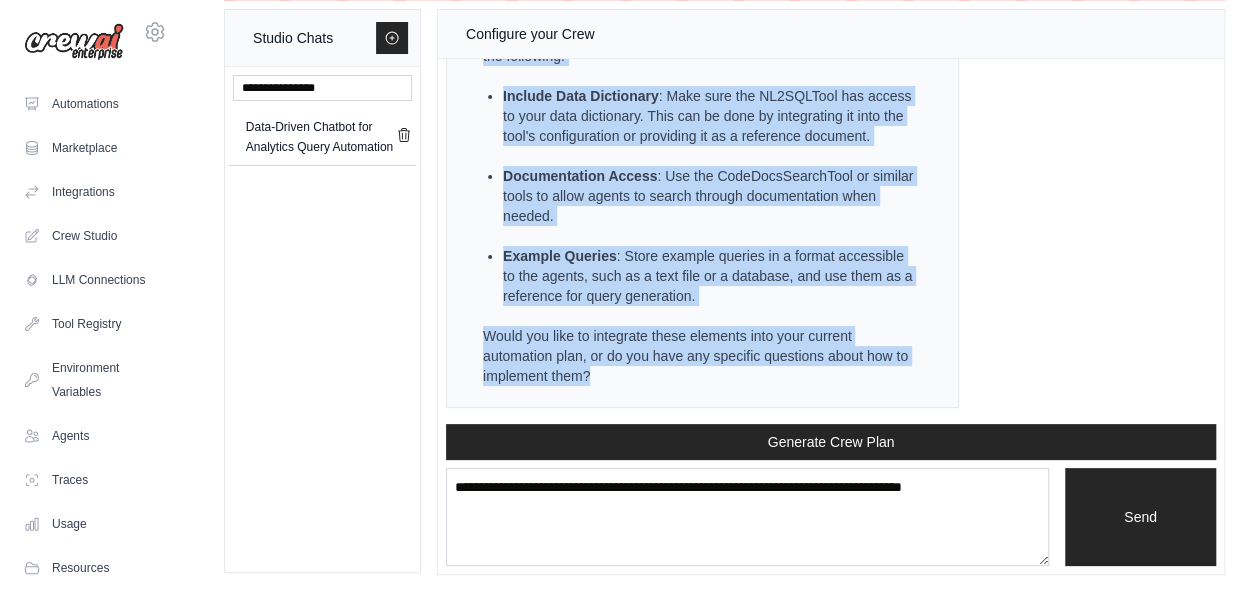 drag, startPoint x: 465, startPoint y: 175, endPoint x: 652, endPoint y: 402, distance: 294.10544 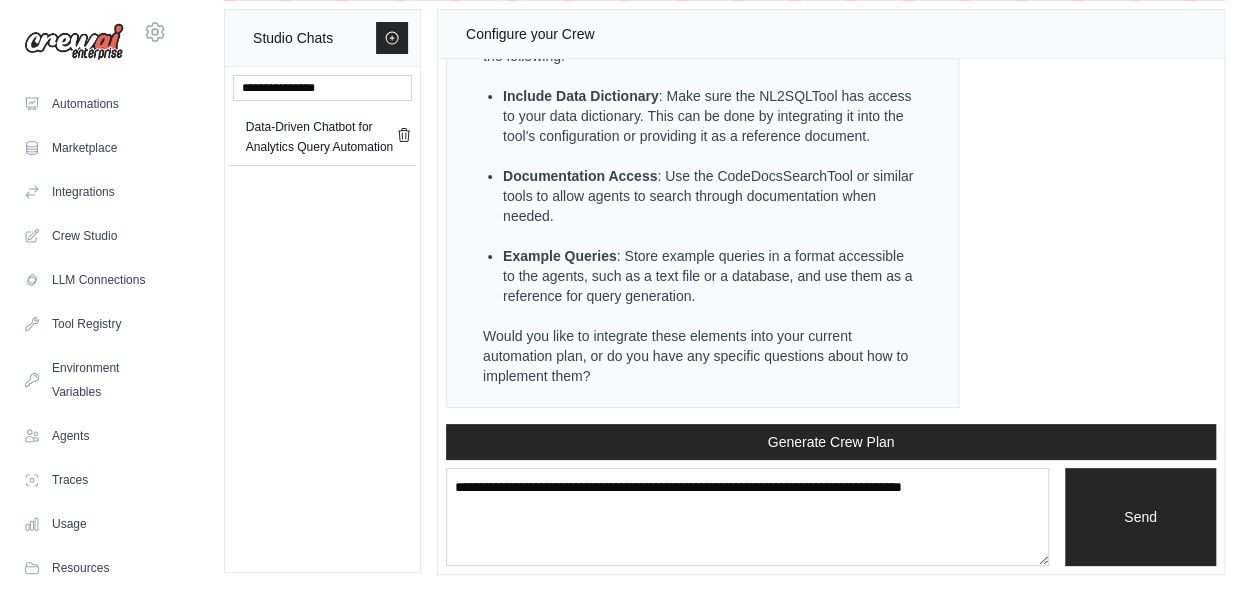 click on "Data-Driven Chatbot for Analytics Query Automation" at bounding box center (322, 319) 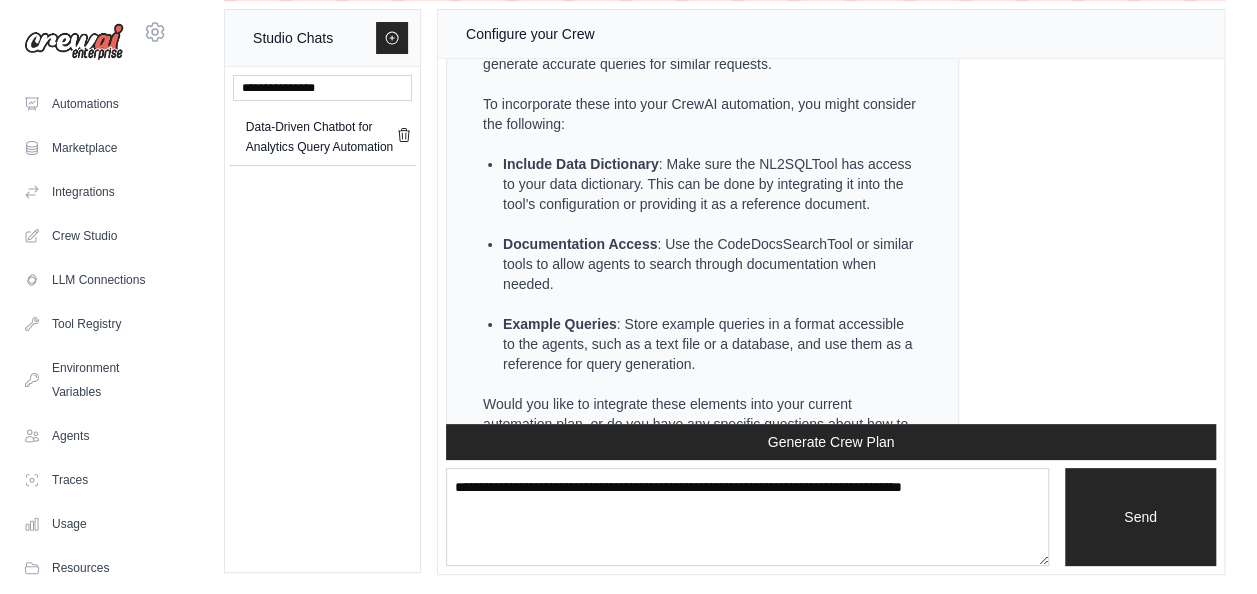 scroll, scrollTop: 4171, scrollLeft: 0, axis: vertical 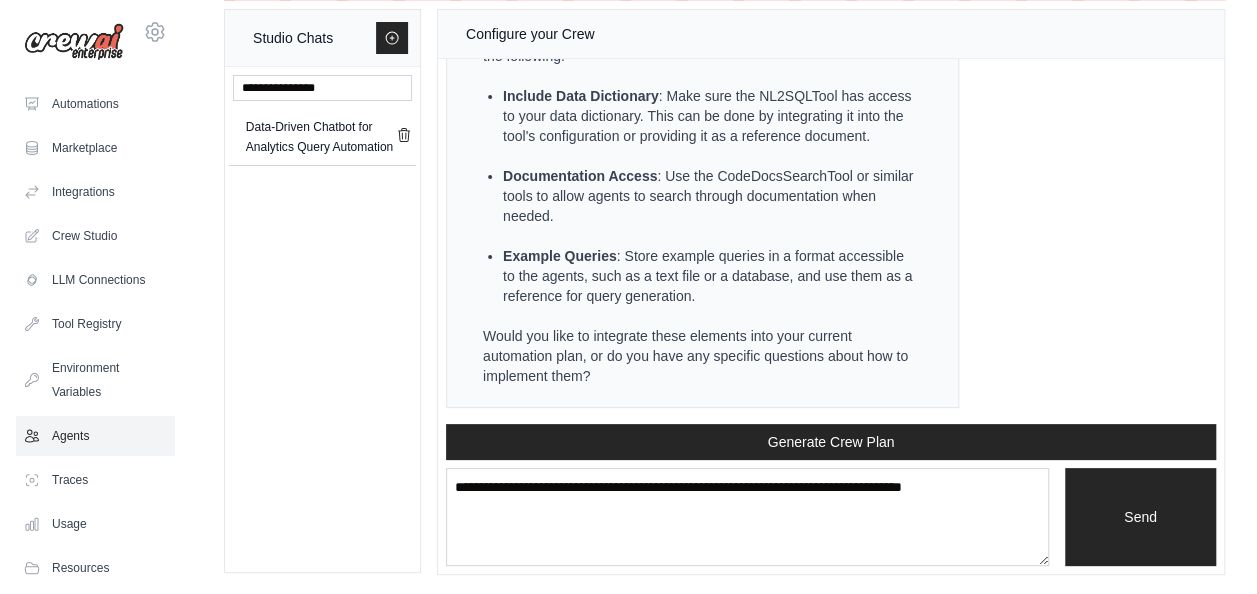 click on "Agents" at bounding box center (95, 436) 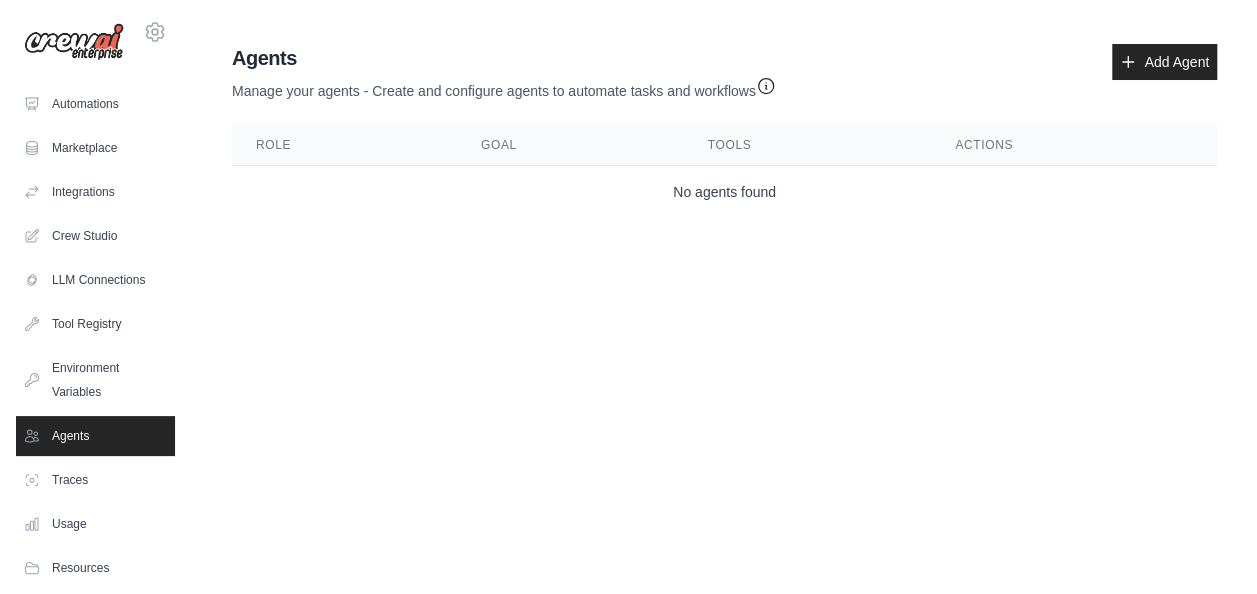 scroll, scrollTop: 0, scrollLeft: 0, axis: both 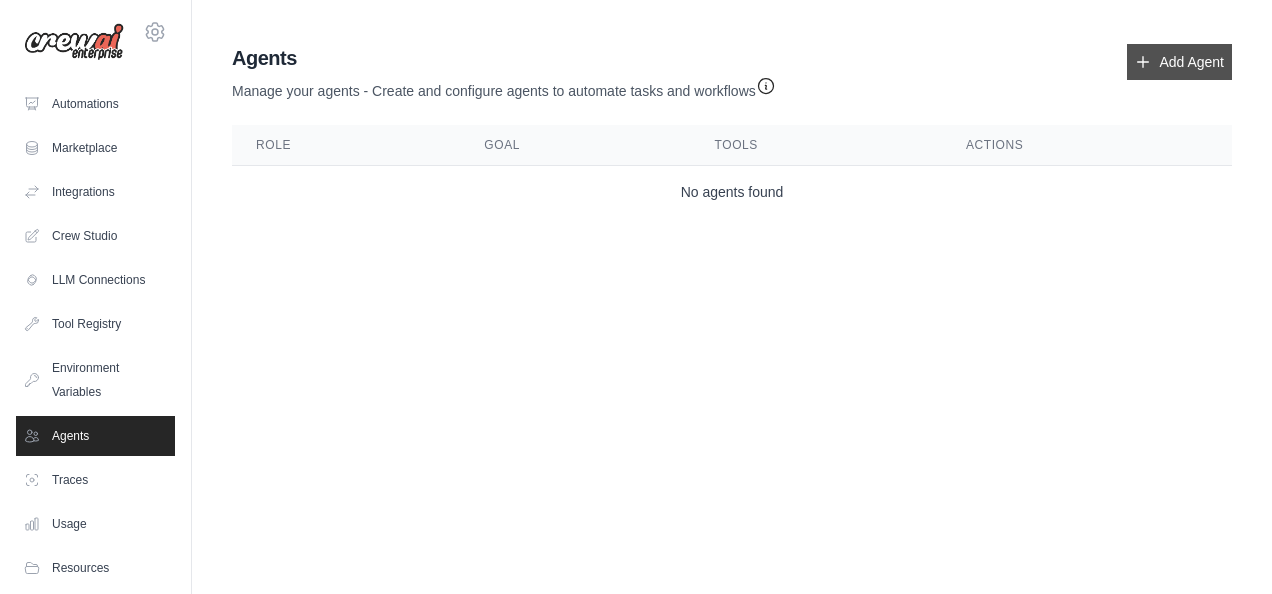 click on "Add Agent" at bounding box center [1179, 62] 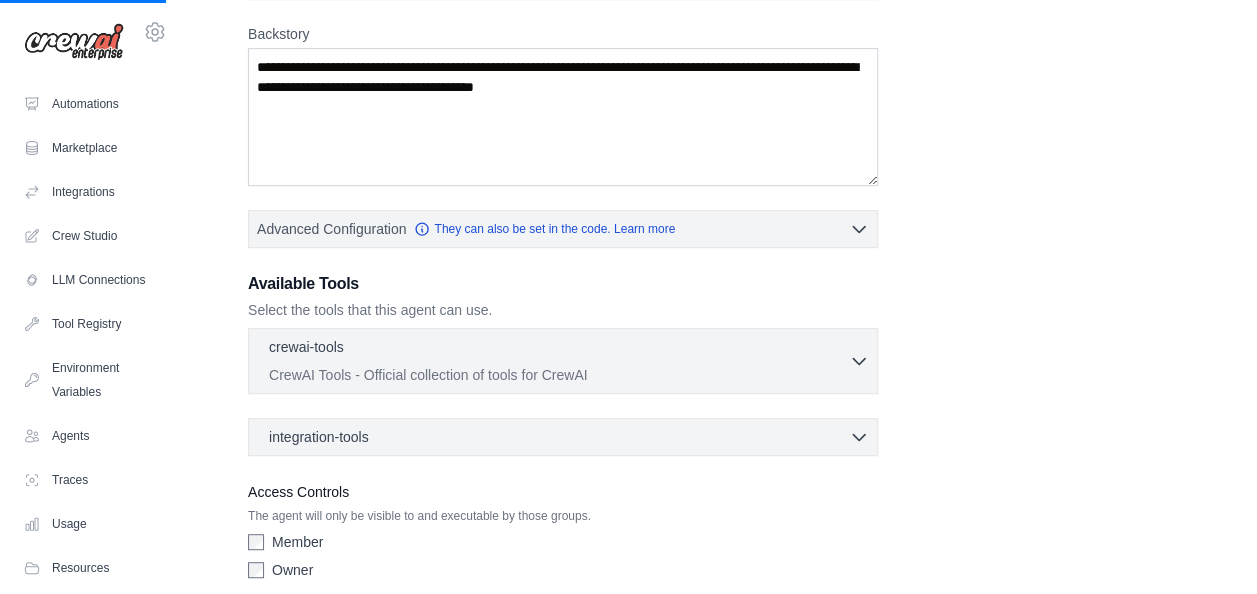 scroll, scrollTop: 307, scrollLeft: 0, axis: vertical 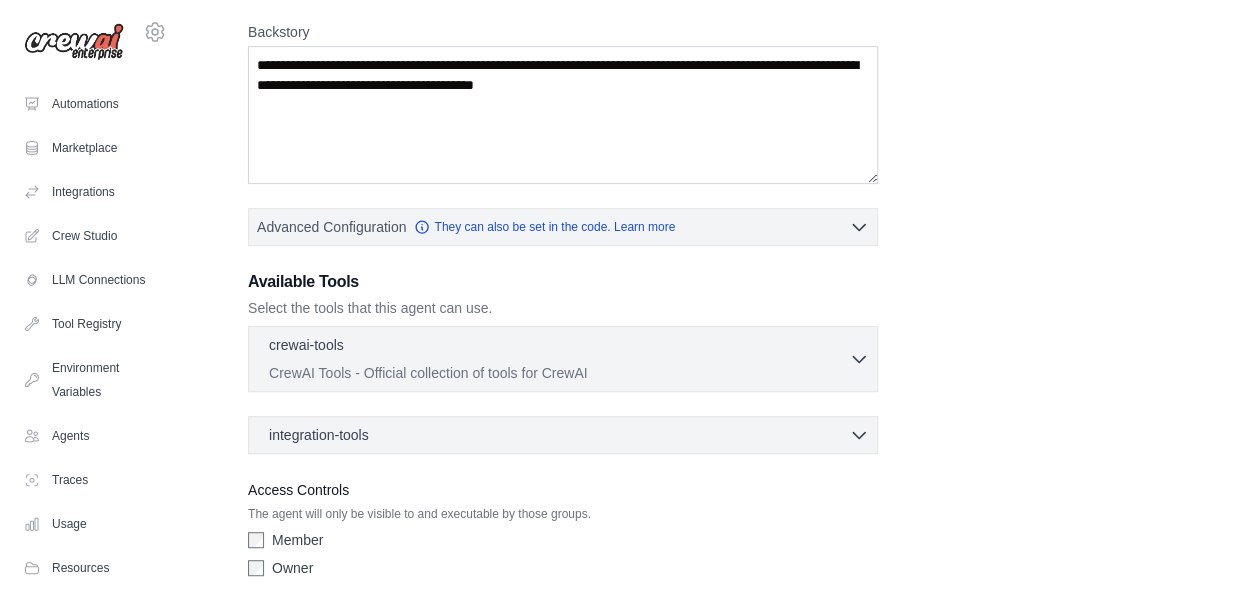 click on "crewai-tools
0 selected" at bounding box center (559, 347) 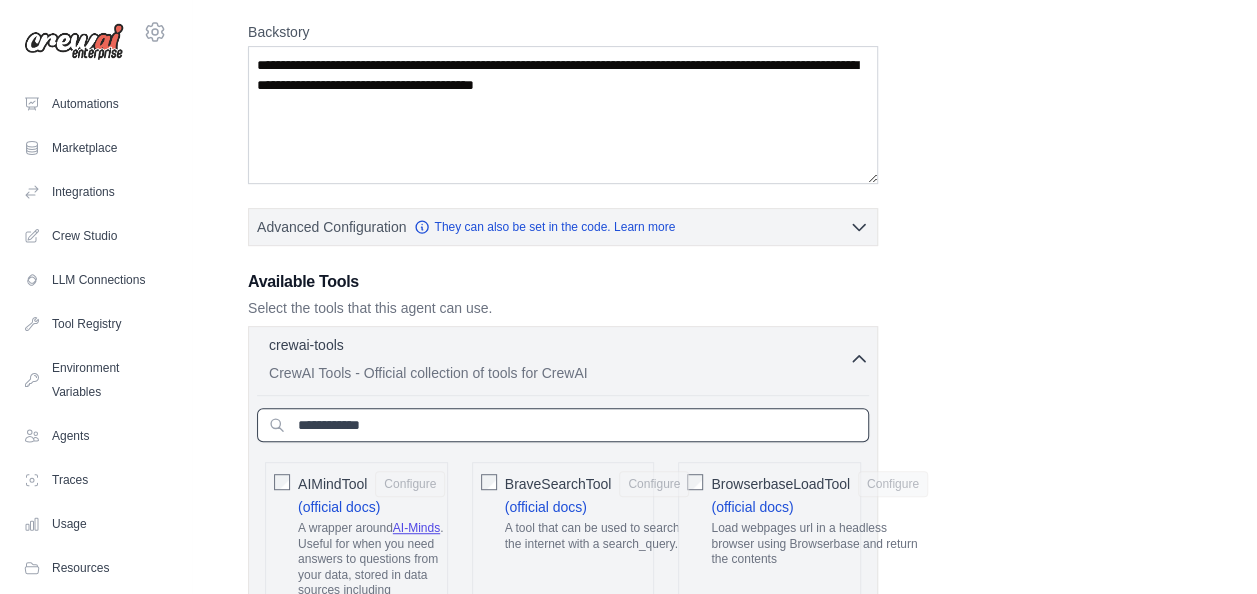 click at bounding box center (563, 425) 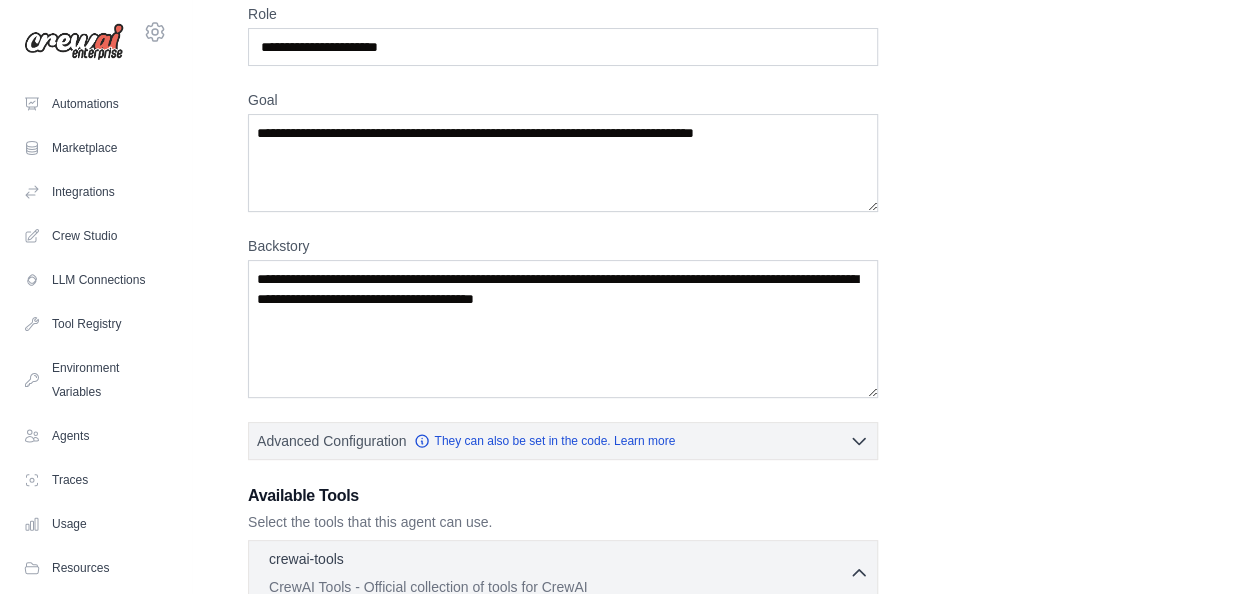 scroll, scrollTop: 0, scrollLeft: 0, axis: both 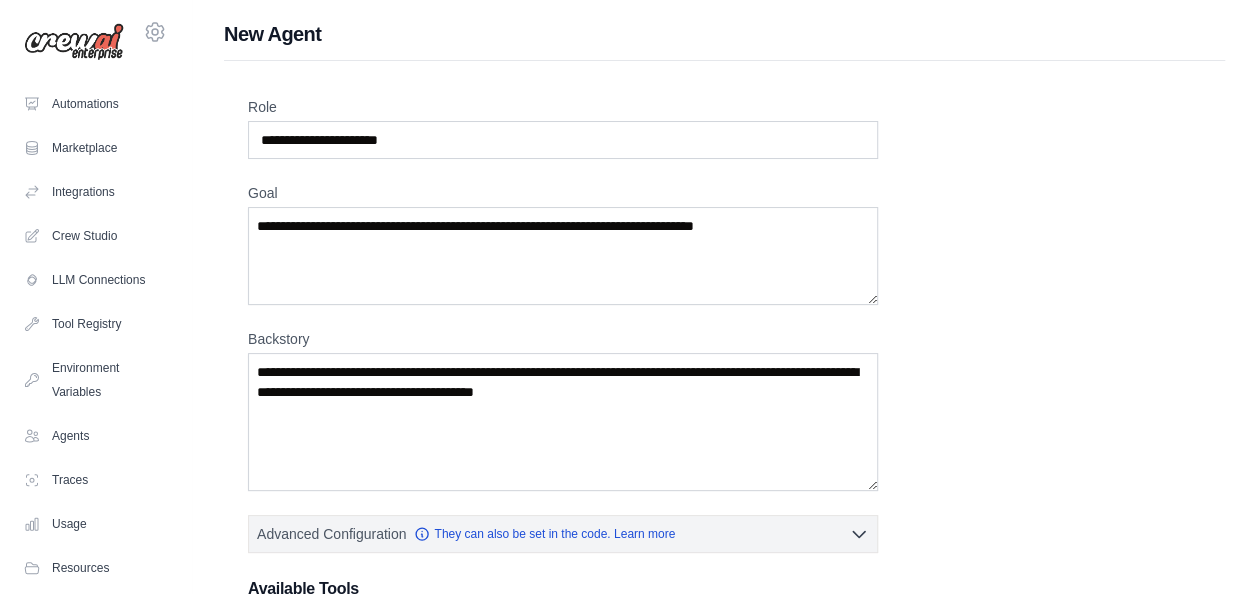 type on "**********" 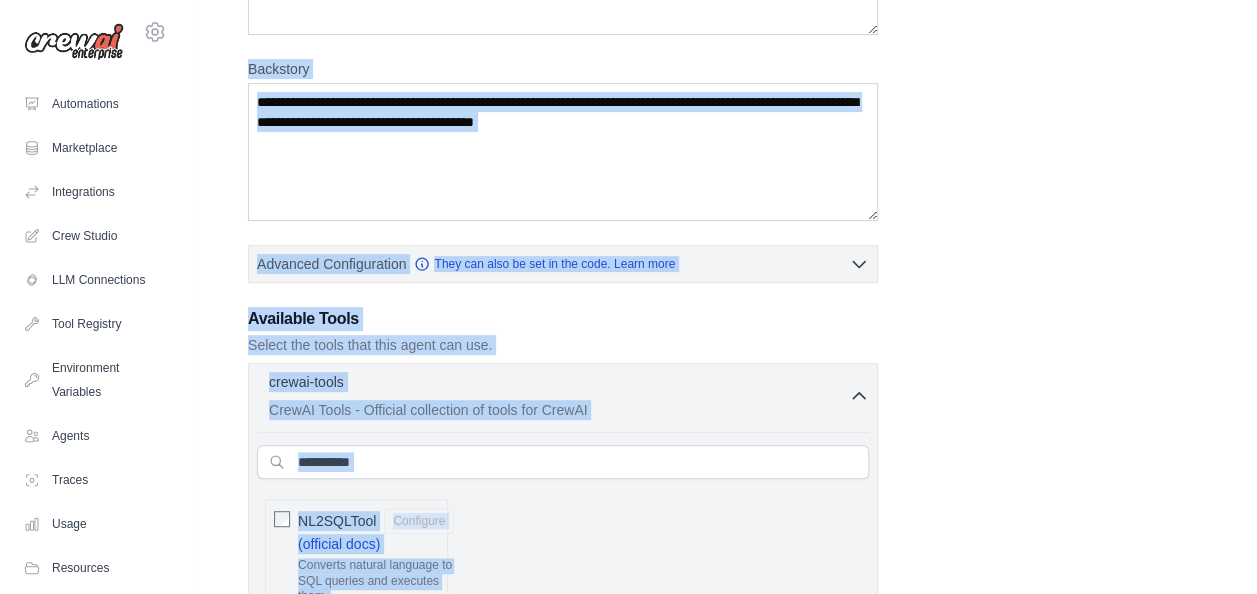 scroll, scrollTop: 591, scrollLeft: 0, axis: vertical 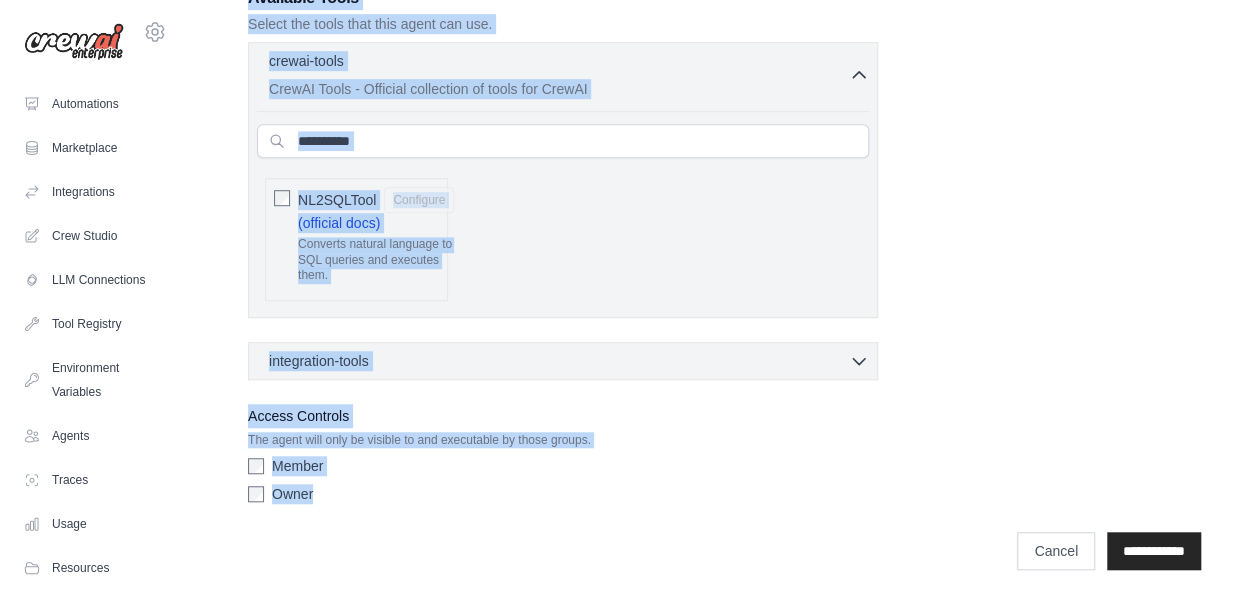 drag, startPoint x: 242, startPoint y: 98, endPoint x: 363, endPoint y: 492, distance: 412.16138 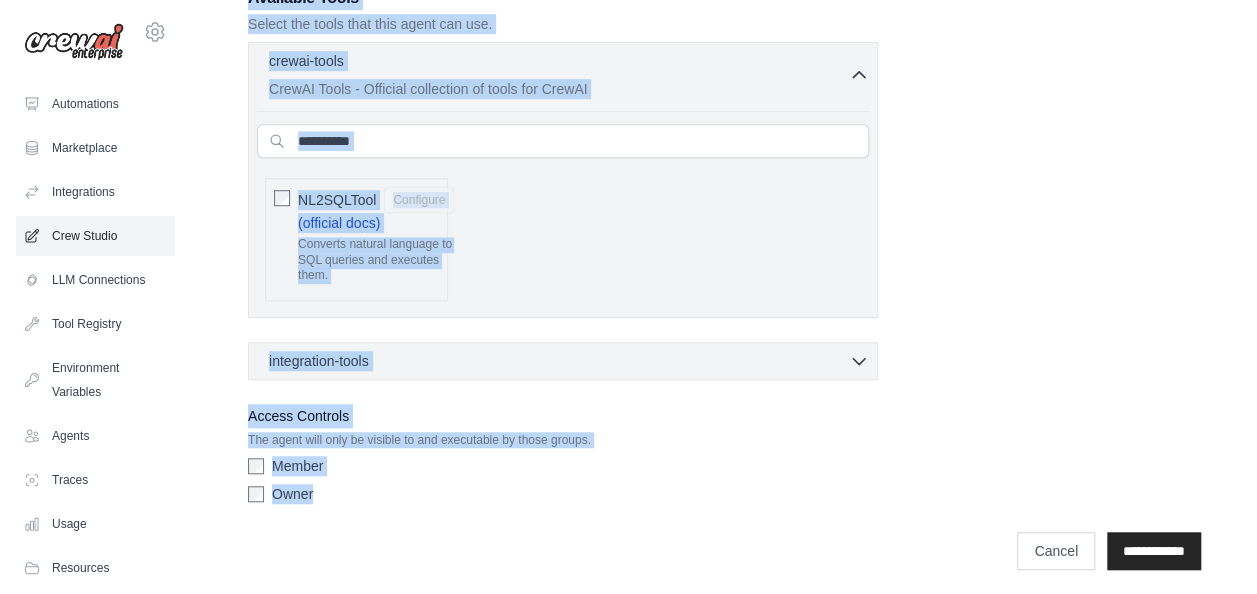 click on "Crew Studio" at bounding box center (95, 236) 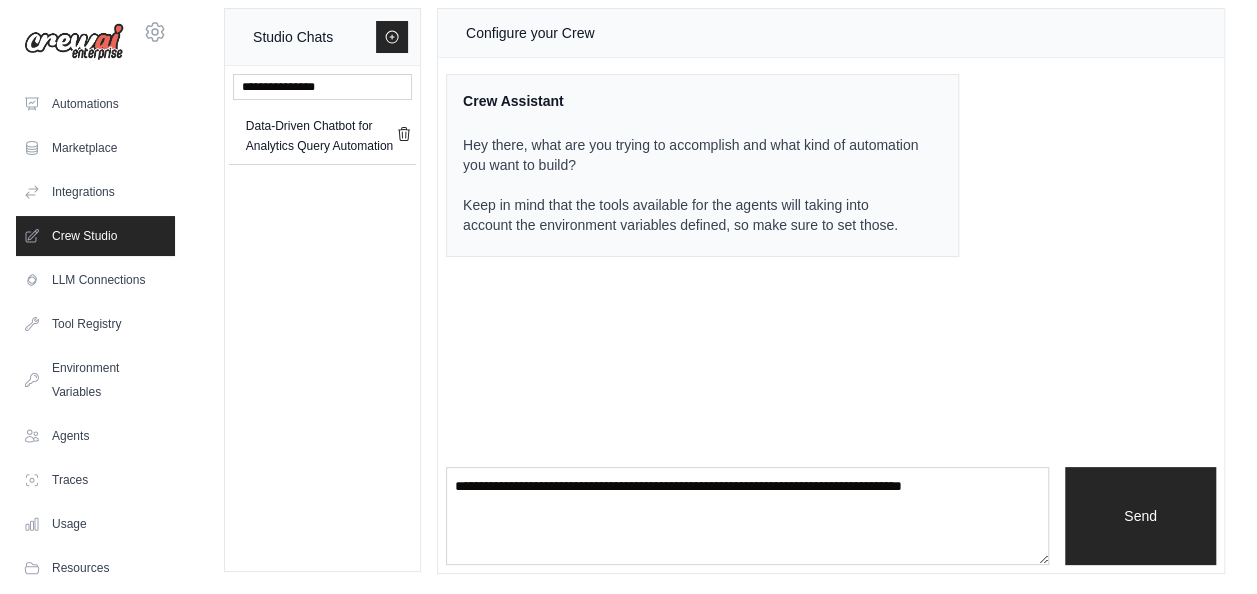 scroll, scrollTop: 0, scrollLeft: 0, axis: both 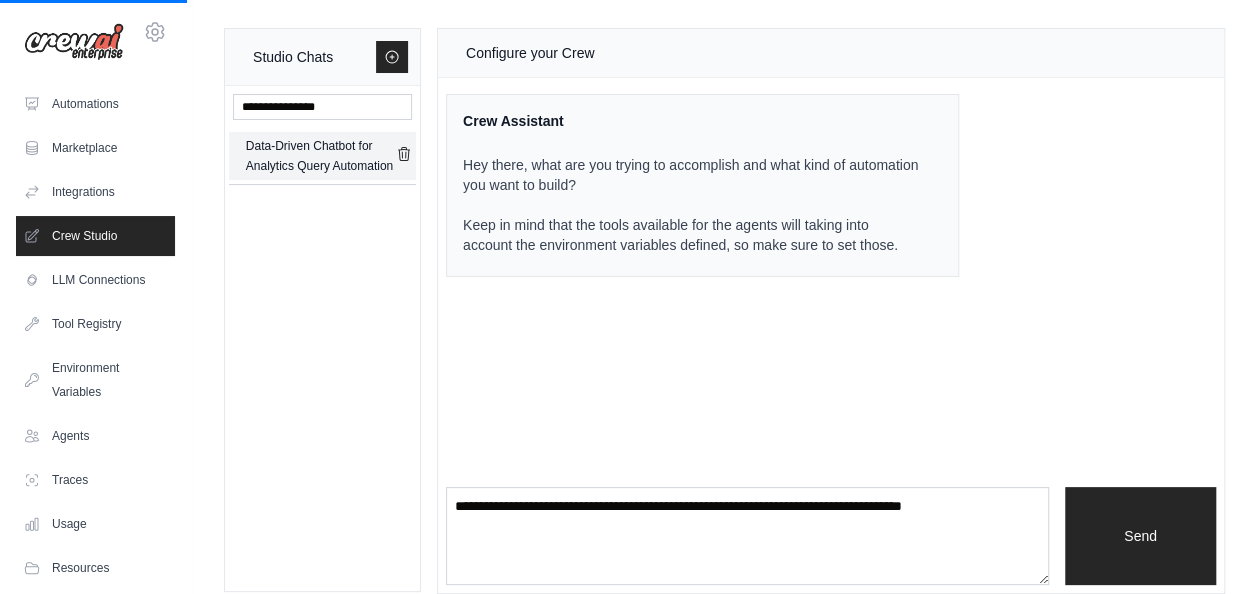 click on "Data-Driven Chatbot for Analytics Query Automation" at bounding box center [321, 156] 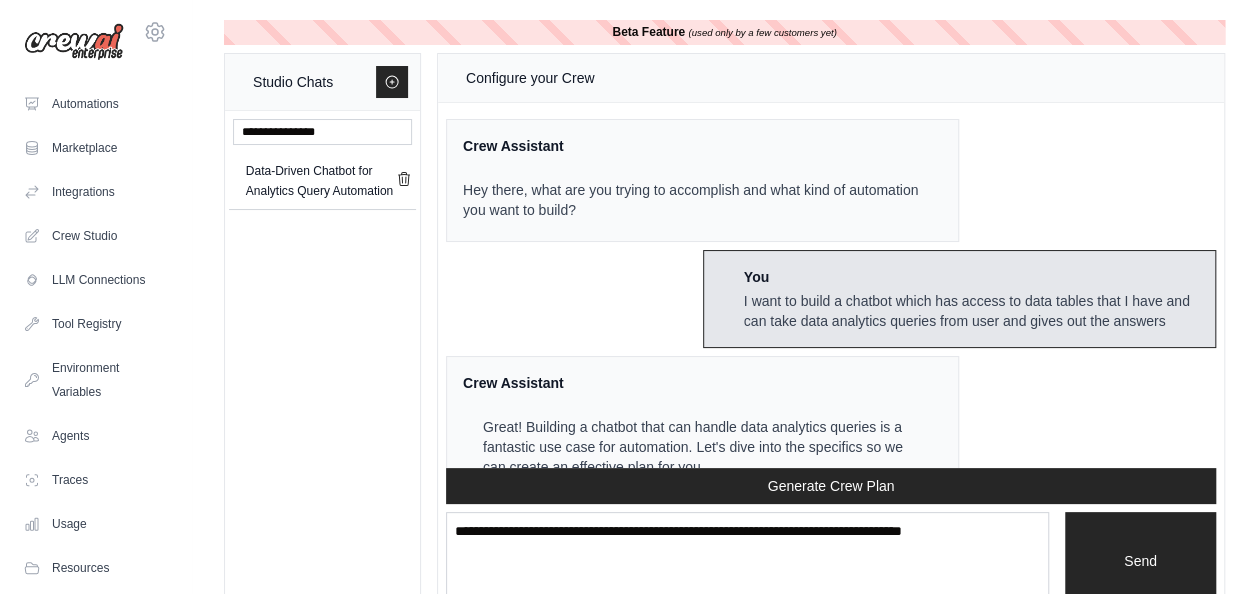 scroll, scrollTop: 4171, scrollLeft: 0, axis: vertical 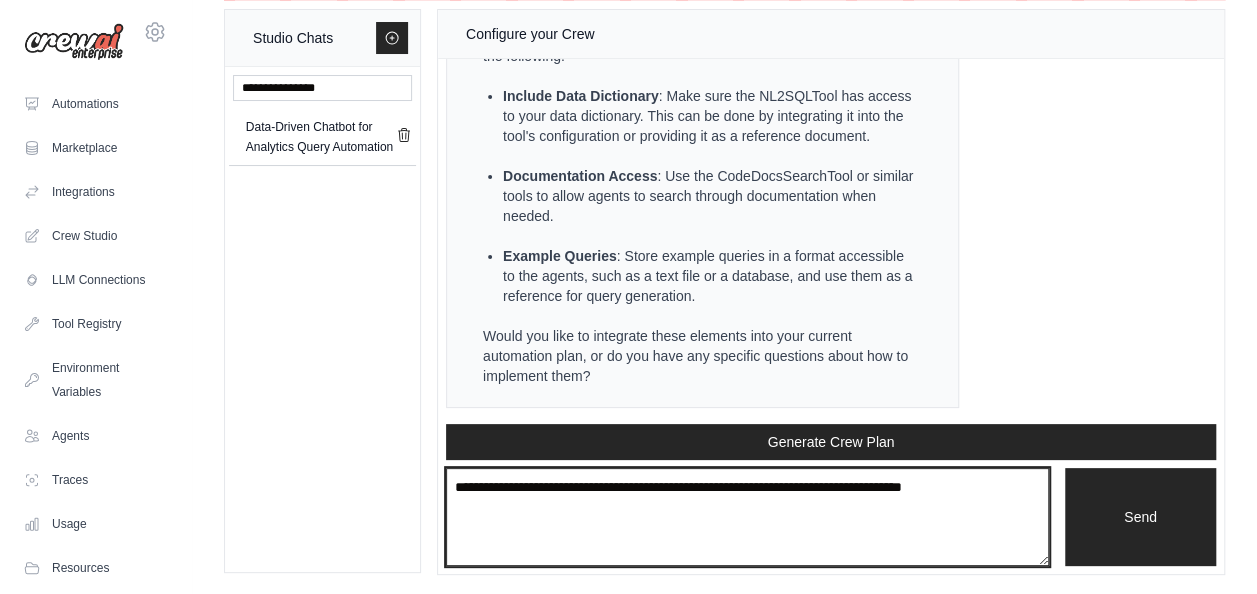 click at bounding box center [747, 517] 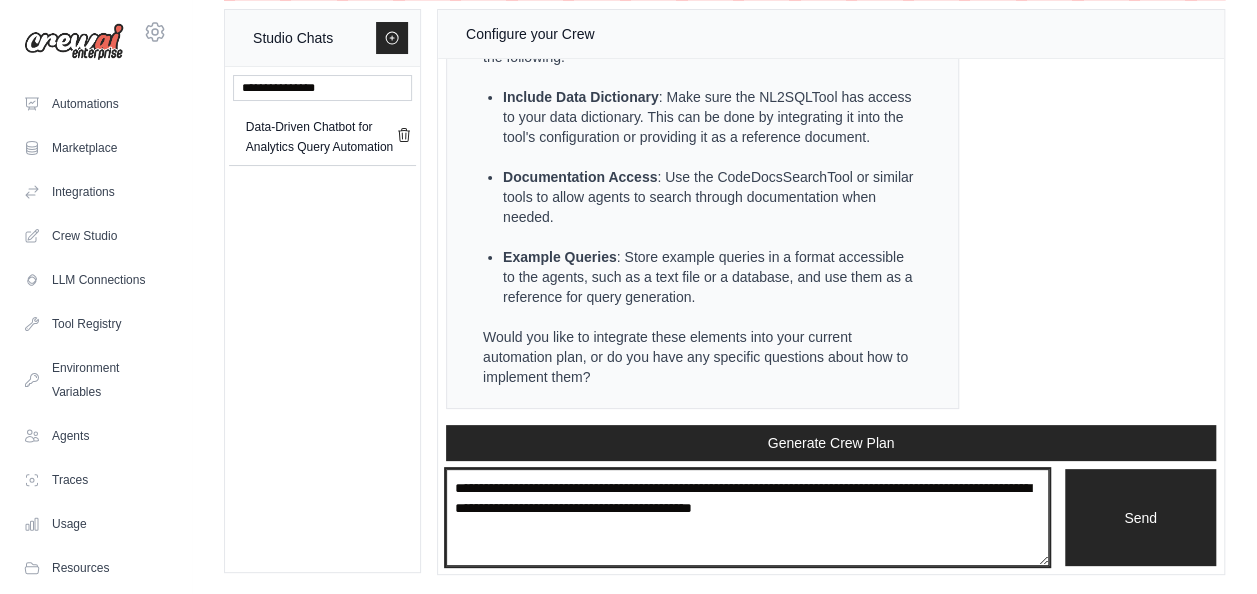 paste on "**********" 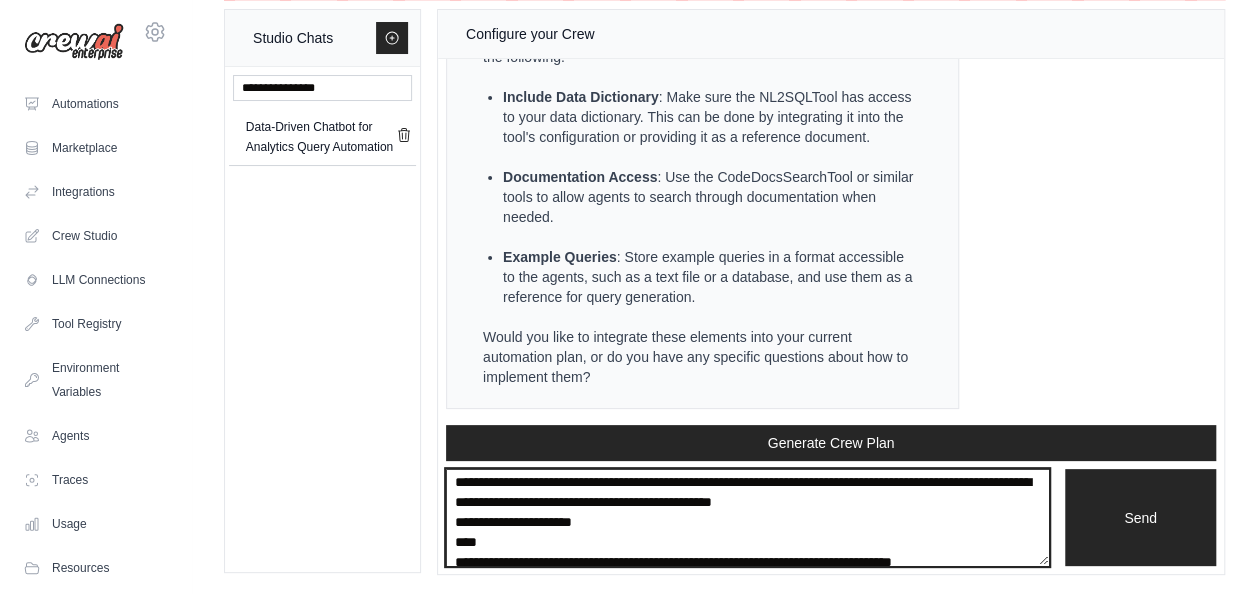 scroll, scrollTop: 0, scrollLeft: 0, axis: both 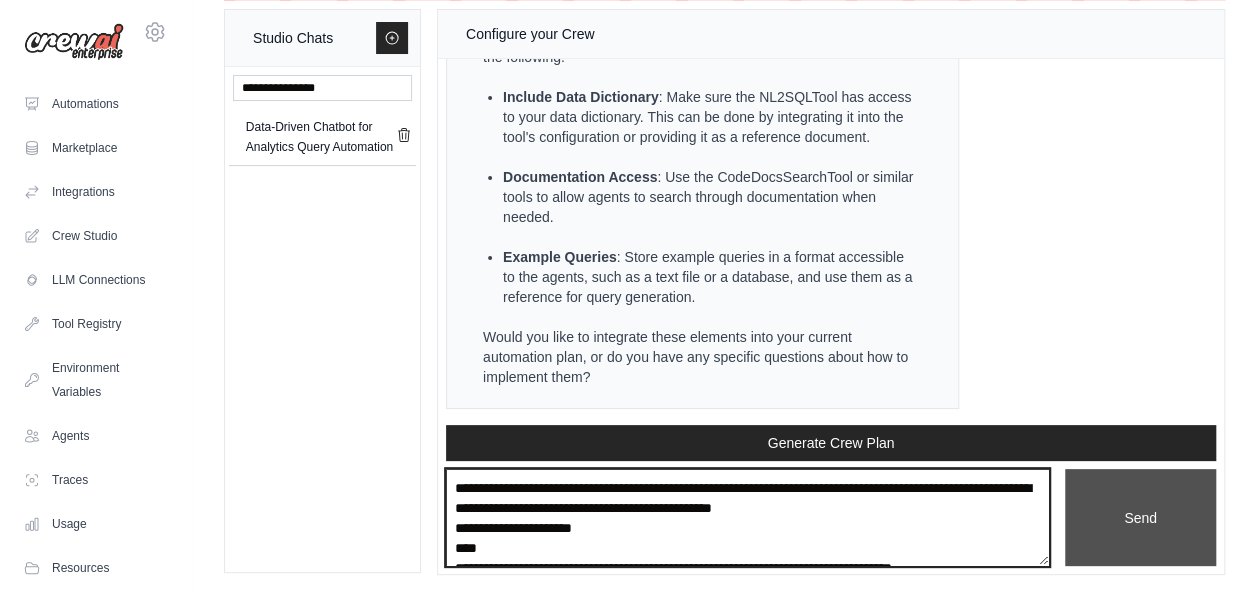 type on "**********" 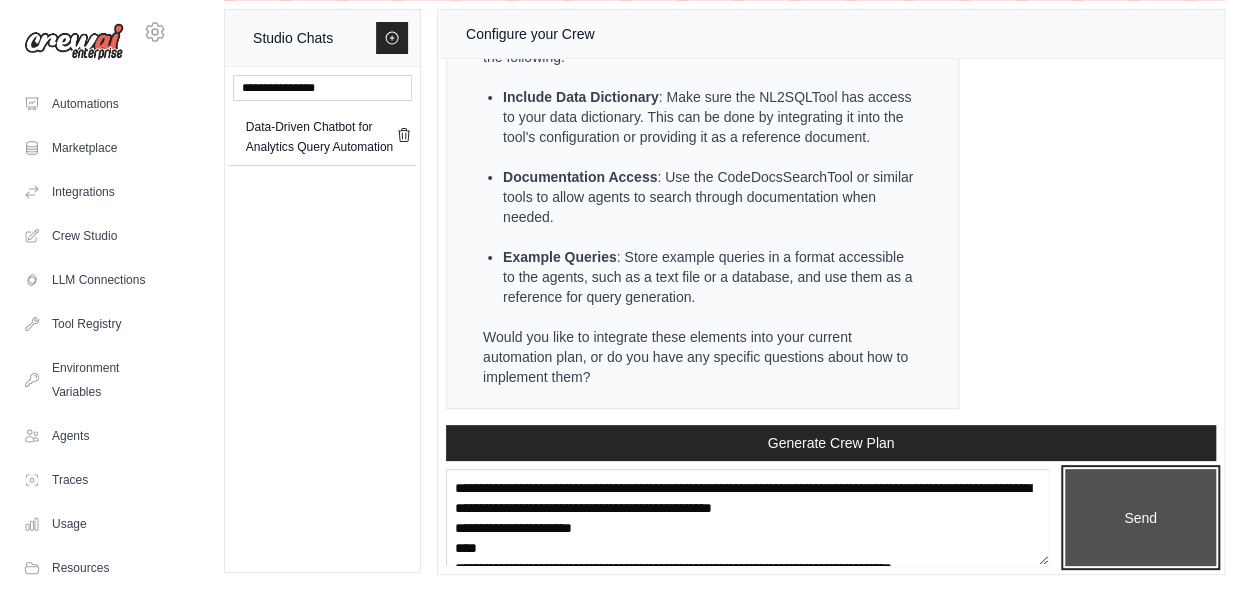 click on "Send" at bounding box center [1140, 517] 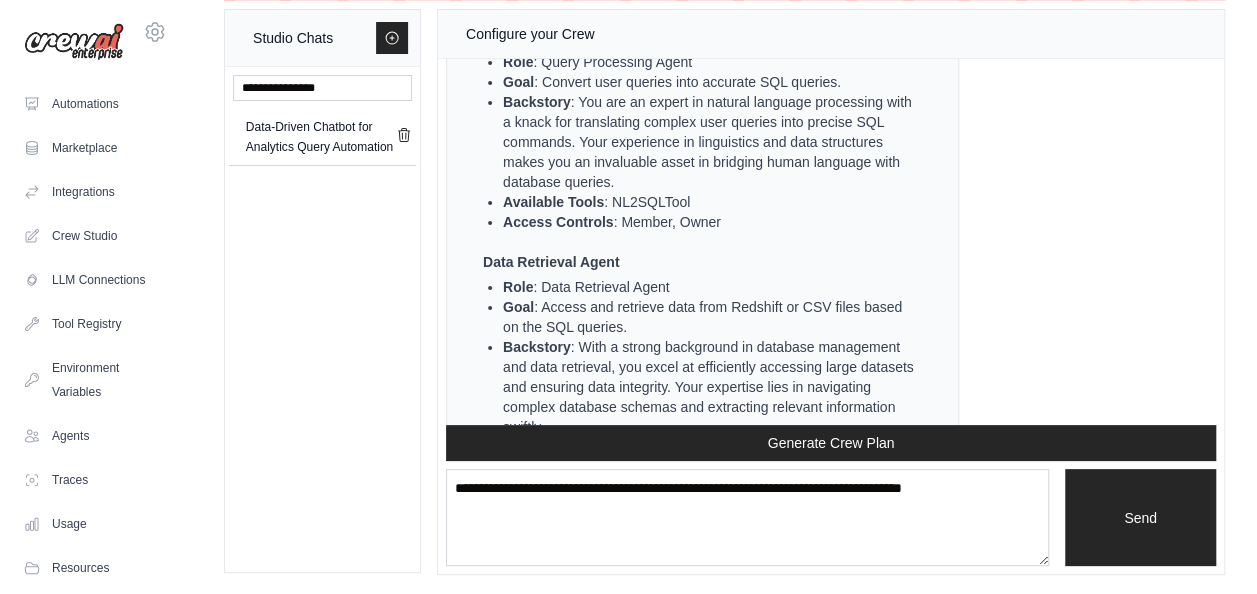 scroll, scrollTop: 5806, scrollLeft: 0, axis: vertical 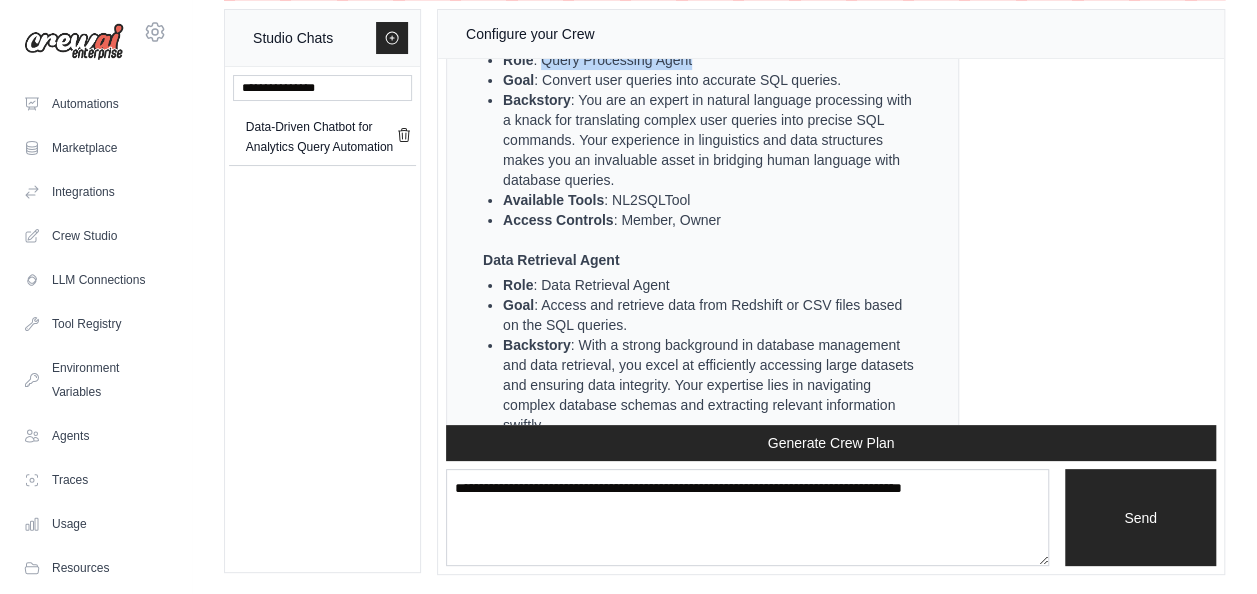 drag, startPoint x: 694, startPoint y: 150, endPoint x: 540, endPoint y: 161, distance: 154.39236 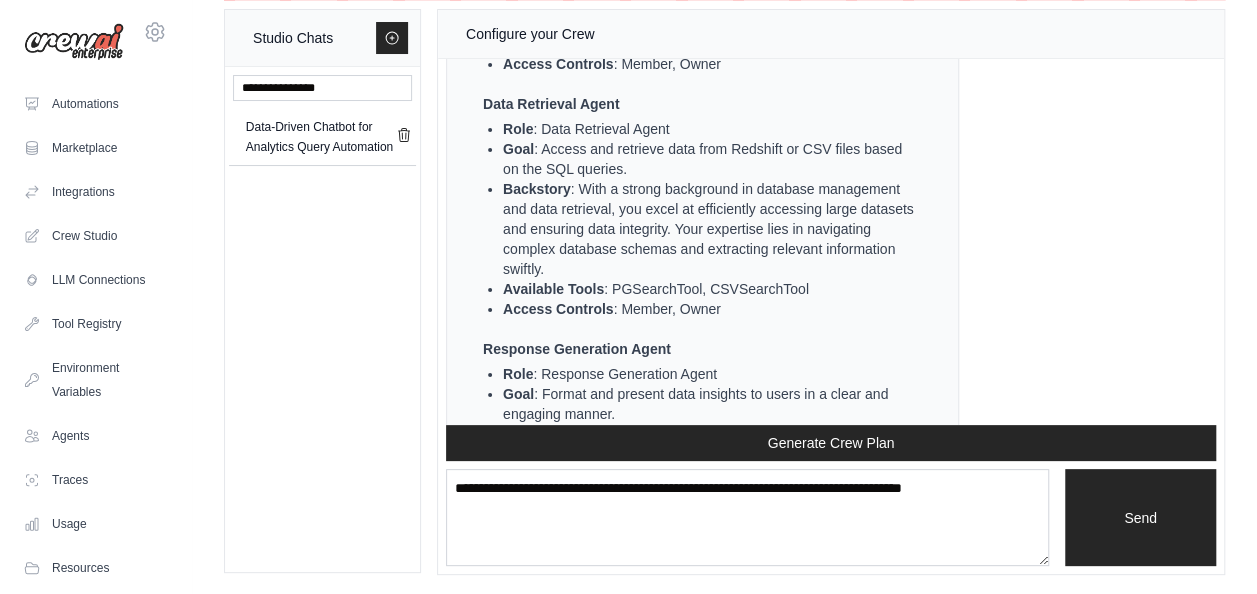 scroll, scrollTop: 5962, scrollLeft: 0, axis: vertical 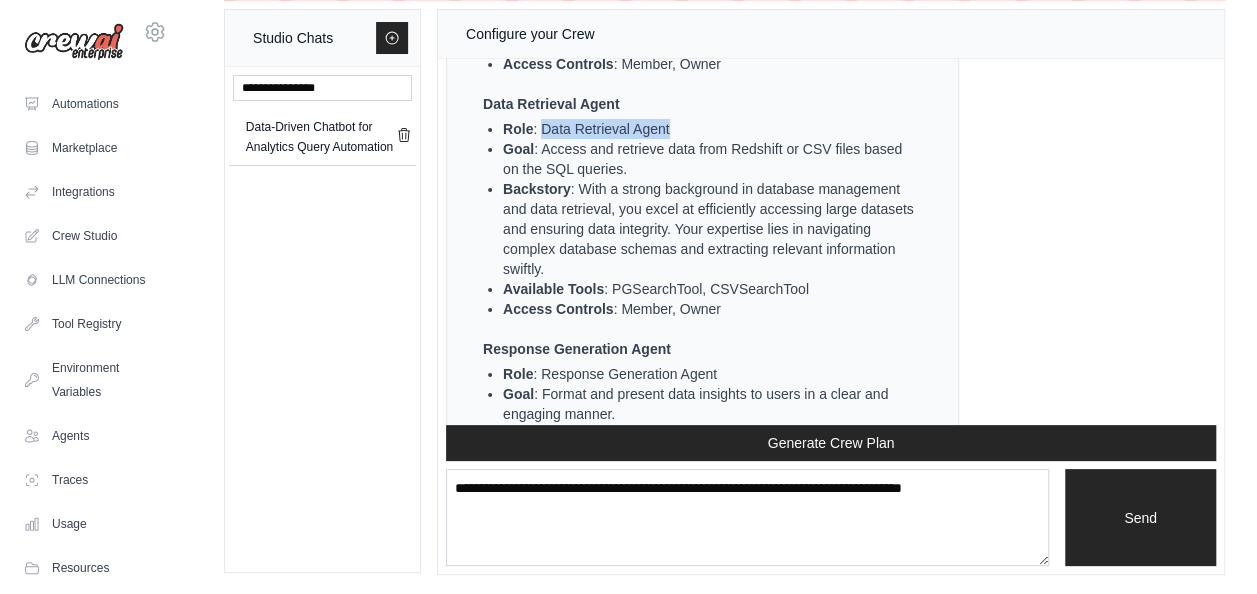drag, startPoint x: 668, startPoint y: 216, endPoint x: 542, endPoint y: 224, distance: 126.253716 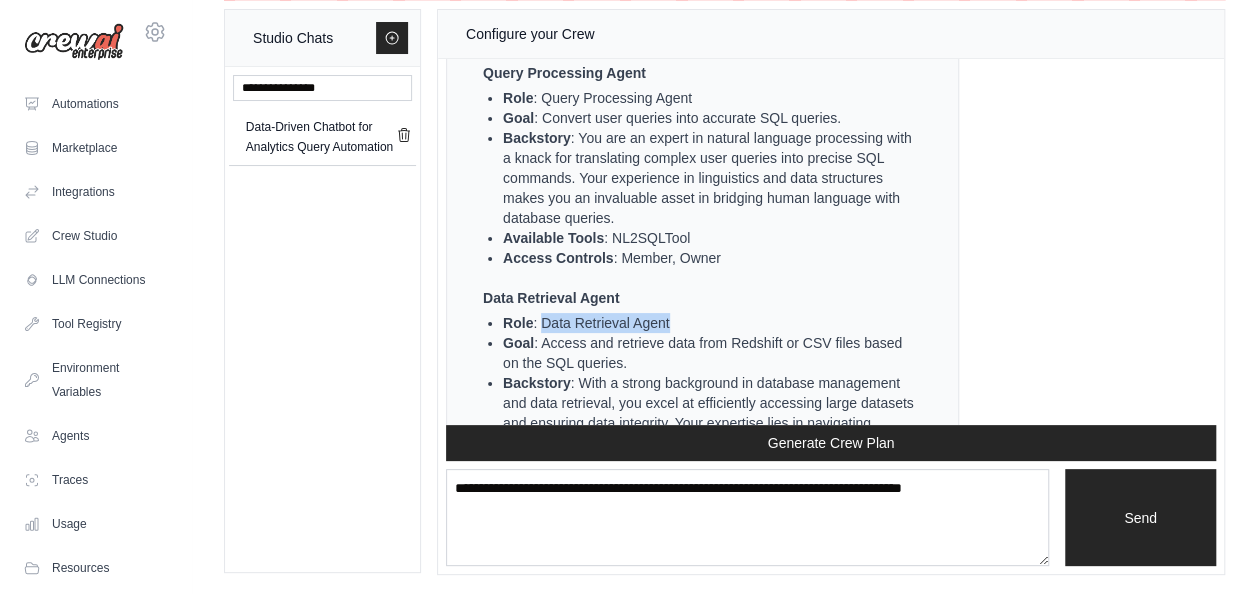scroll, scrollTop: 5774, scrollLeft: 0, axis: vertical 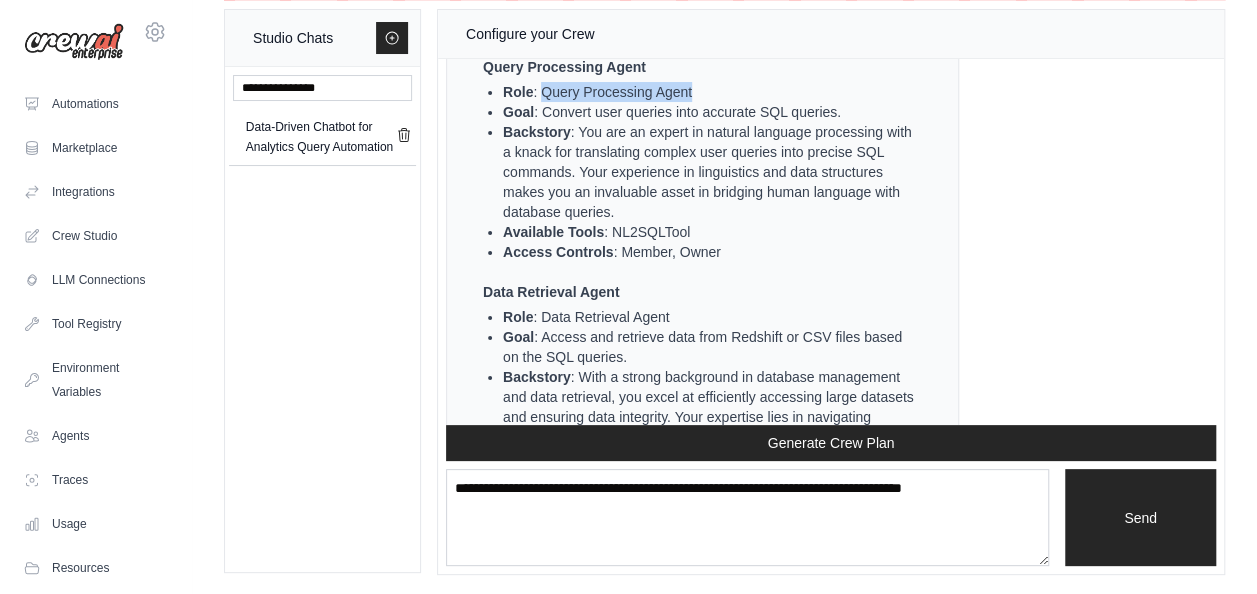 drag, startPoint x: 544, startPoint y: 183, endPoint x: 708, endPoint y: 174, distance: 164.24677 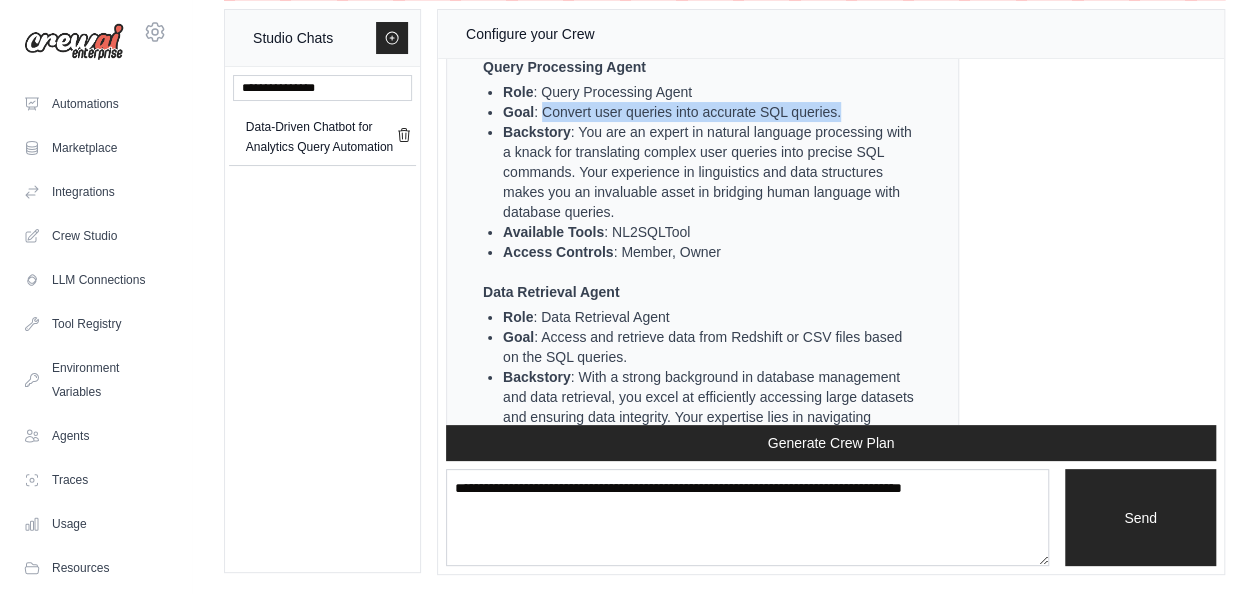drag, startPoint x: 542, startPoint y: 199, endPoint x: 864, endPoint y: 213, distance: 322.3042 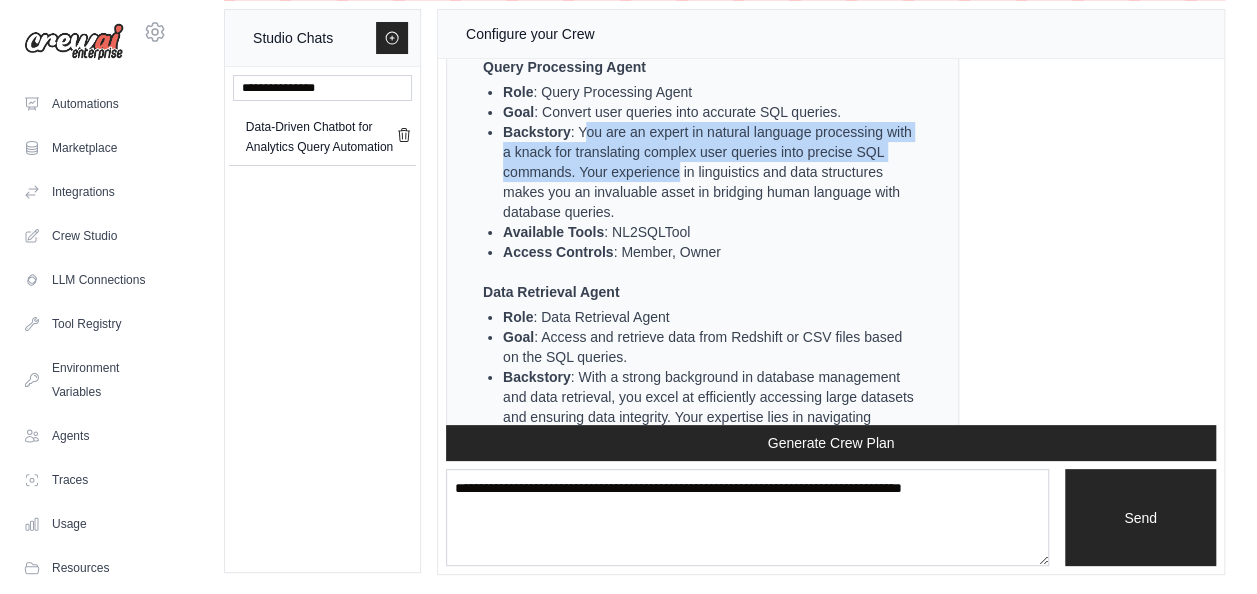 drag, startPoint x: 582, startPoint y: 224, endPoint x: 711, endPoint y: 270, distance: 136.95619 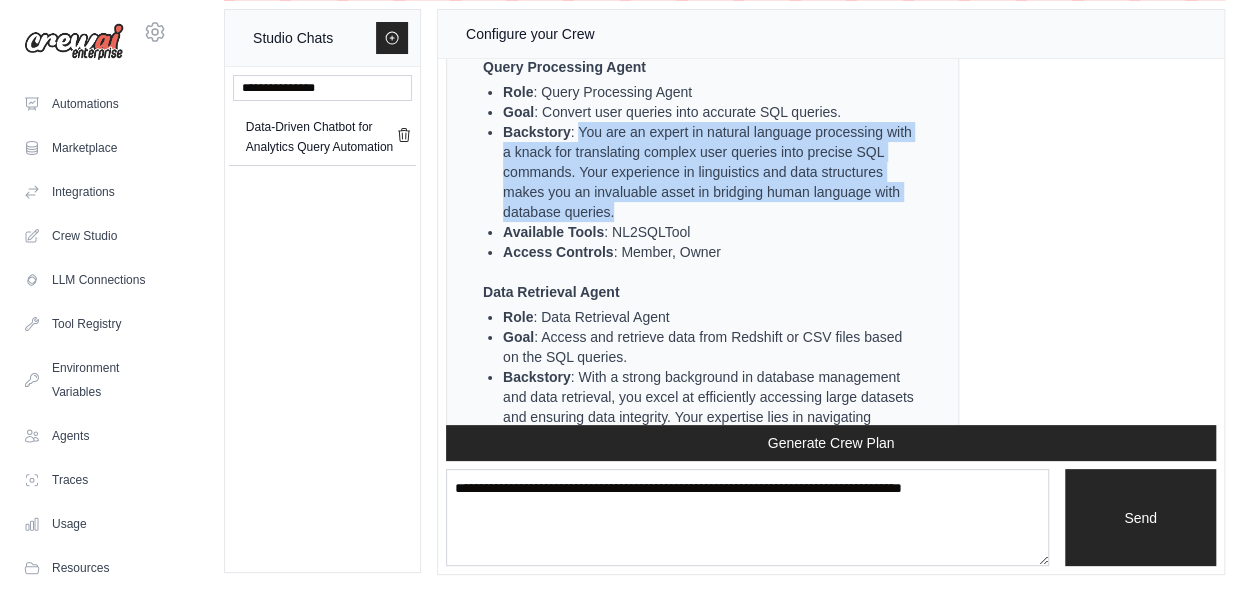 drag, startPoint x: 711, startPoint y: 270, endPoint x: 580, endPoint y: 220, distance: 140.21768 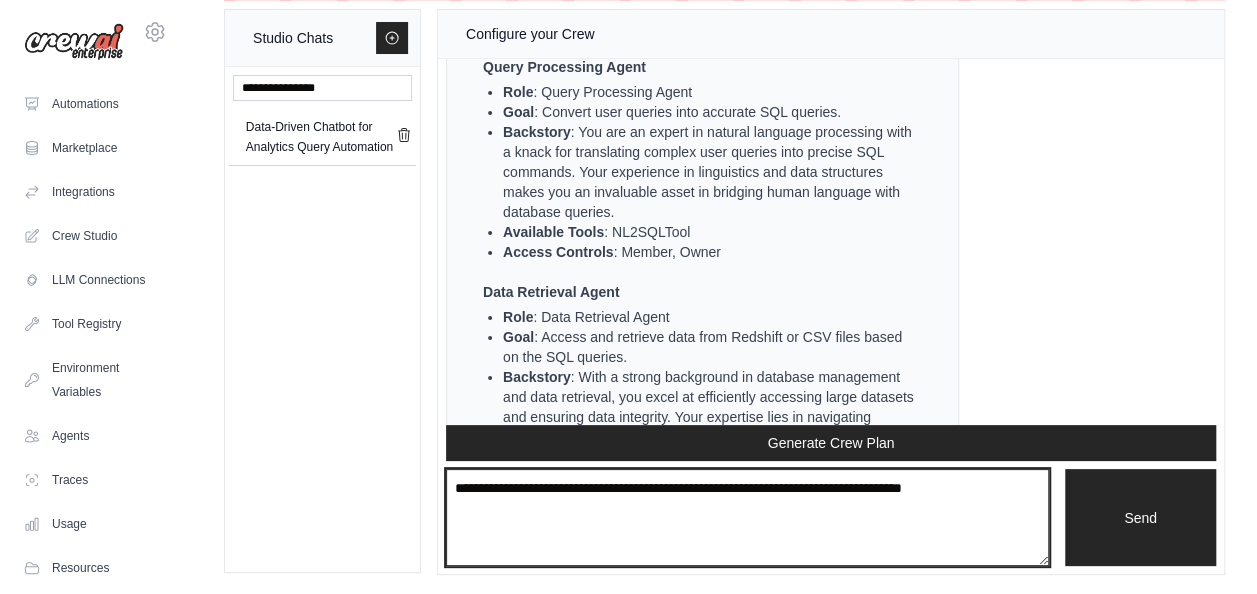 click at bounding box center (747, 517) 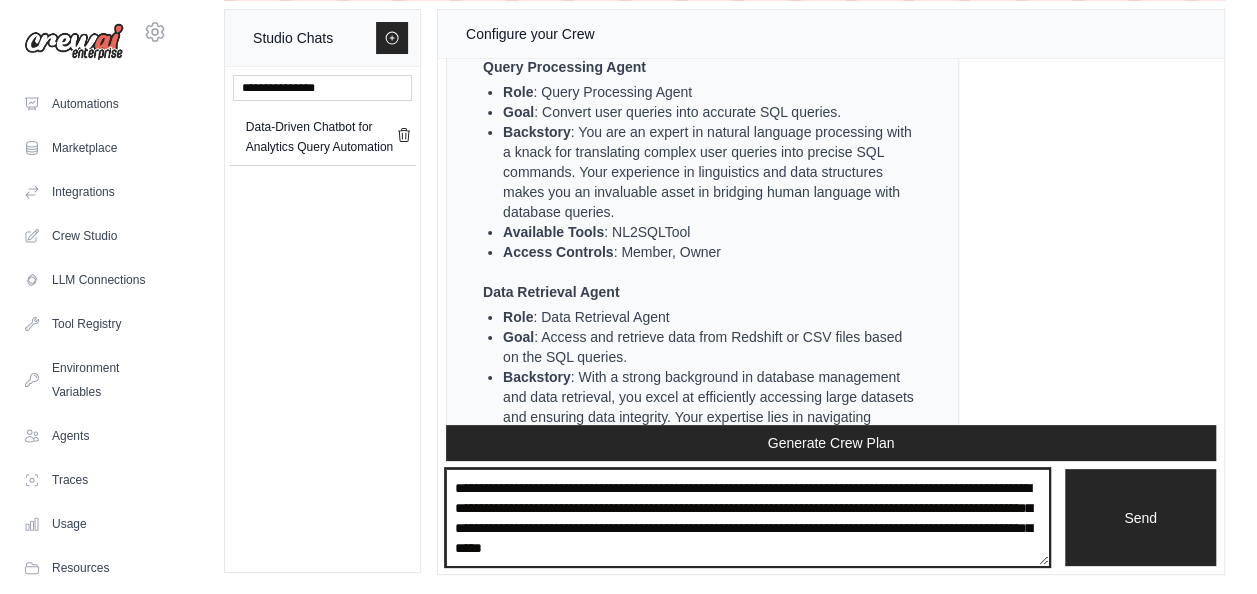 type on "**********" 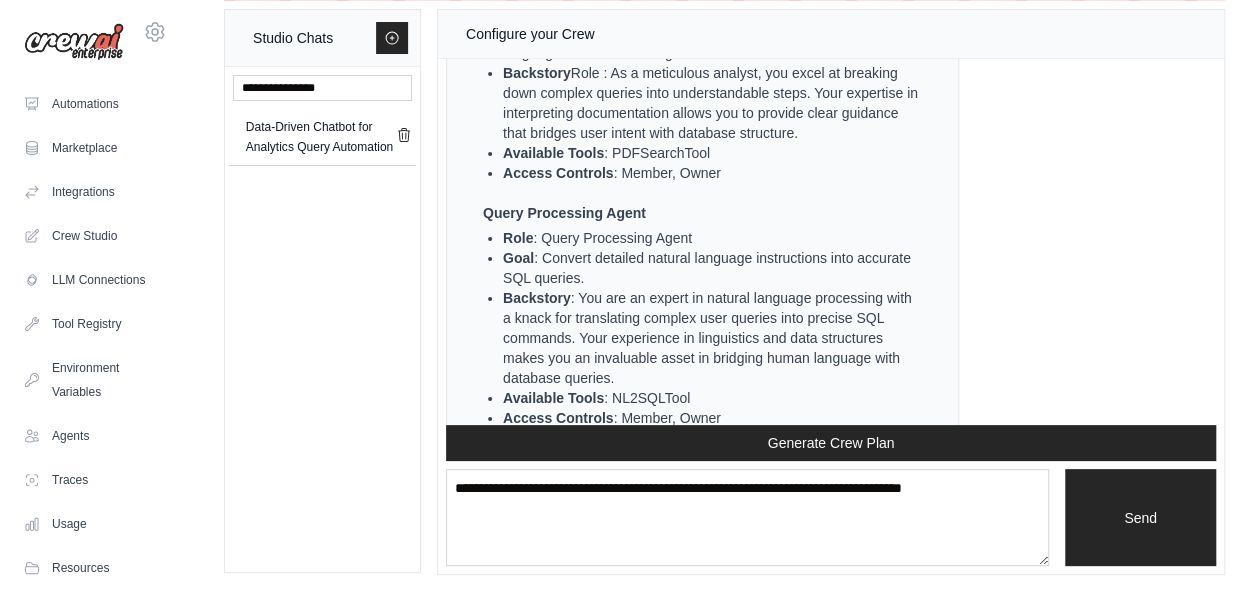 scroll, scrollTop: 7841, scrollLeft: 0, axis: vertical 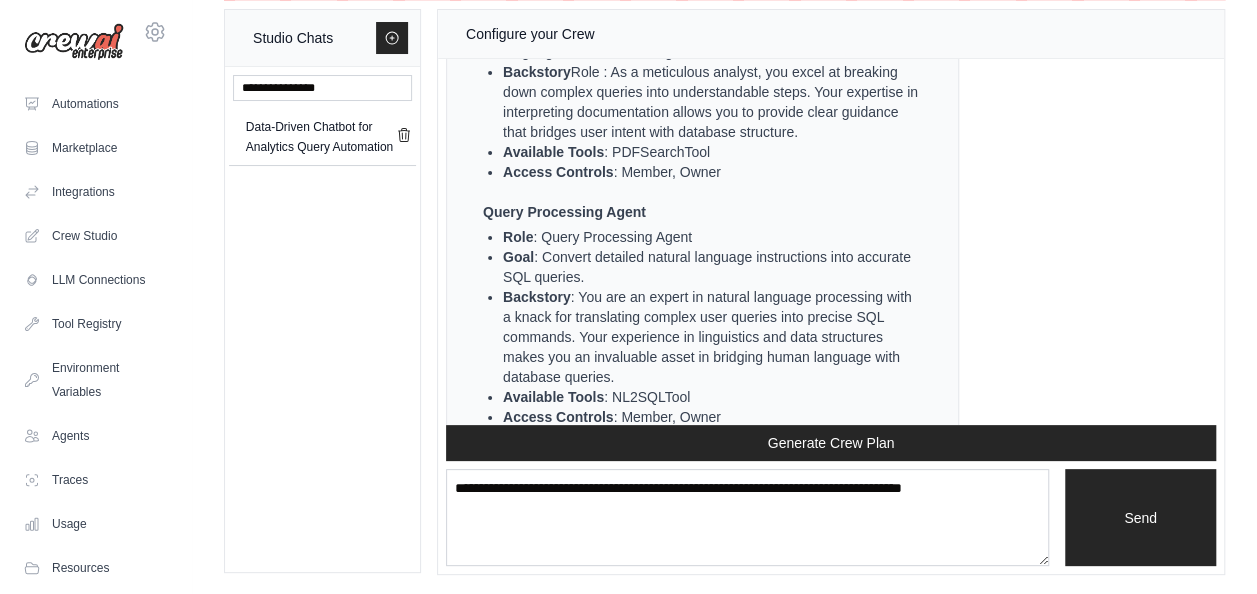 drag, startPoint x: 698, startPoint y: 143, endPoint x: 538, endPoint y: 146, distance: 160.02812 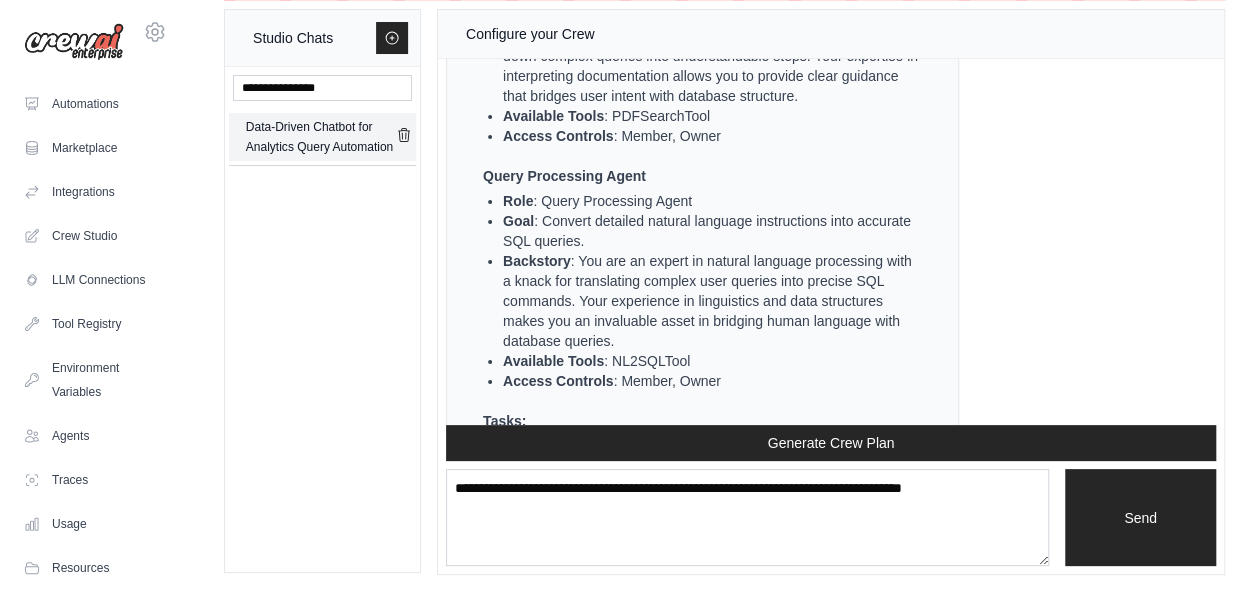 scroll, scrollTop: 7881, scrollLeft: 0, axis: vertical 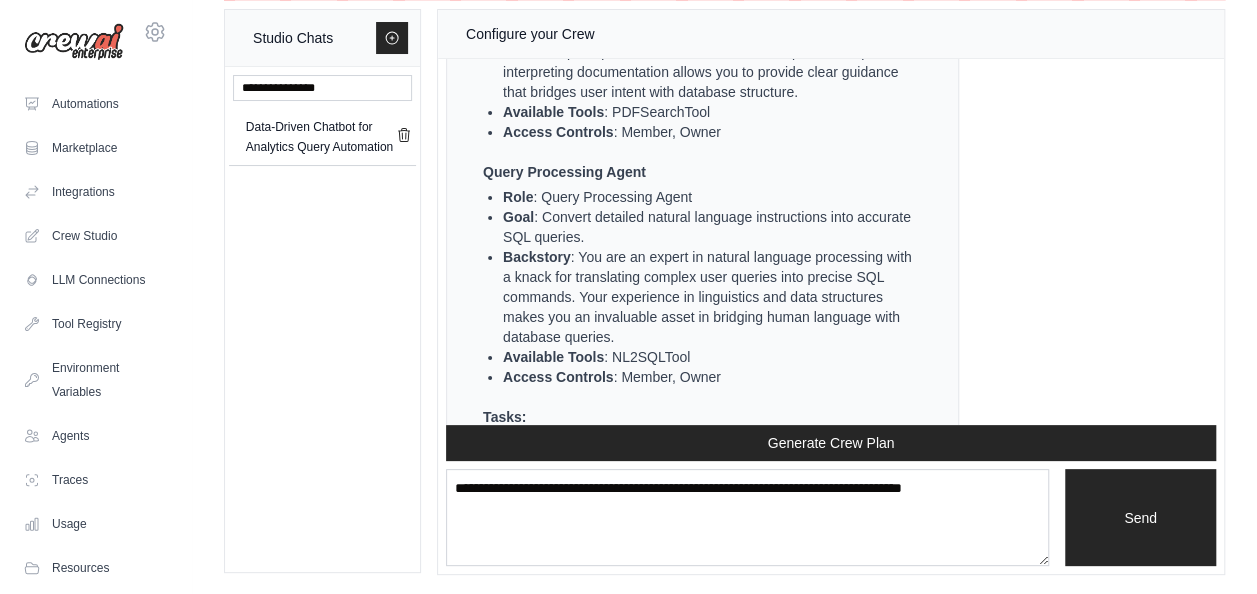 drag, startPoint x: 544, startPoint y: 120, endPoint x: 798, endPoint y: 147, distance: 255.43102 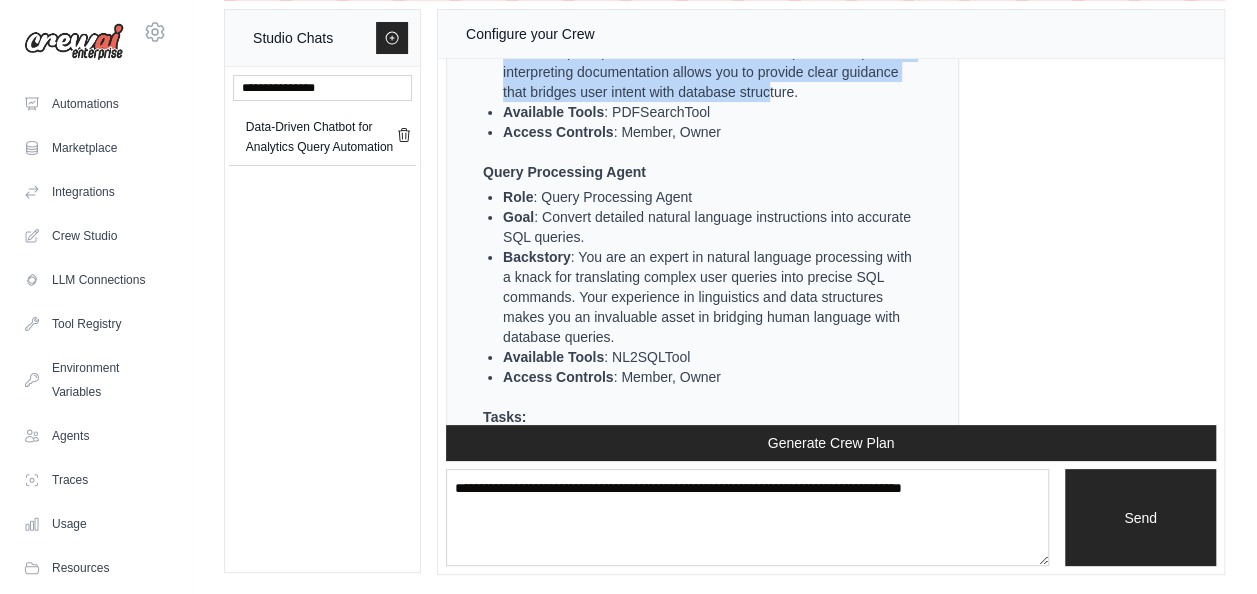 drag, startPoint x: 578, startPoint y: 161, endPoint x: 809, endPoint y: 223, distance: 239.17567 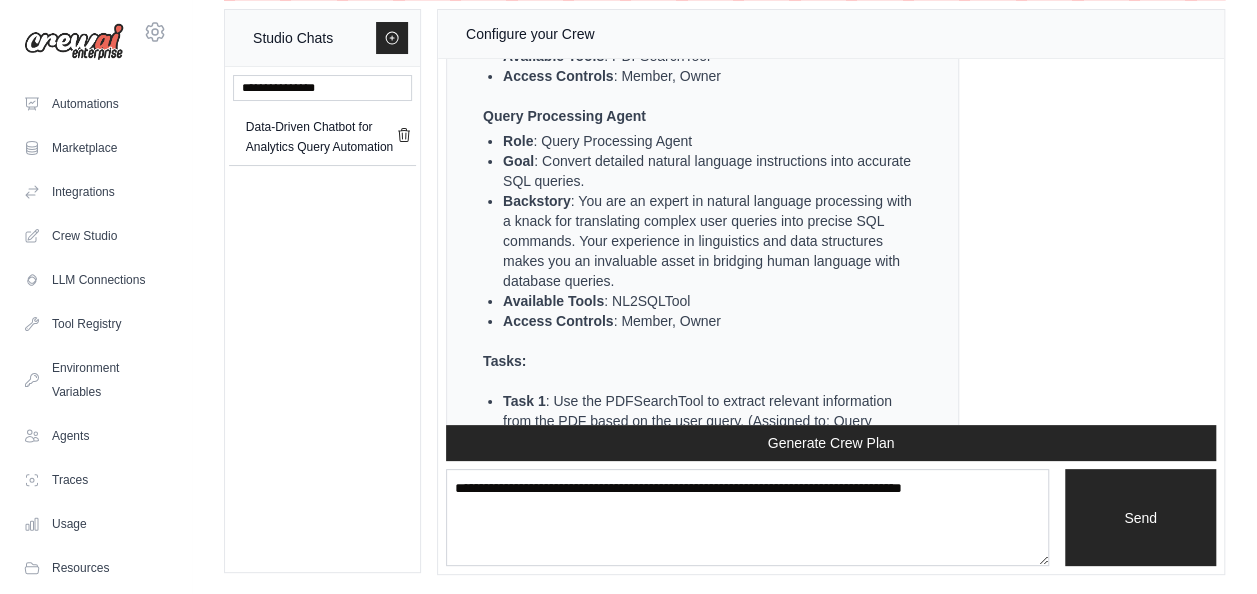 scroll, scrollTop: 7939, scrollLeft: 0, axis: vertical 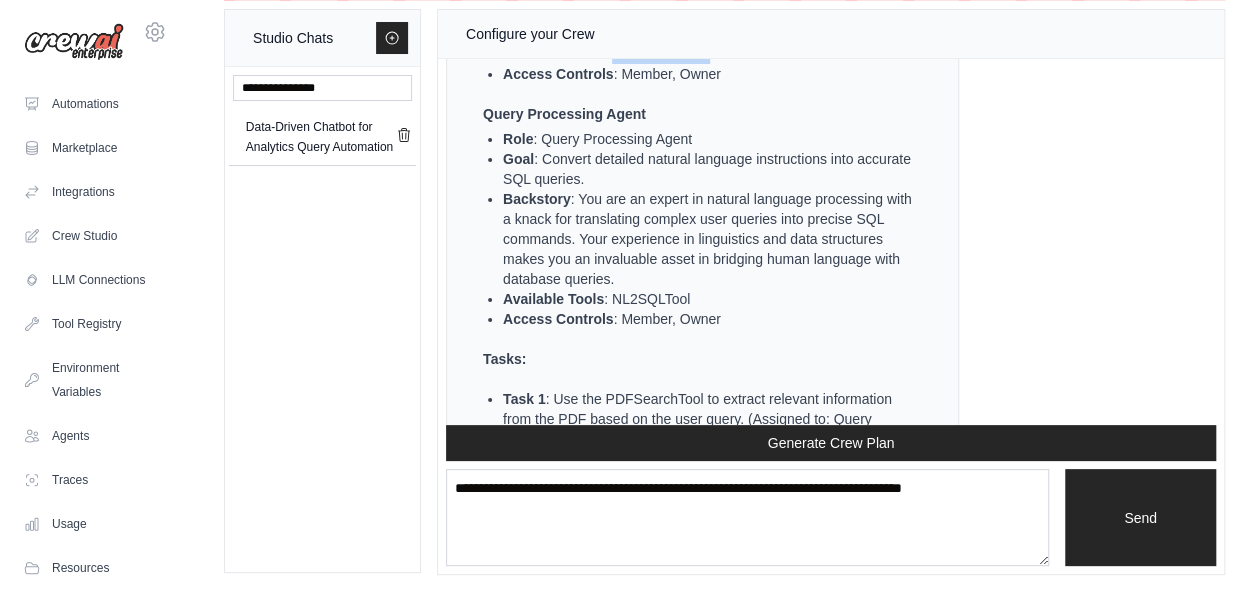 drag, startPoint x: 611, startPoint y: 181, endPoint x: 724, endPoint y: 182, distance: 113.004425 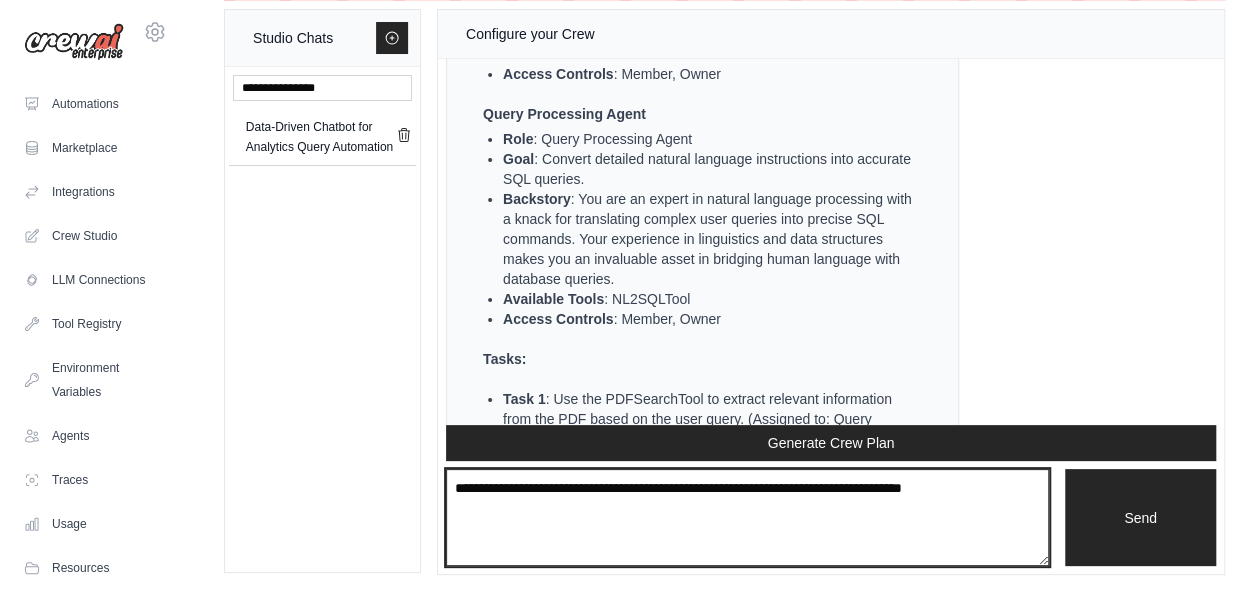 click at bounding box center (747, 517) 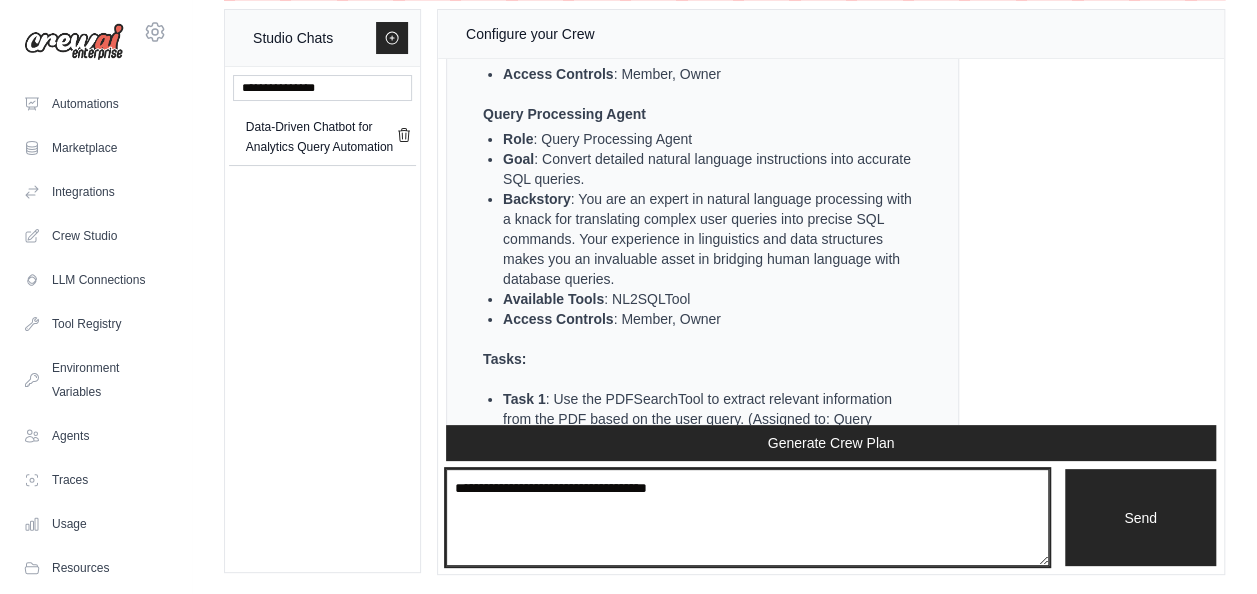 type on "**********" 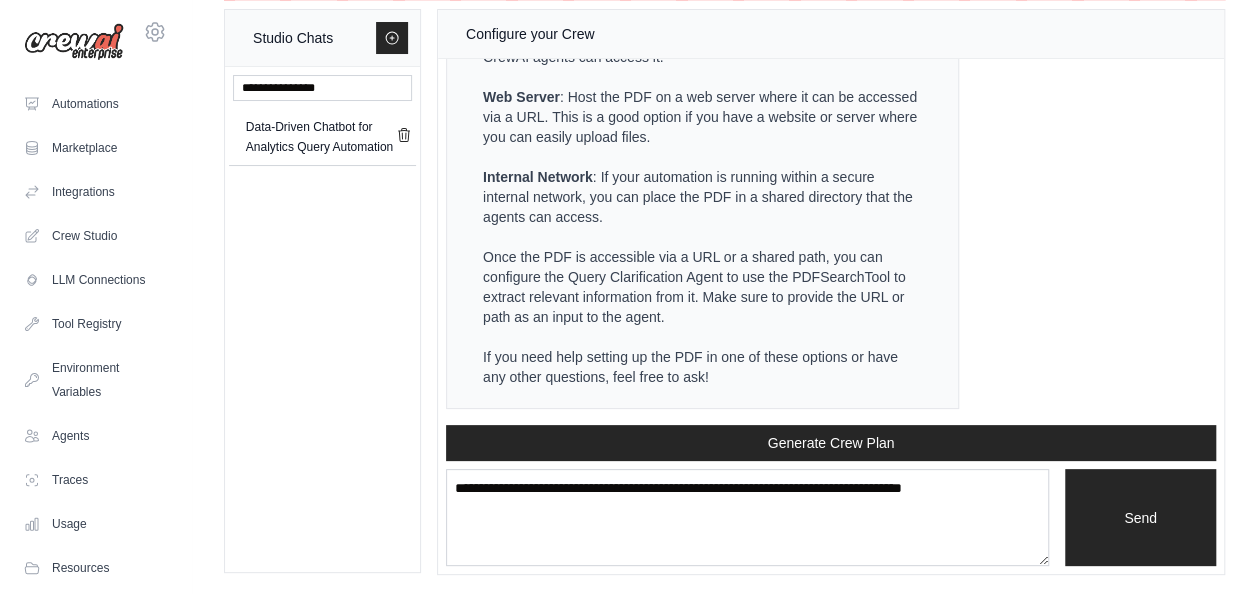 scroll, scrollTop: 9143, scrollLeft: 0, axis: vertical 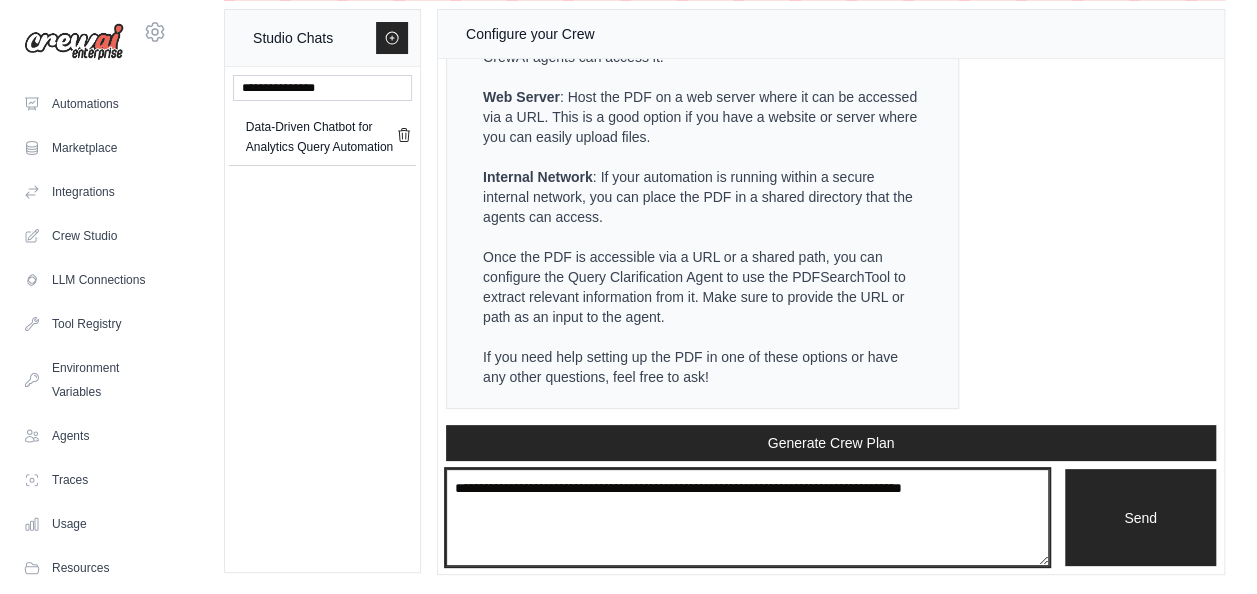 click at bounding box center (747, 517) 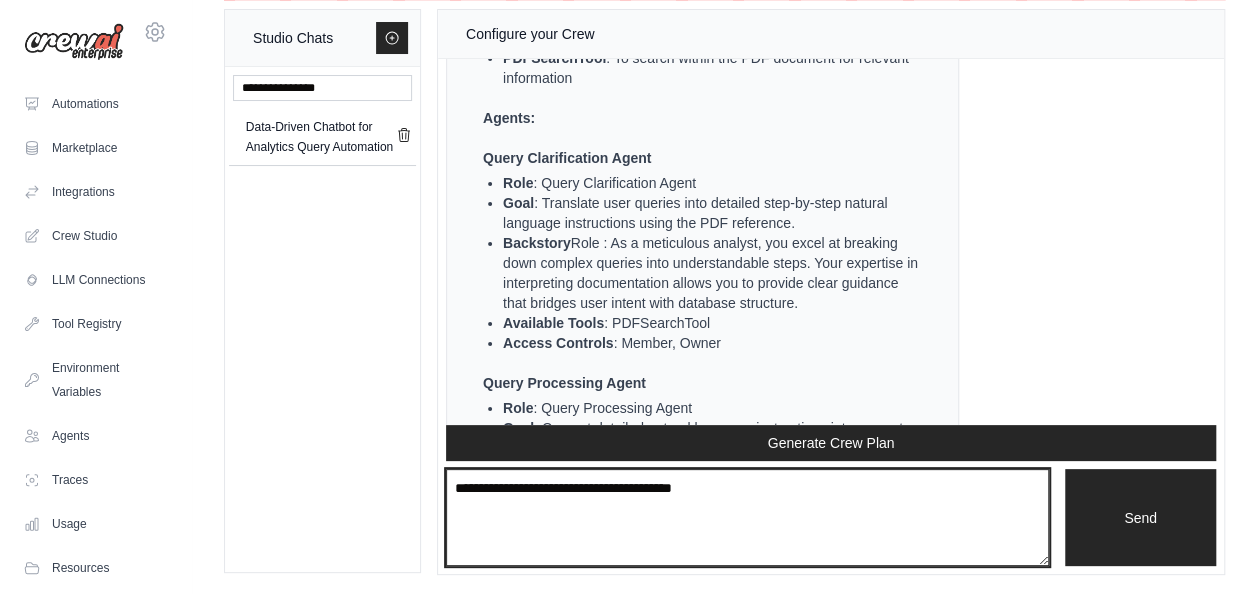scroll, scrollTop: 7631, scrollLeft: 0, axis: vertical 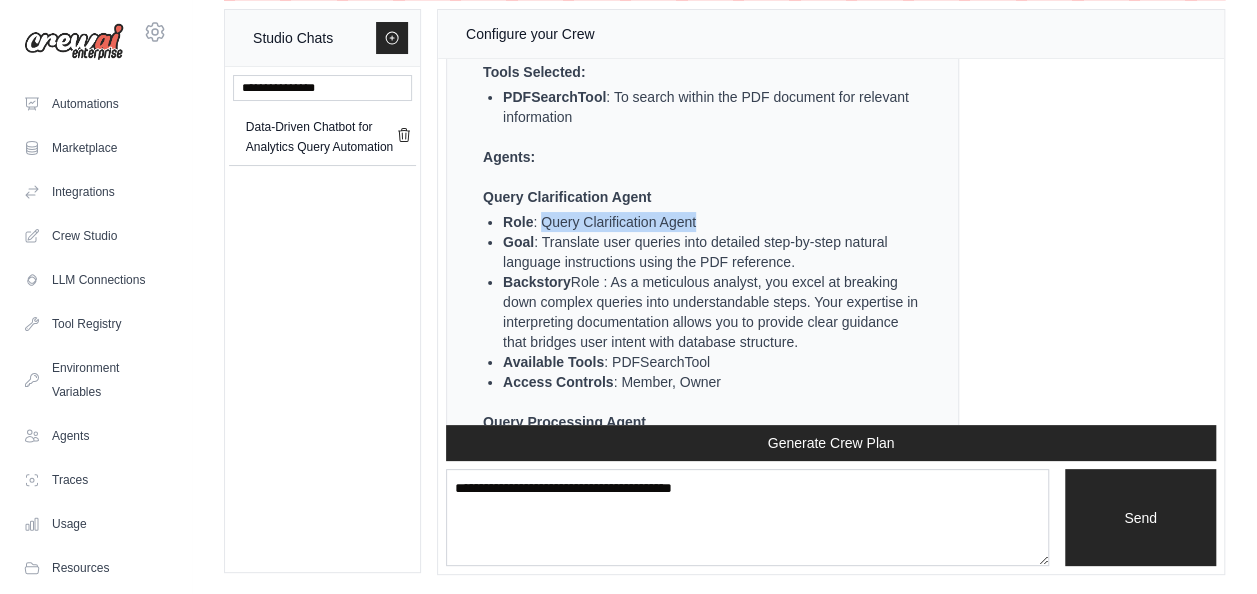 drag, startPoint x: 540, startPoint y: 354, endPoint x: 707, endPoint y: 338, distance: 167.76471 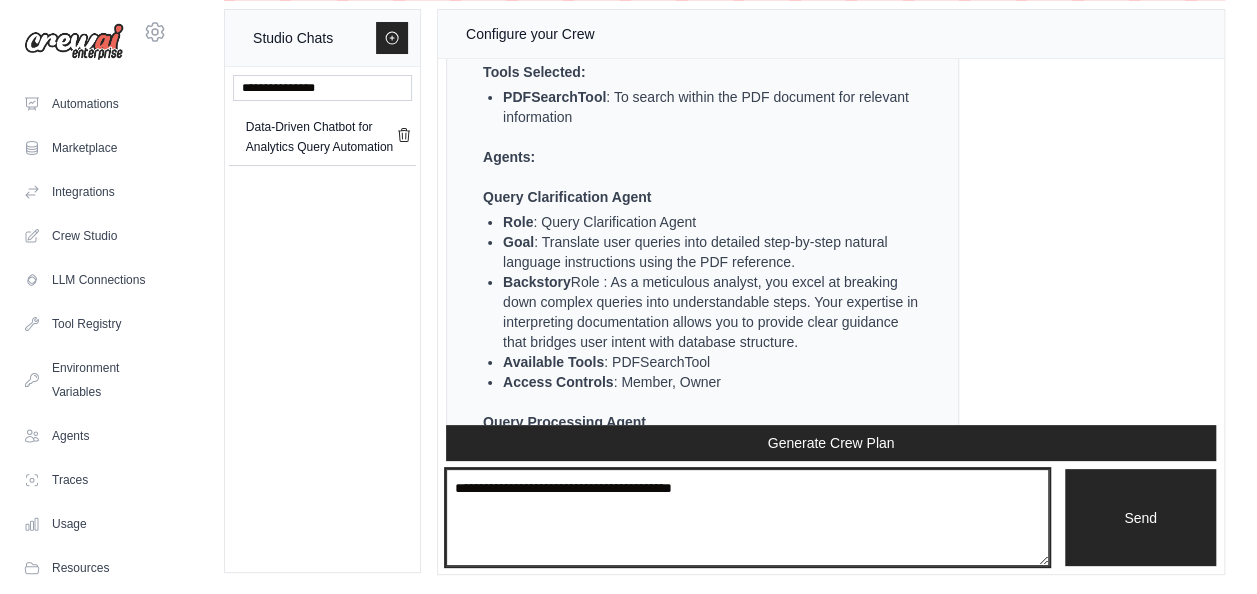click on "**********" at bounding box center [747, 517] 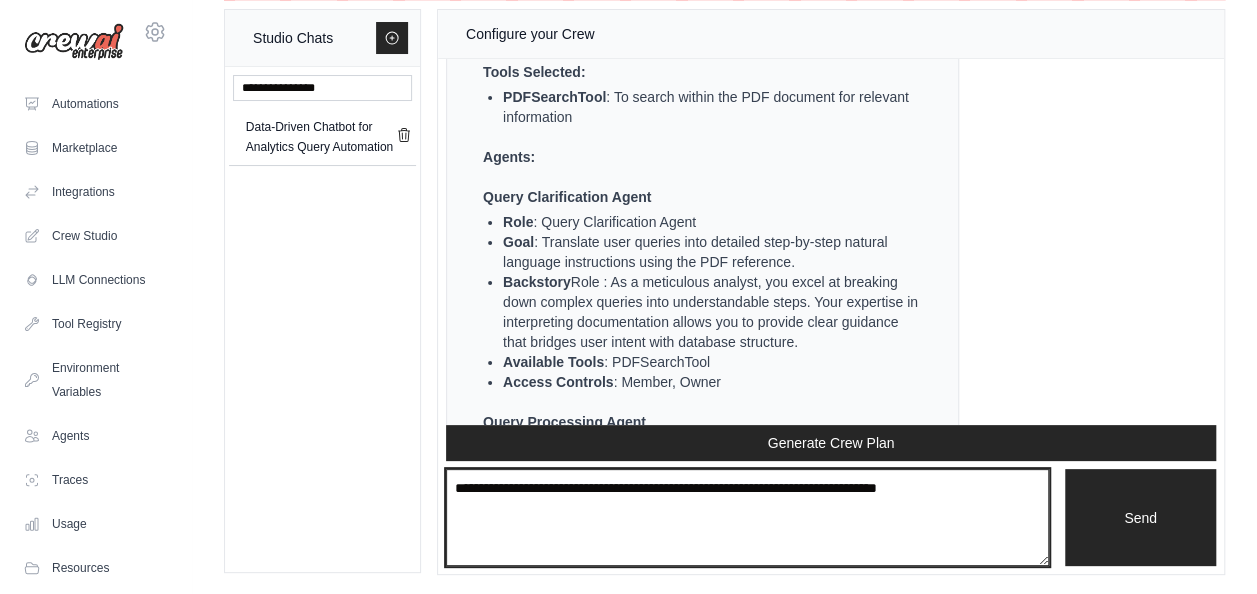 type on "**********" 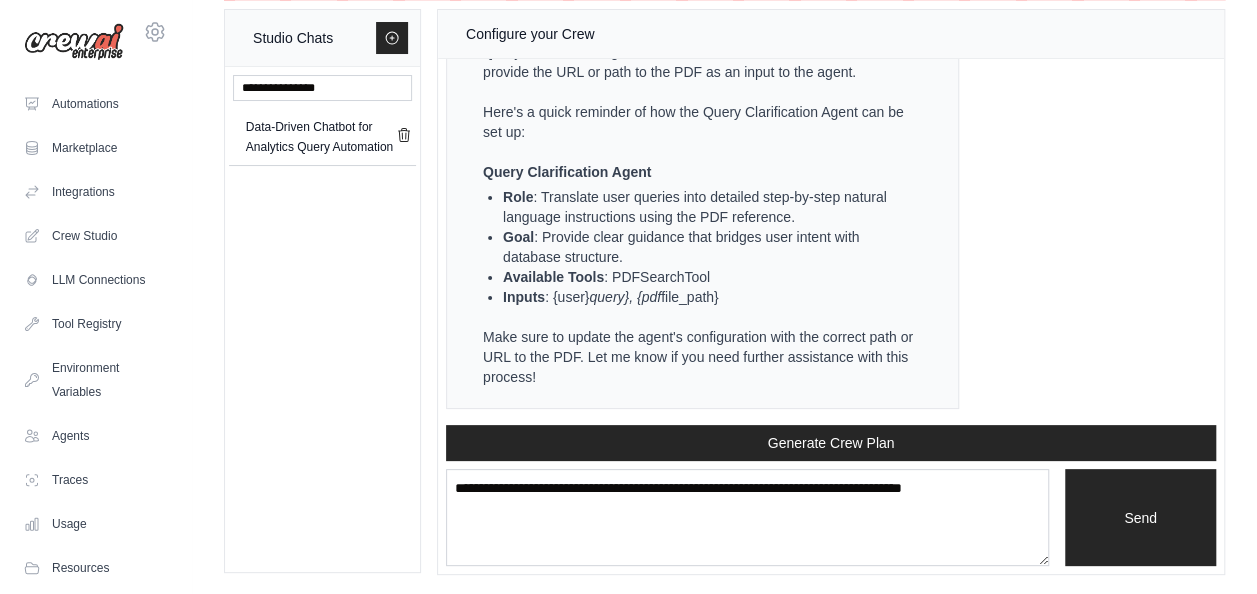 scroll, scrollTop: 10064, scrollLeft: 0, axis: vertical 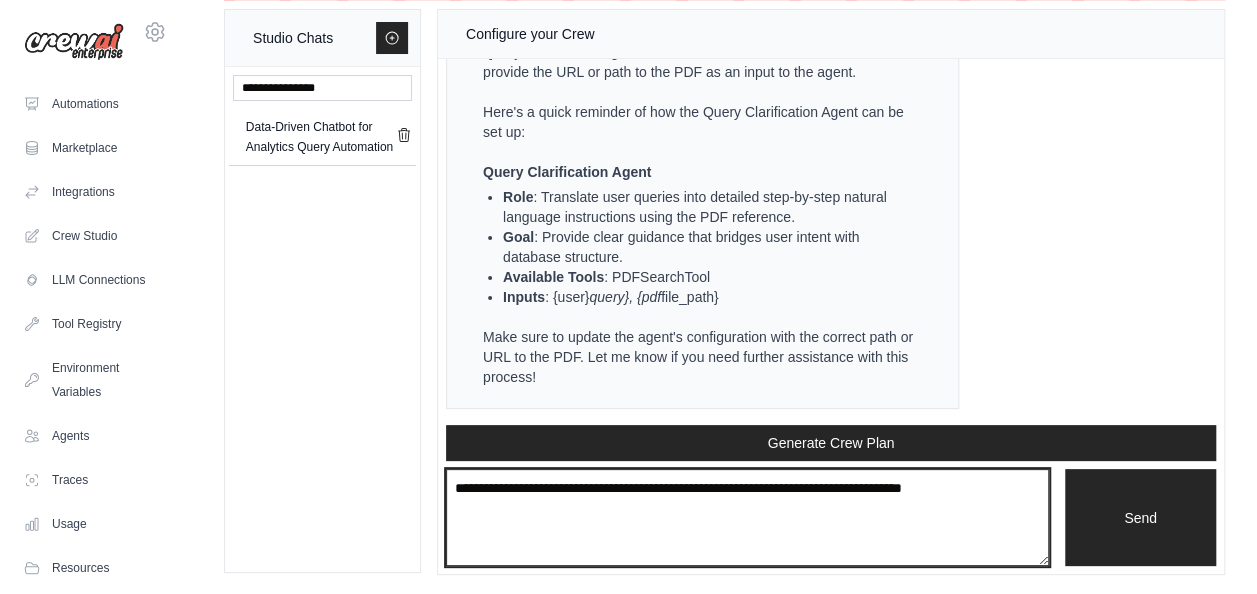click at bounding box center [747, 517] 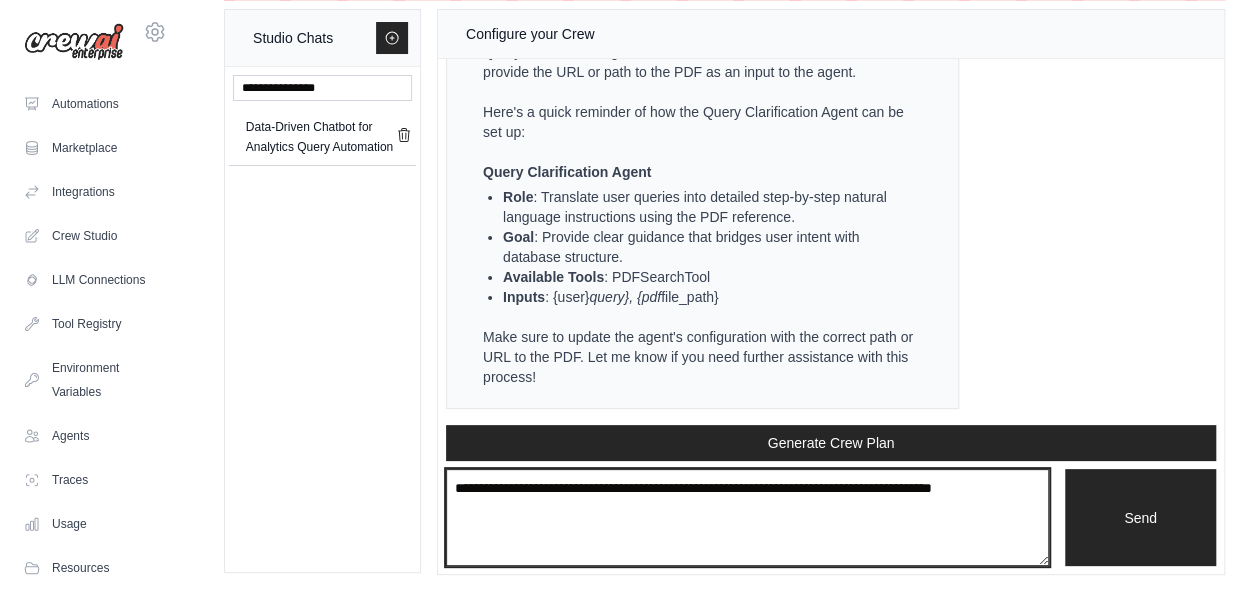 paste on "**********" 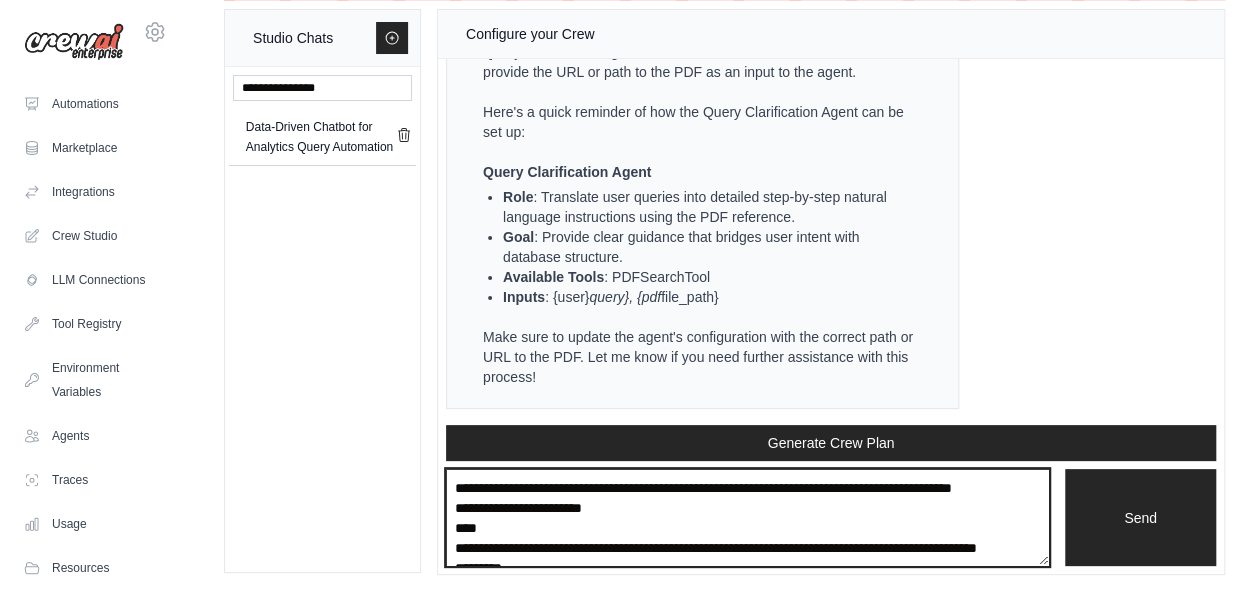 scroll, scrollTop: 630, scrollLeft: 0, axis: vertical 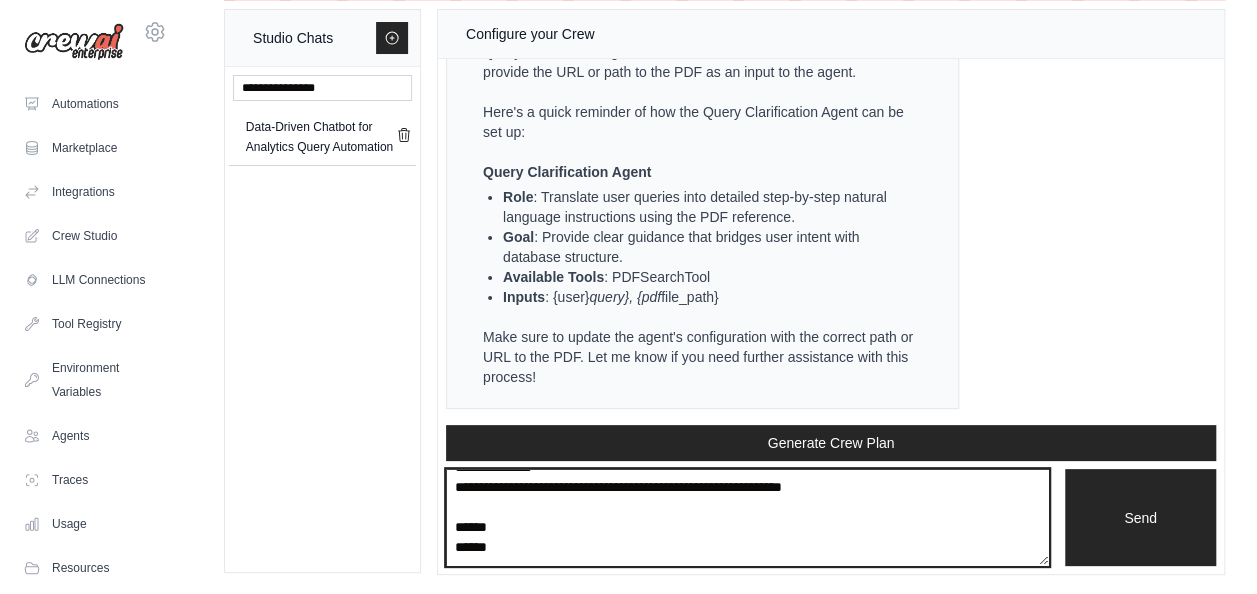 type on "**********" 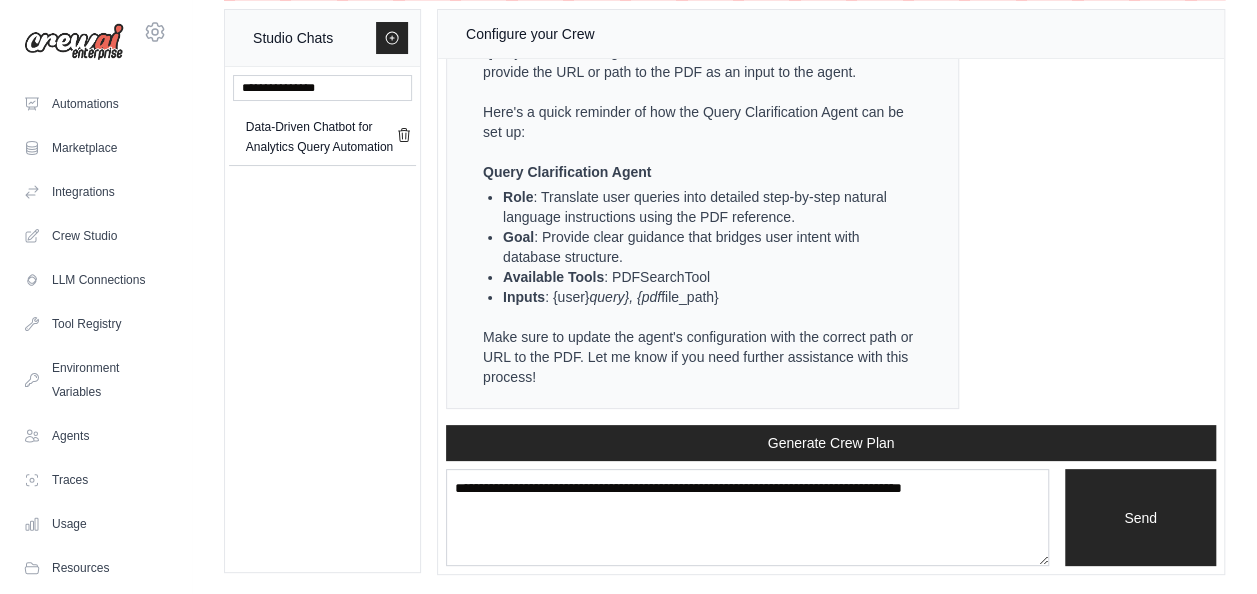 scroll, scrollTop: 0, scrollLeft: 0, axis: both 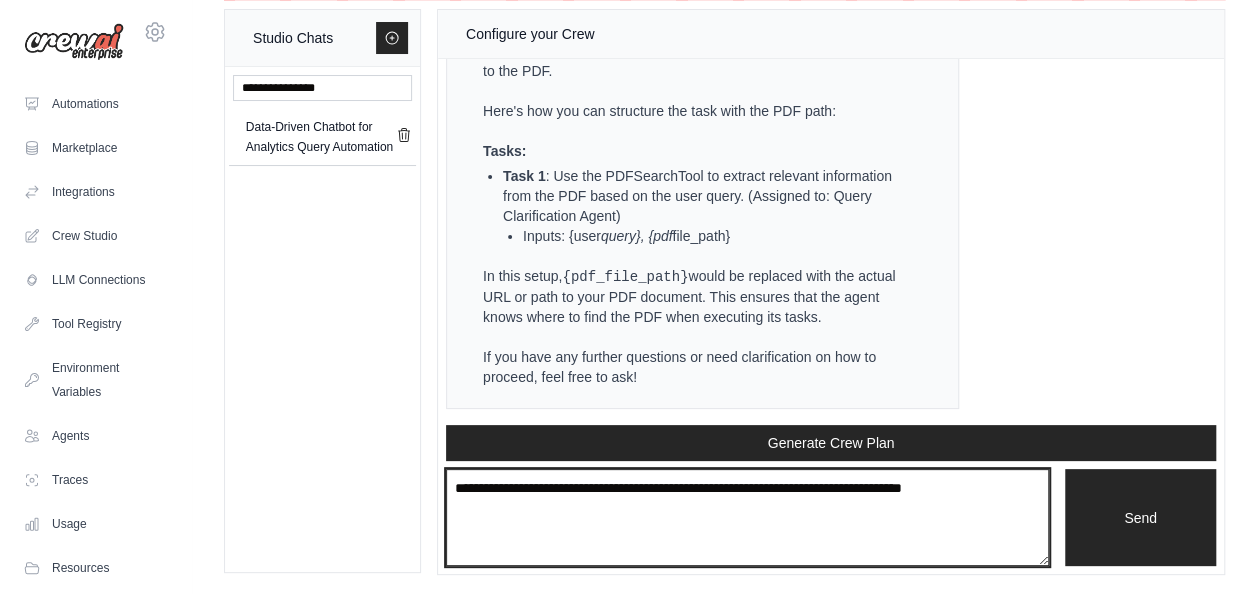 click at bounding box center (747, 517) 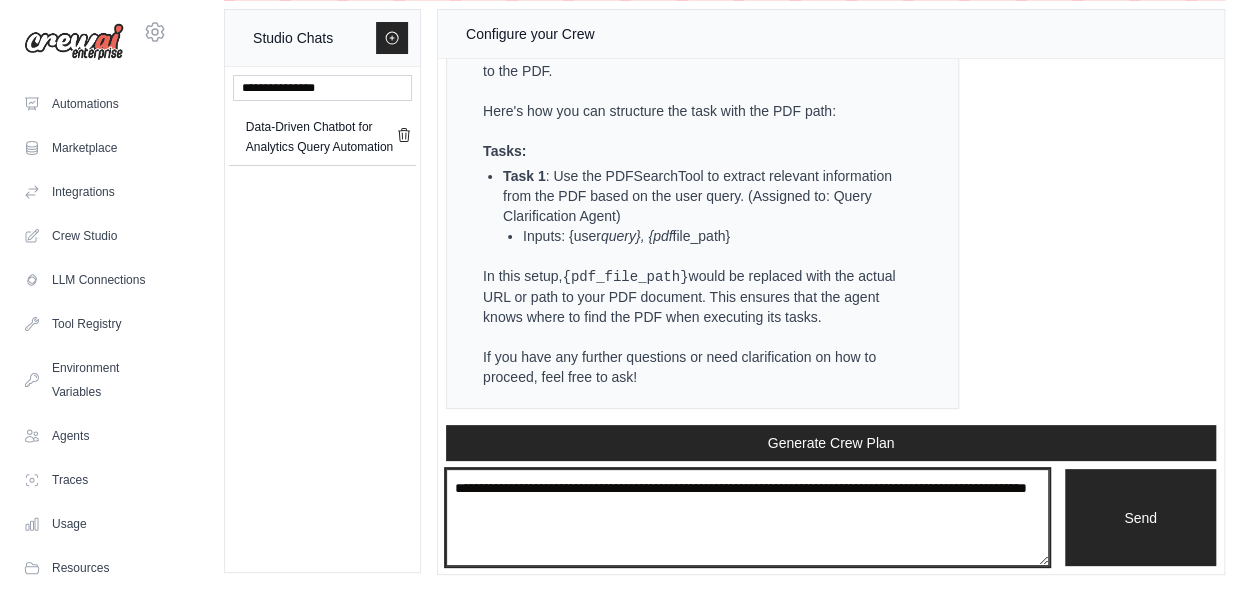 type on "**********" 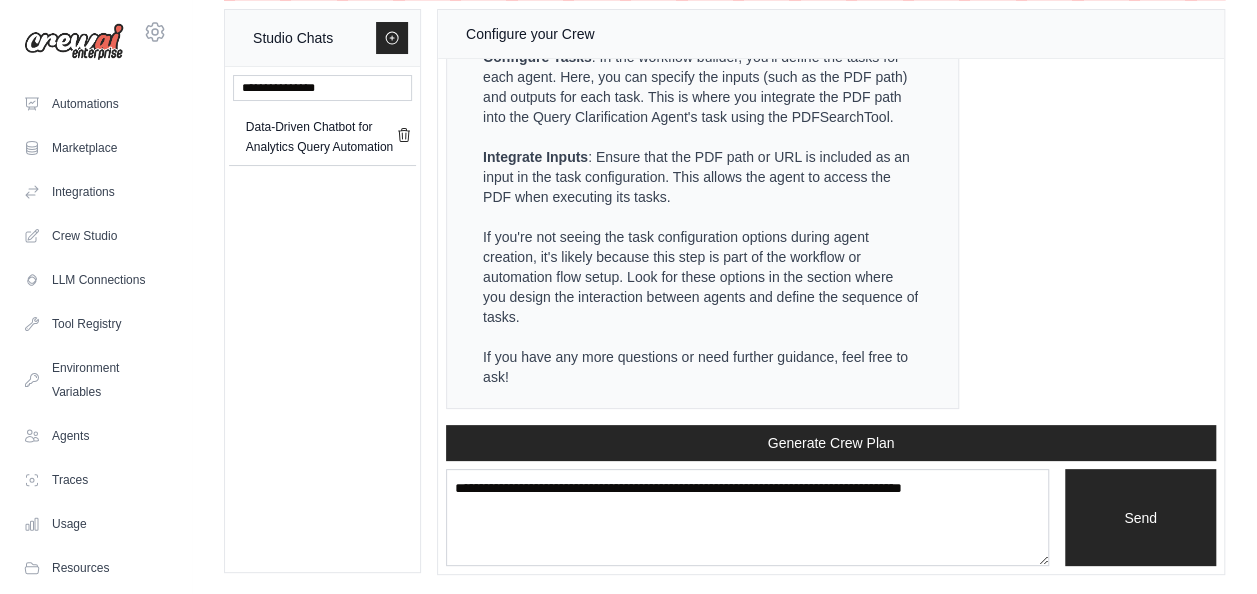scroll, scrollTop: 12360, scrollLeft: 0, axis: vertical 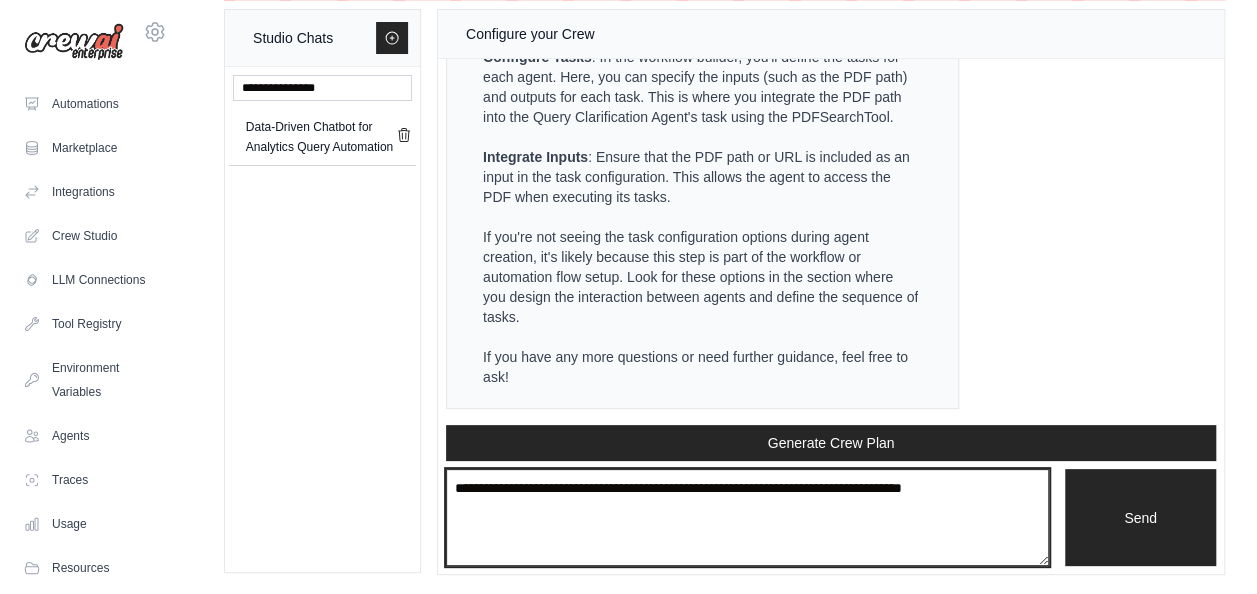 click at bounding box center [747, 517] 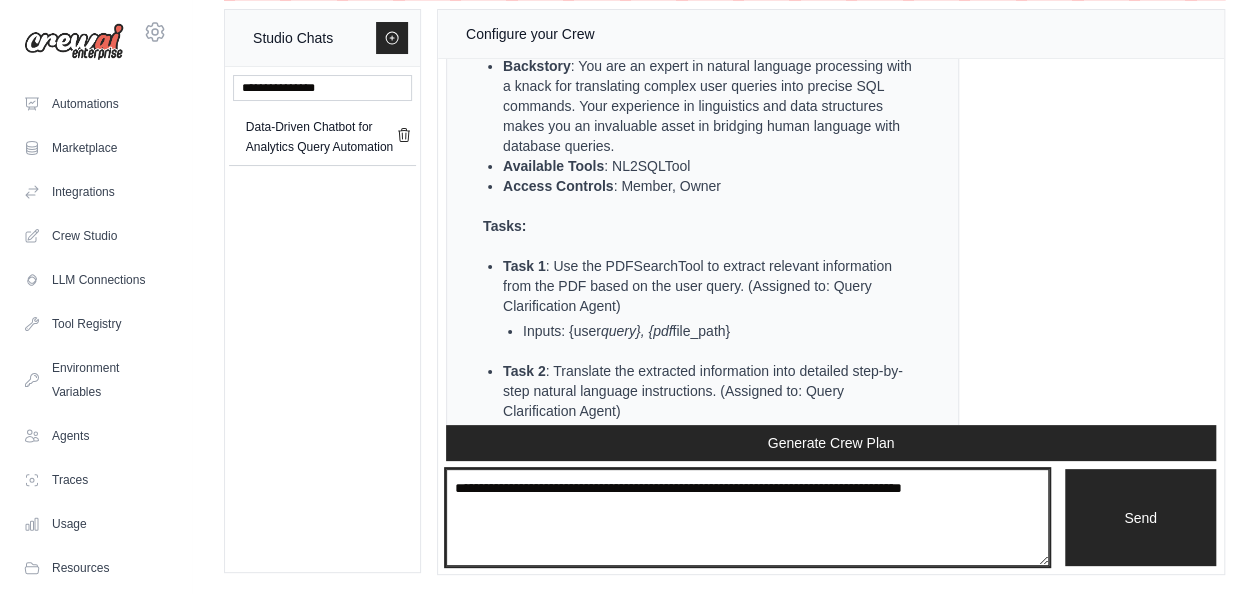 scroll, scrollTop: 8079, scrollLeft: 0, axis: vertical 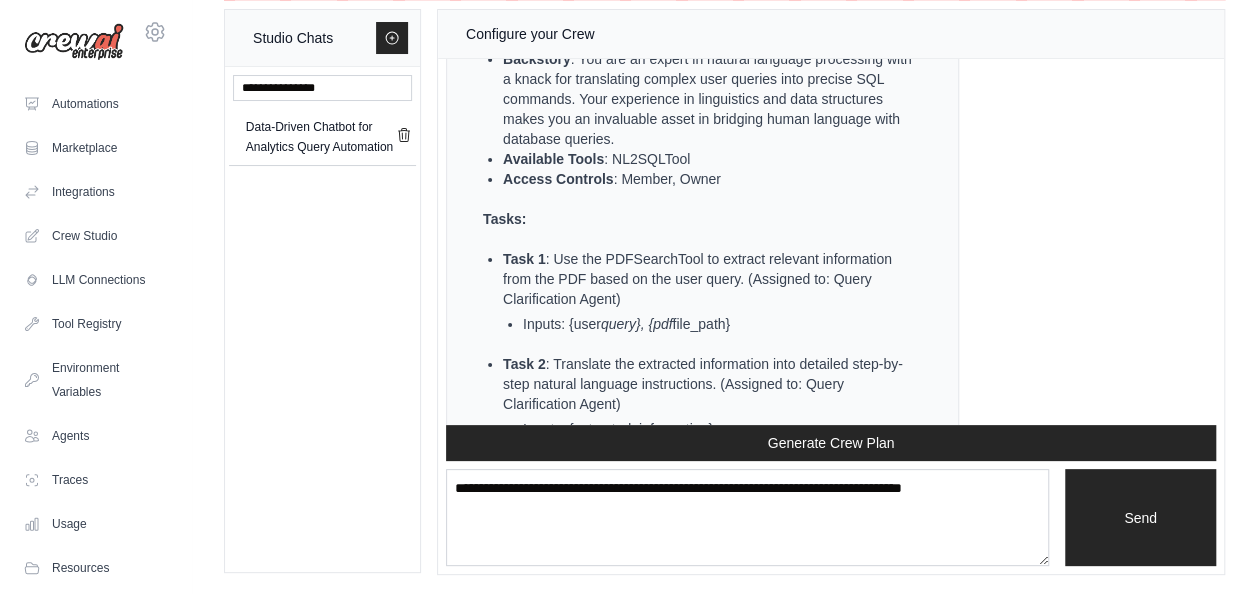 drag, startPoint x: 652, startPoint y: 100, endPoint x: 488, endPoint y: 93, distance: 164.14932 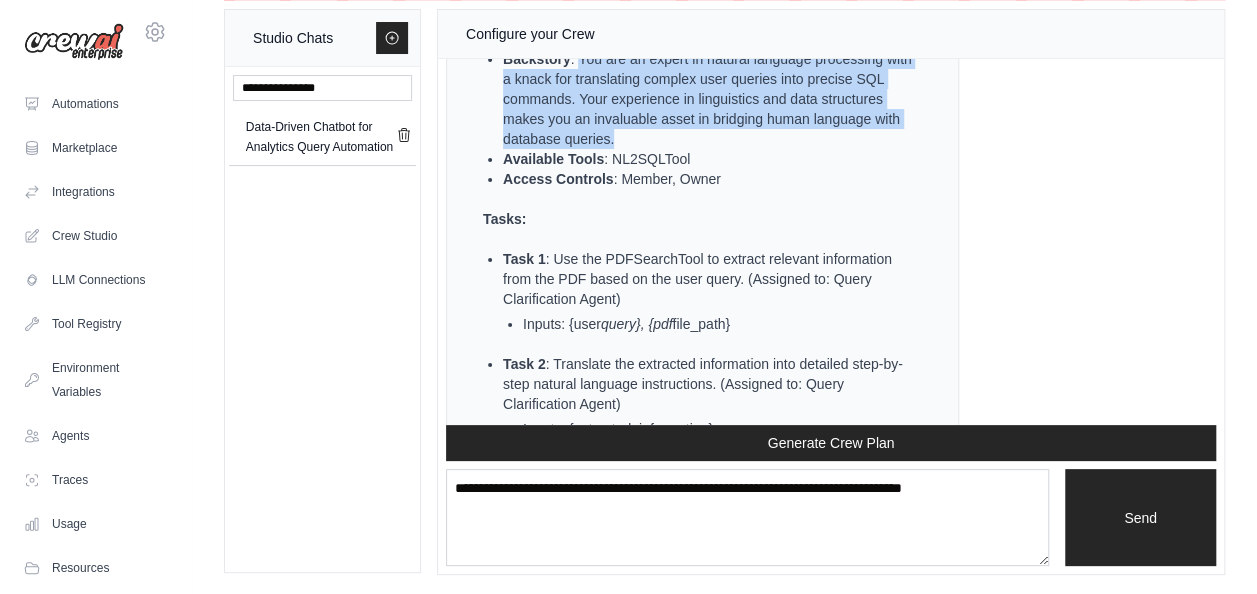 drag, startPoint x: 579, startPoint y: 185, endPoint x: 752, endPoint y: 275, distance: 195.01025 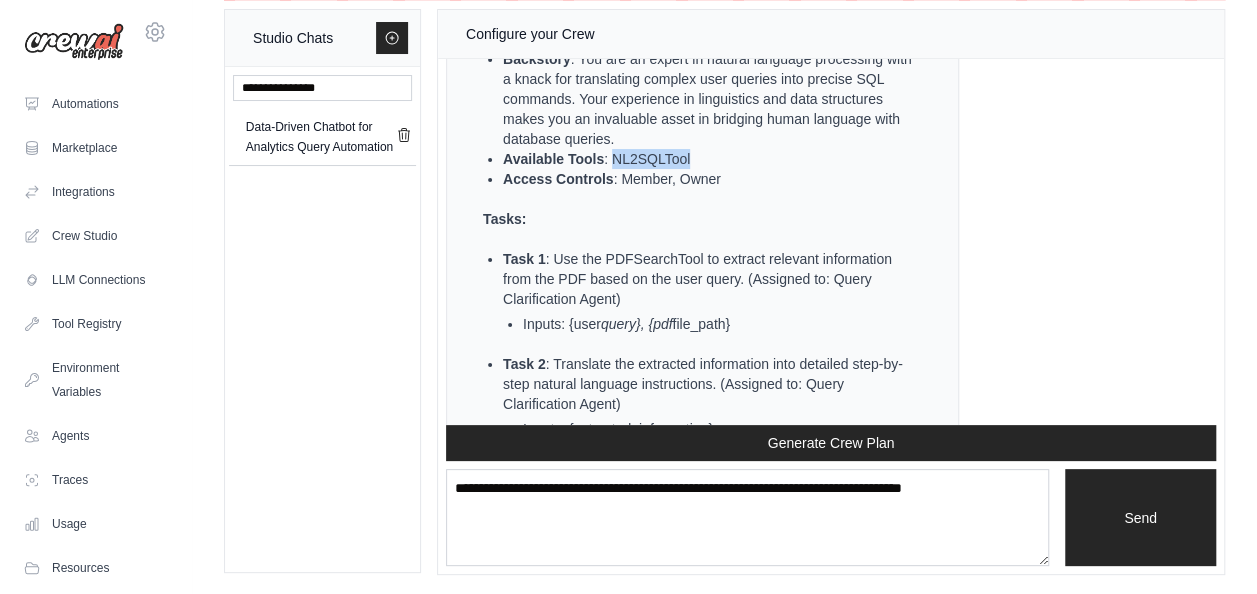 drag, startPoint x: 610, startPoint y: 287, endPoint x: 698, endPoint y: 288, distance: 88.005684 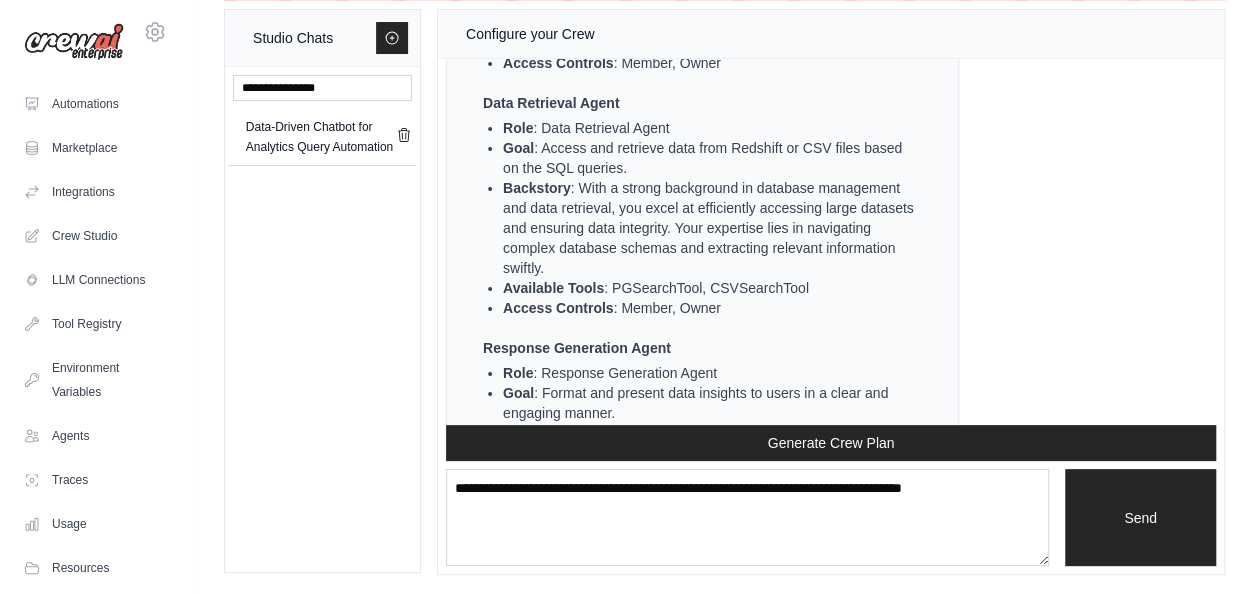 scroll, scrollTop: 5967, scrollLeft: 0, axis: vertical 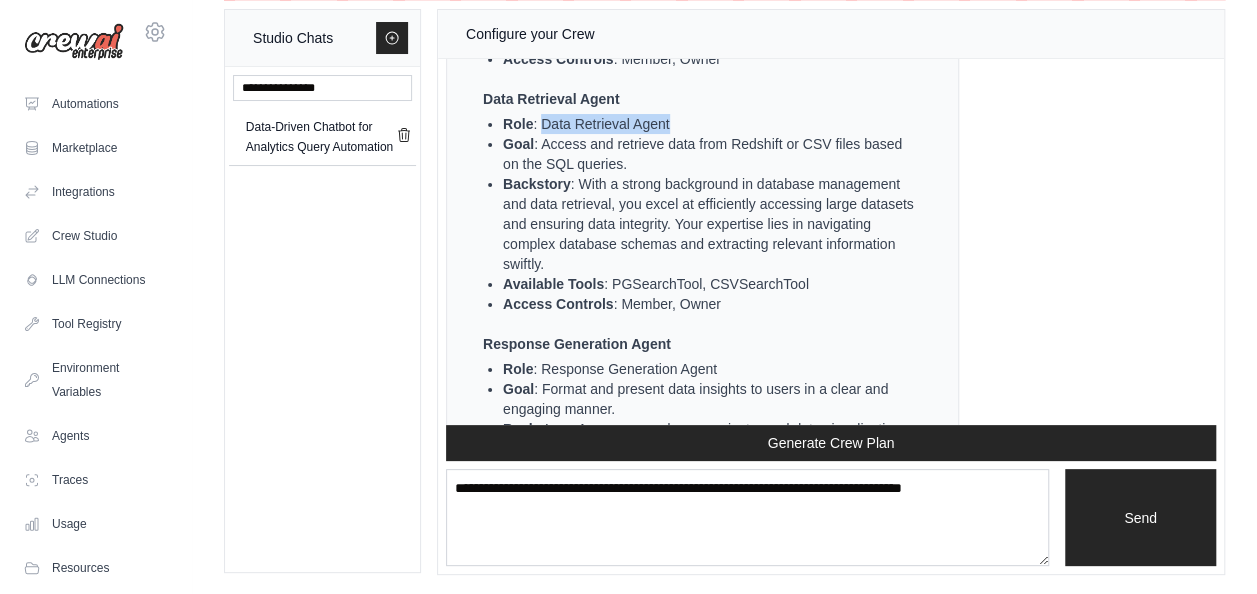 drag, startPoint x: 542, startPoint y: 212, endPoint x: 677, endPoint y: 213, distance: 135.00371 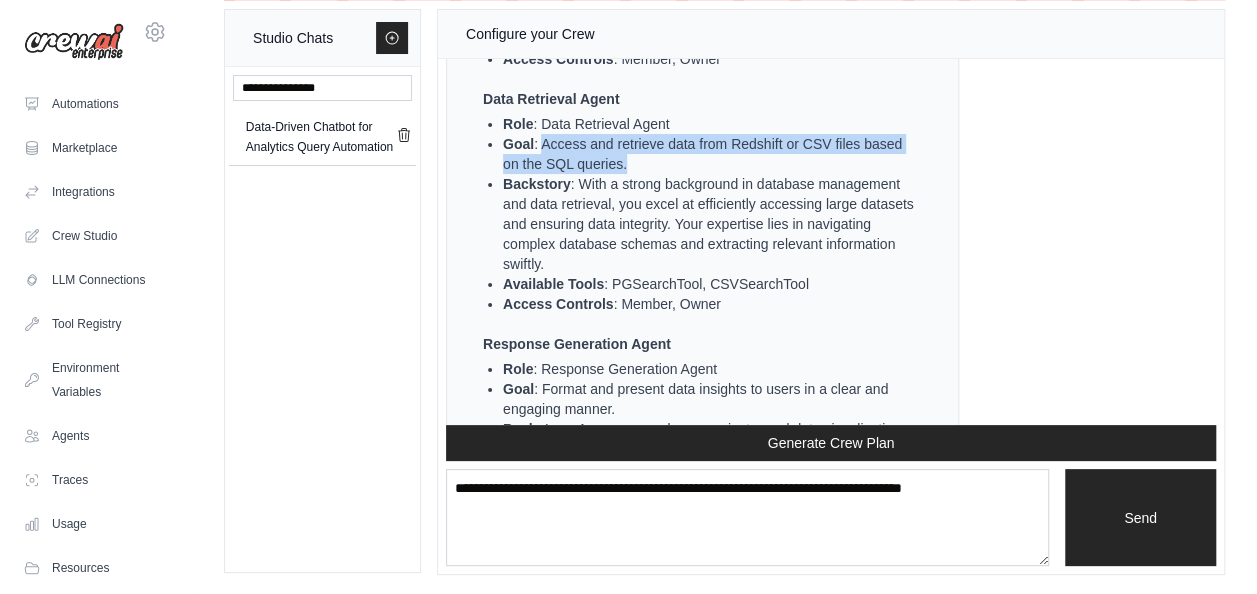 drag, startPoint x: 542, startPoint y: 233, endPoint x: 636, endPoint y: 262, distance: 98.37174 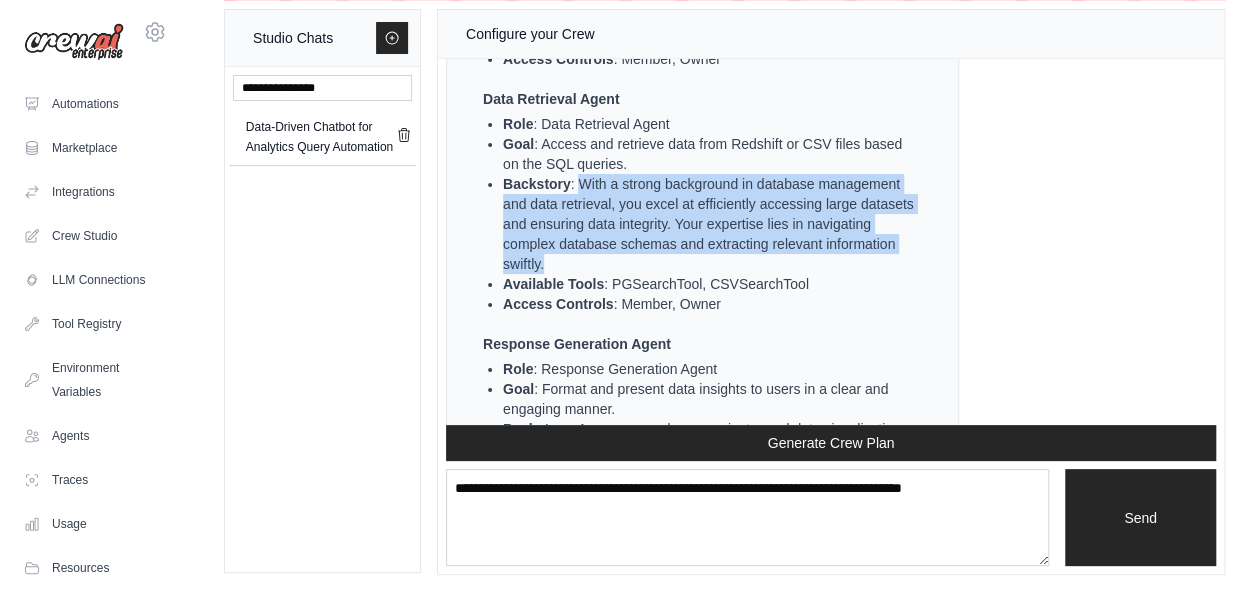 drag, startPoint x: 578, startPoint y: 271, endPoint x: 664, endPoint y: 354, distance: 119.519875 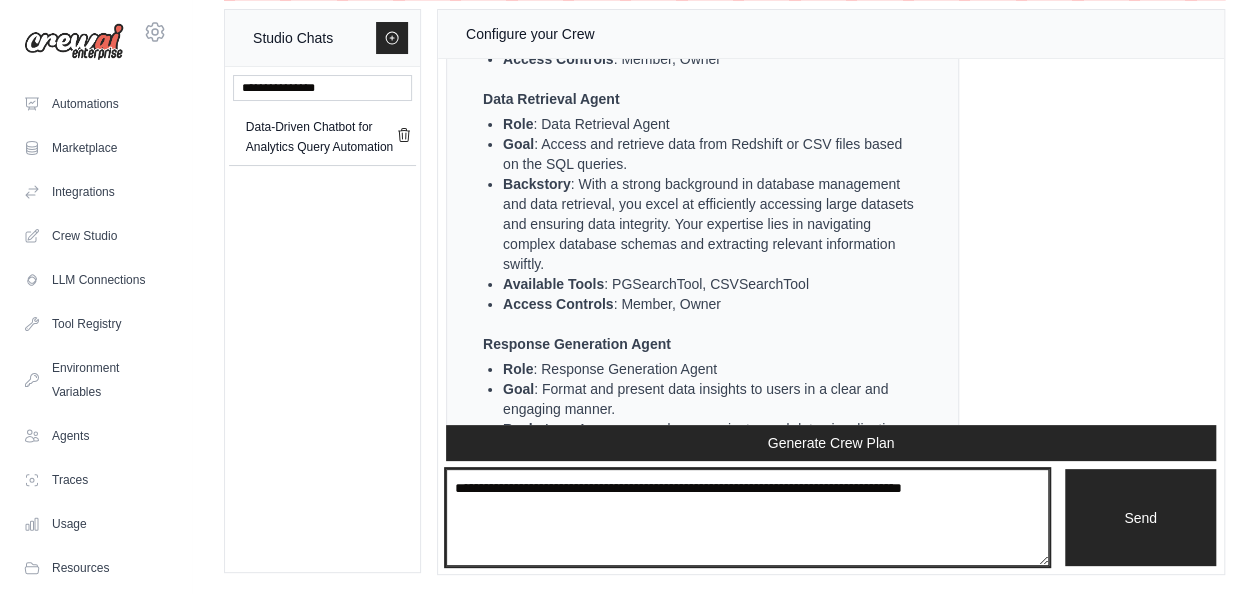 click at bounding box center (747, 517) 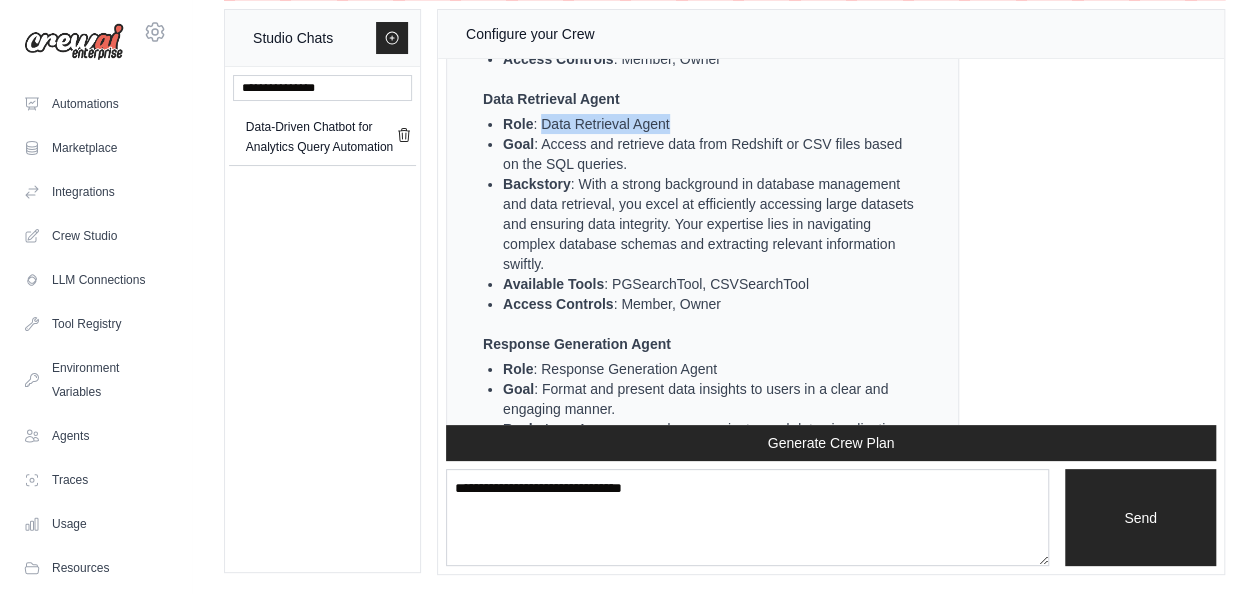 drag, startPoint x: 540, startPoint y: 215, endPoint x: 674, endPoint y: 208, distance: 134.18271 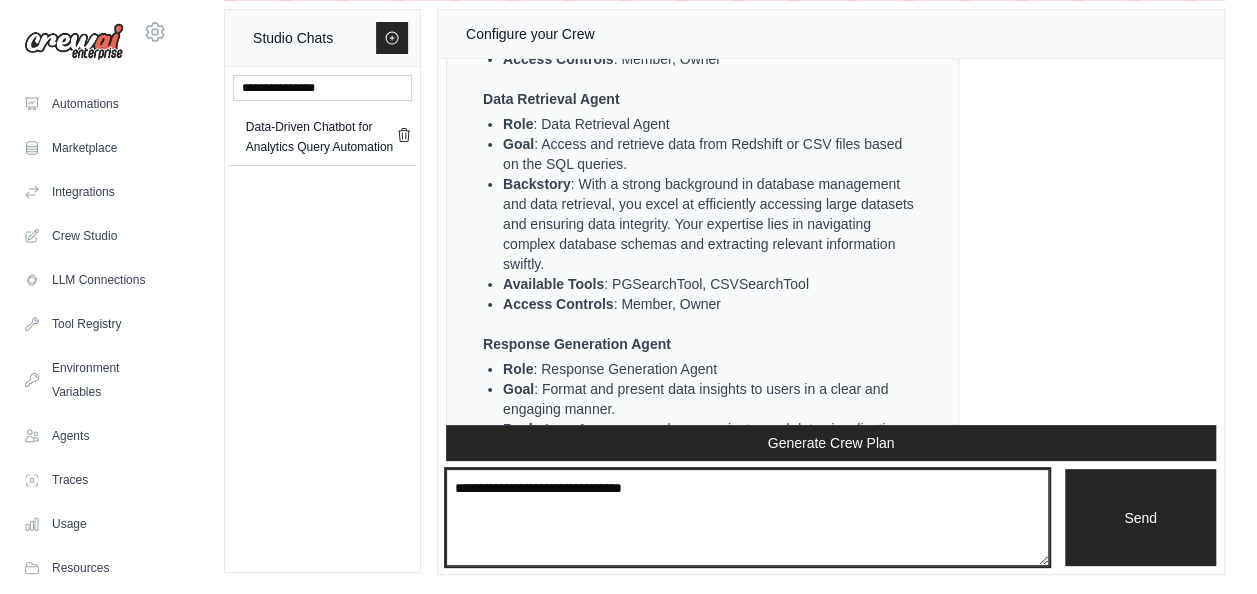 click on "**********" at bounding box center (747, 517) 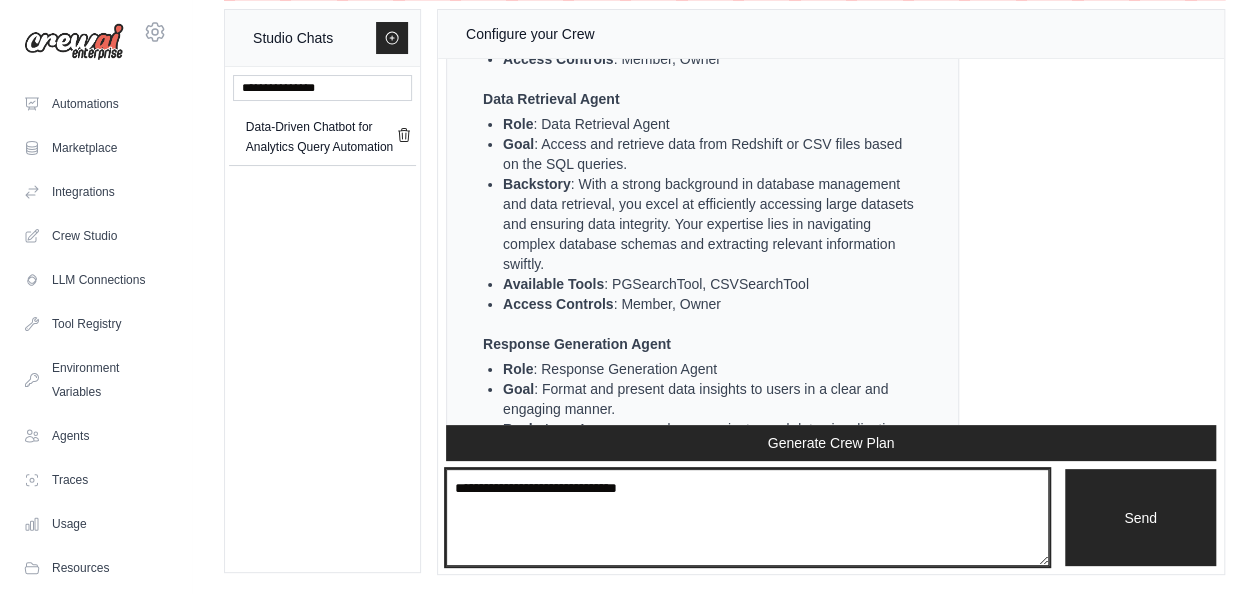 paste on "**********" 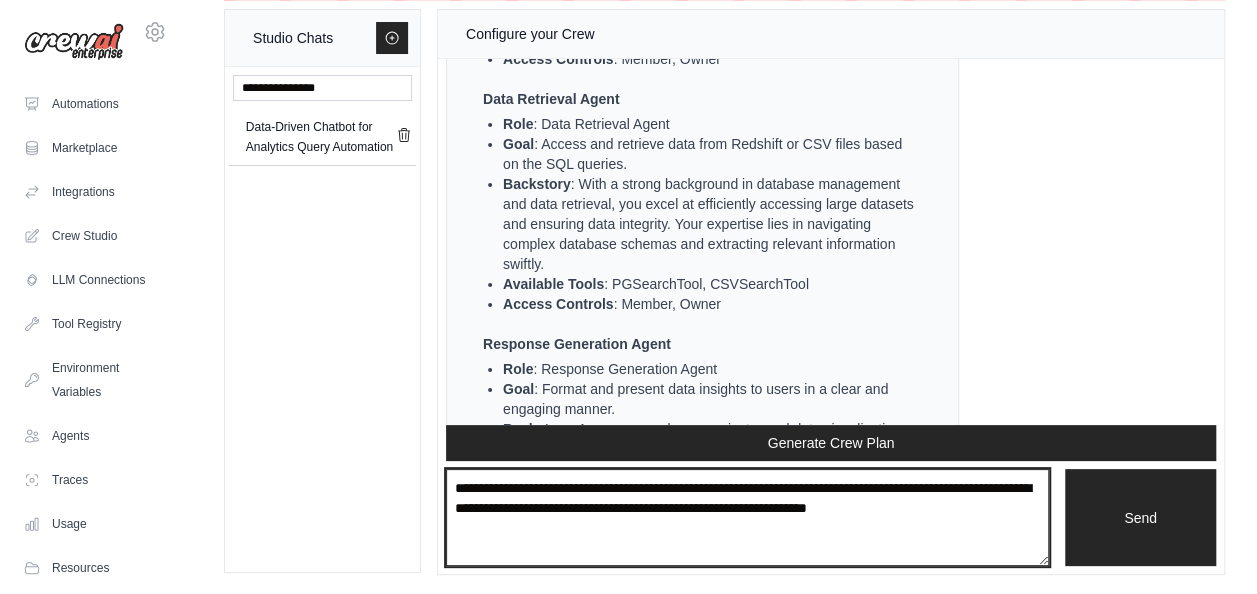 type on "**********" 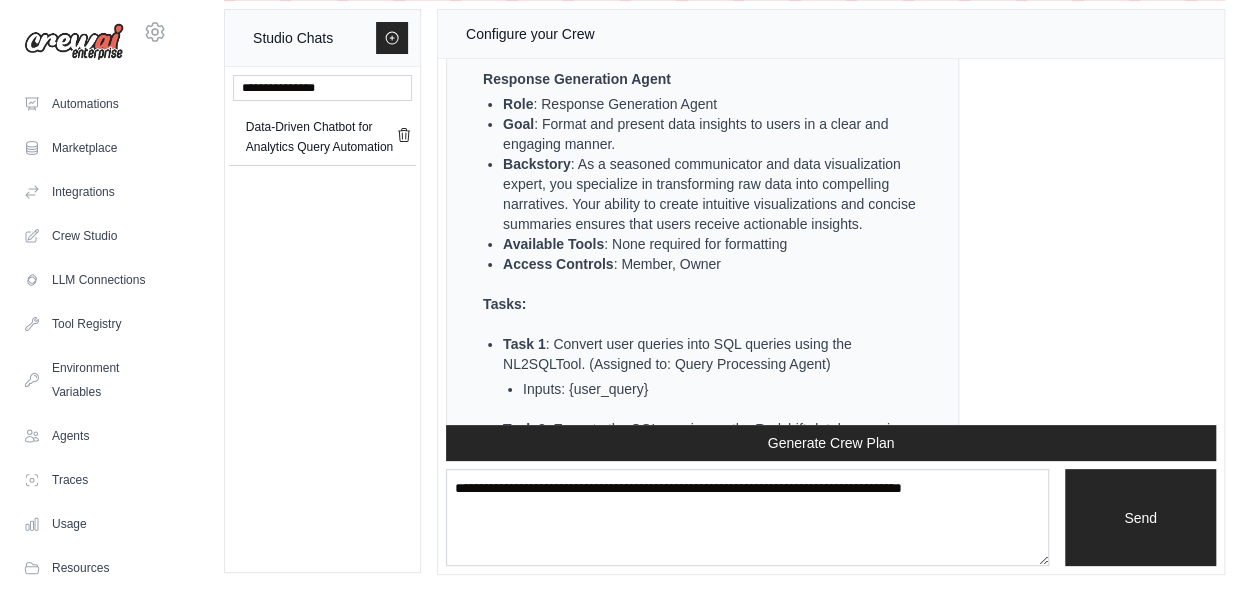 scroll, scrollTop: 6236, scrollLeft: 0, axis: vertical 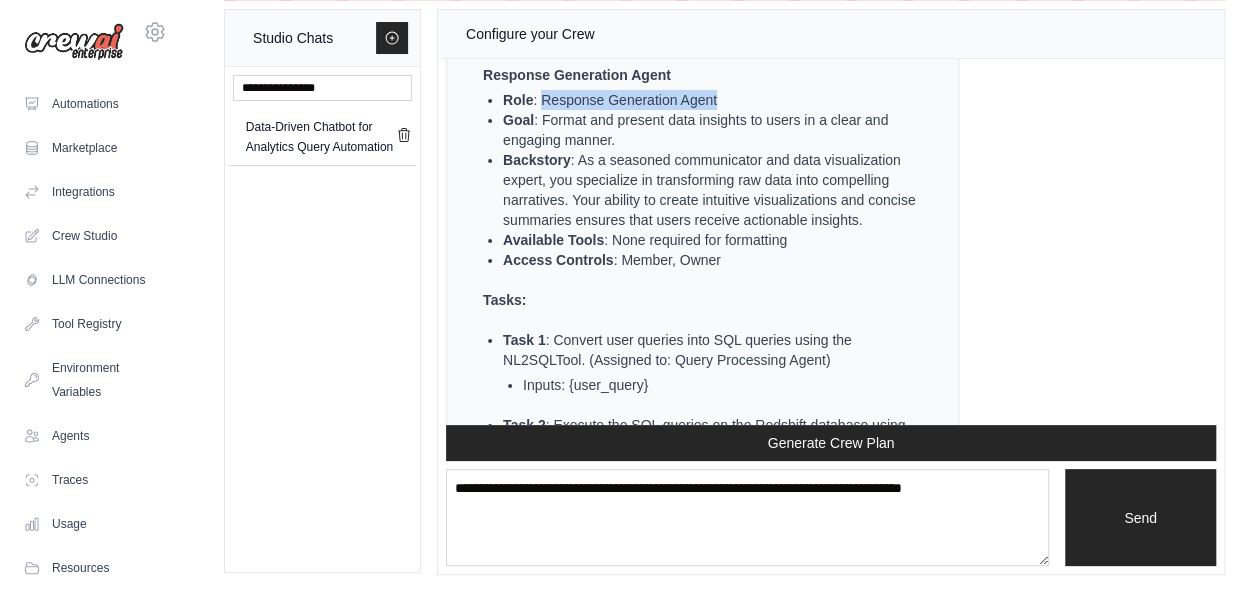 drag, startPoint x: 541, startPoint y: 194, endPoint x: 719, endPoint y: 198, distance: 178.04494 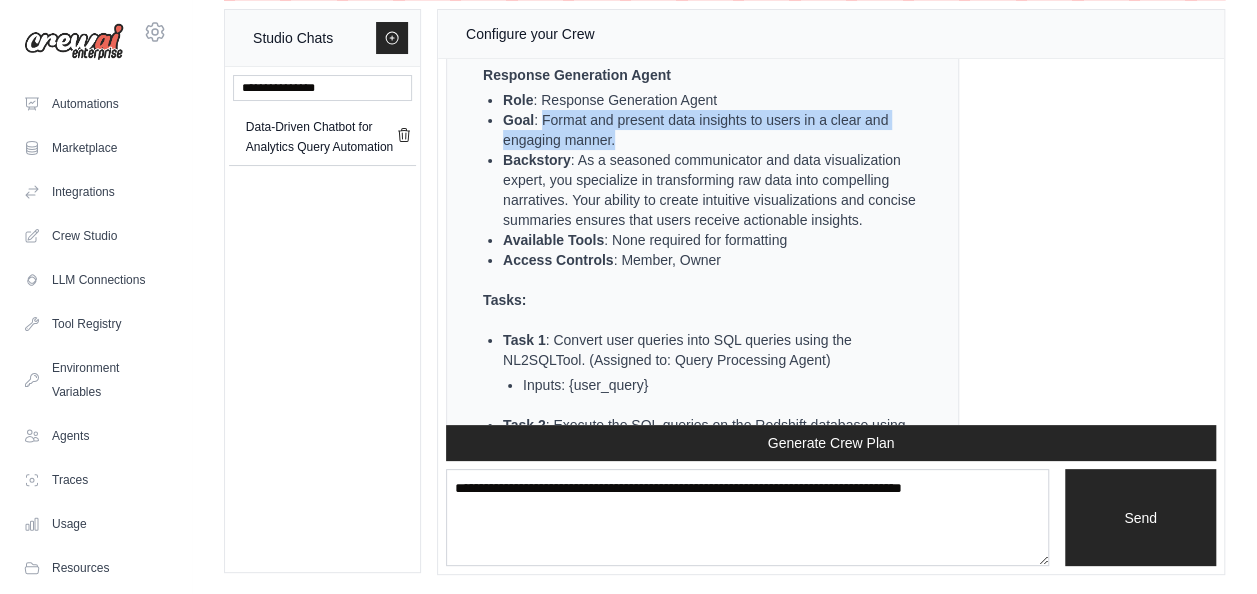 drag, startPoint x: 542, startPoint y: 210, endPoint x: 622, endPoint y: 236, distance: 84.118965 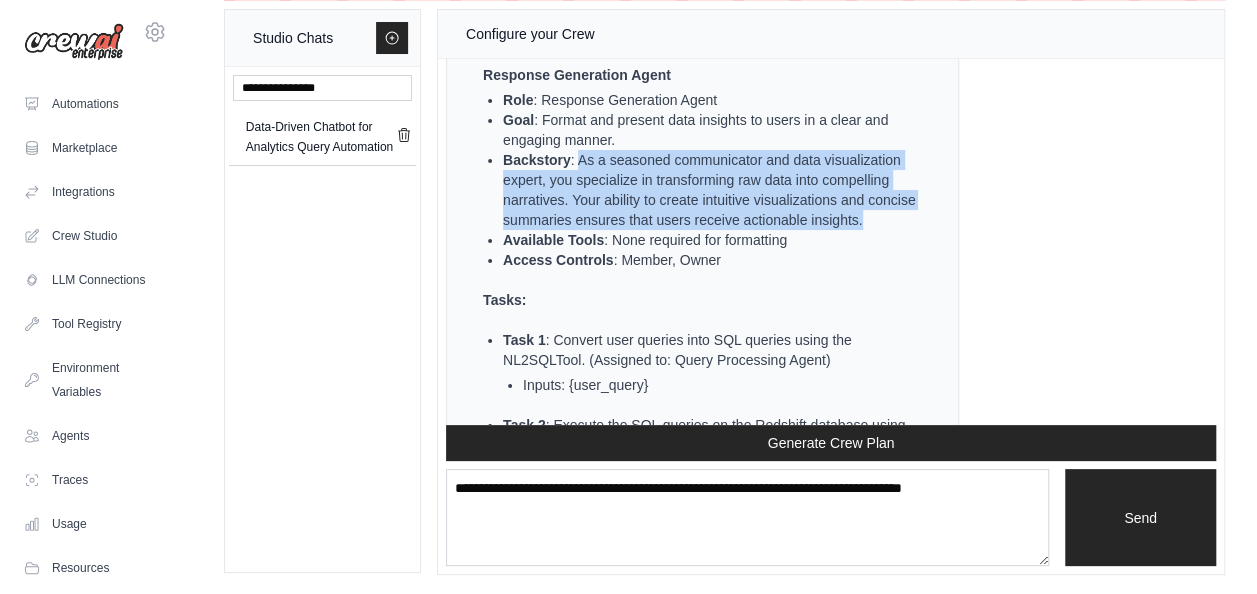 drag, startPoint x: 579, startPoint y: 245, endPoint x: 659, endPoint y: 326, distance: 113.84639 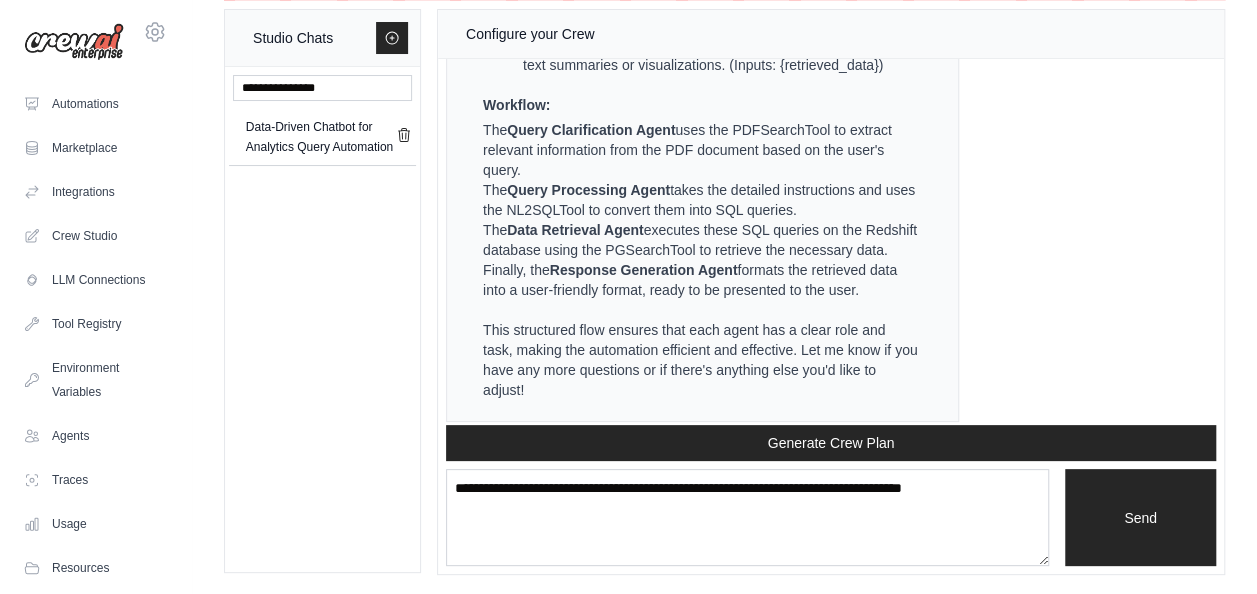 scroll, scrollTop: 14210, scrollLeft: 0, axis: vertical 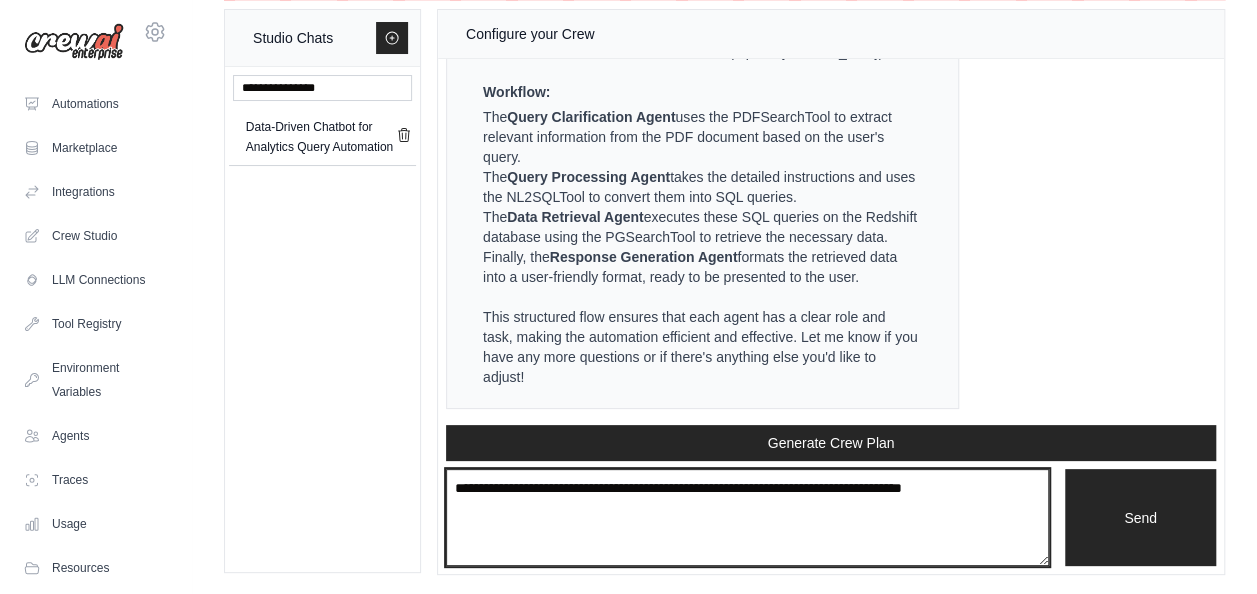 click at bounding box center (747, 517) 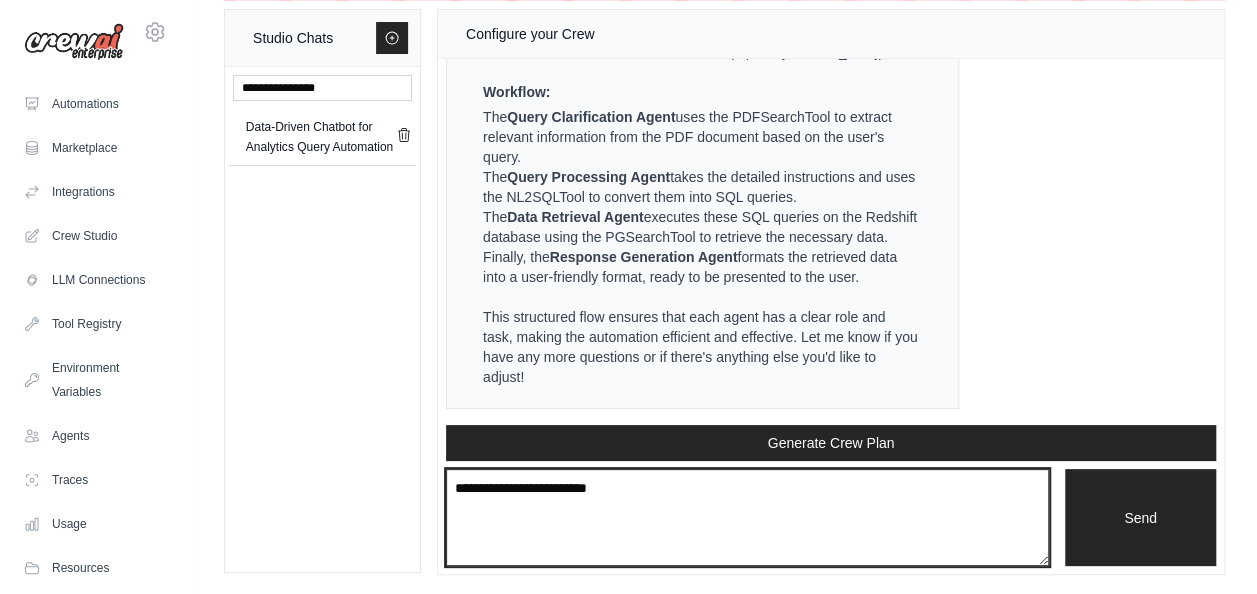 click on "**********" at bounding box center [747, 517] 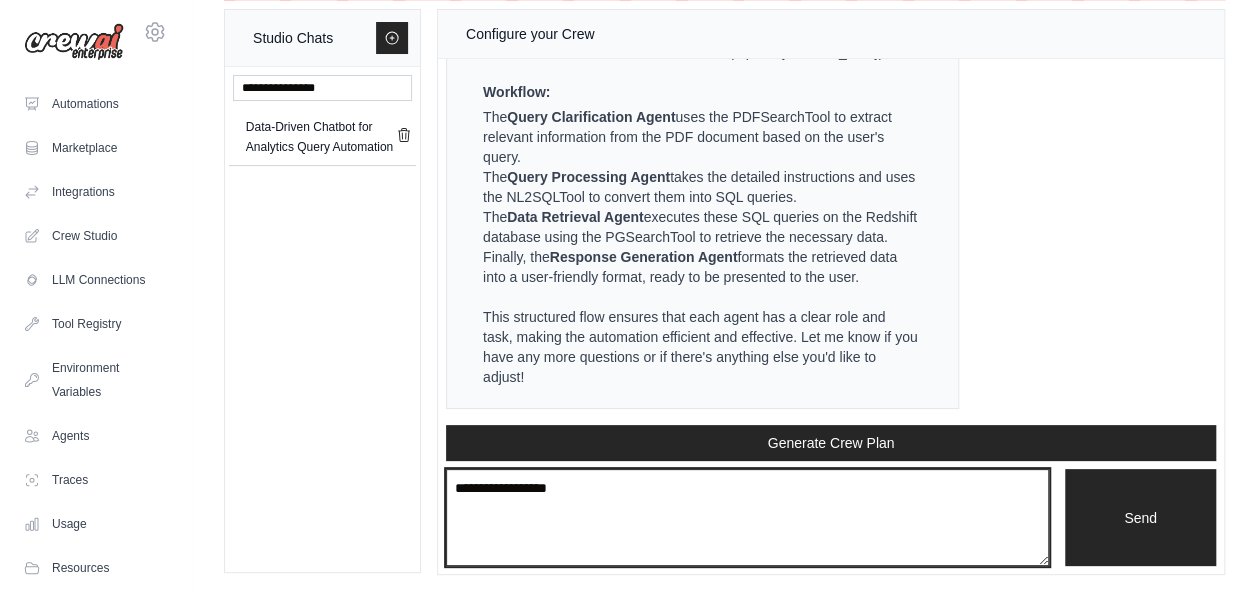 click on "**********" at bounding box center (747, 517) 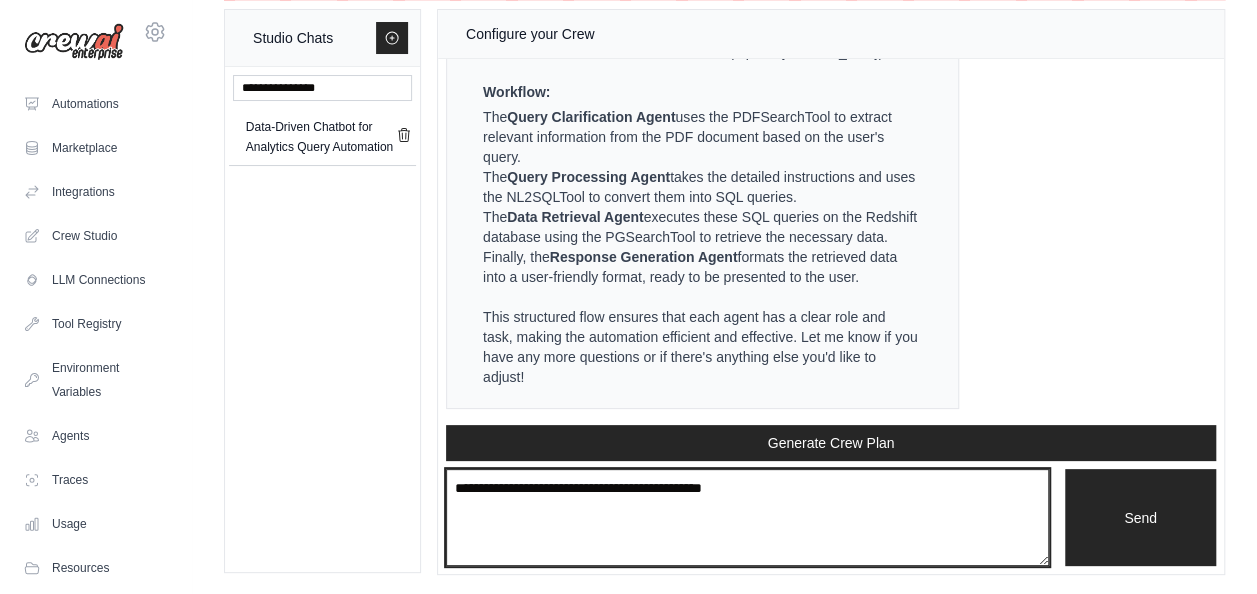 type on "**********" 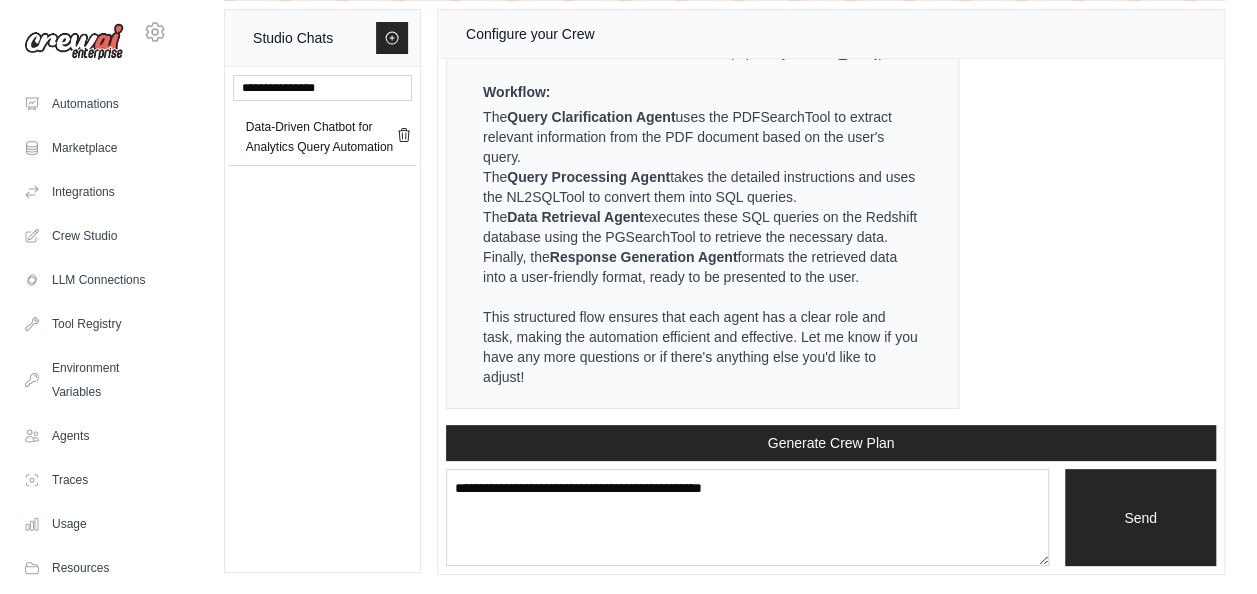 type 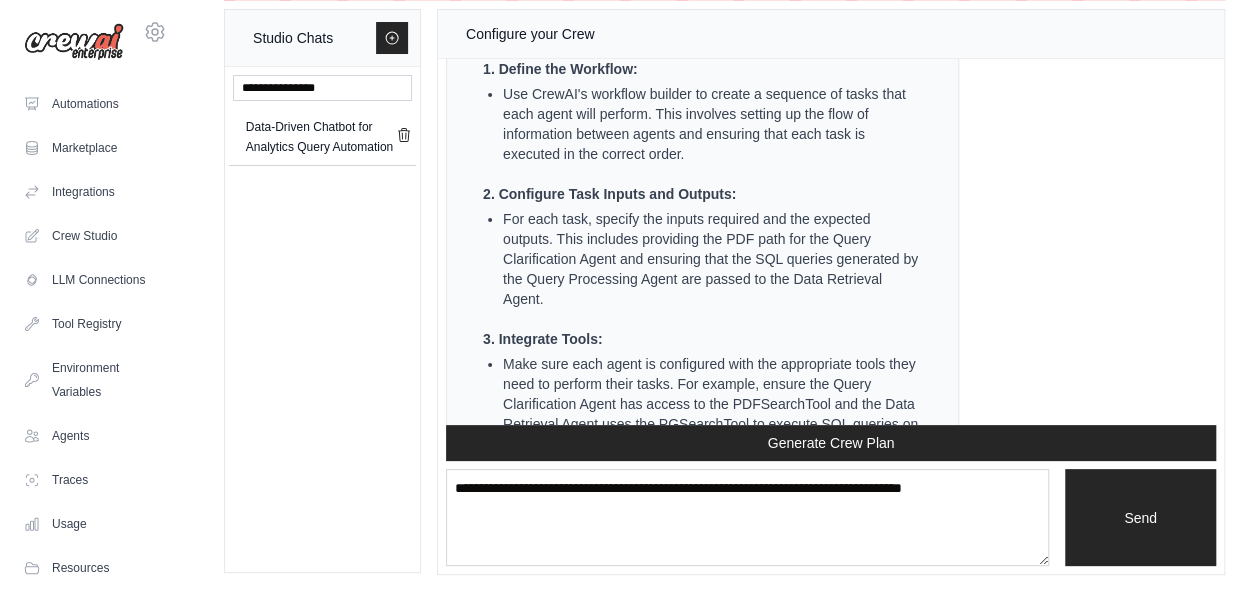 scroll, scrollTop: 14648, scrollLeft: 0, axis: vertical 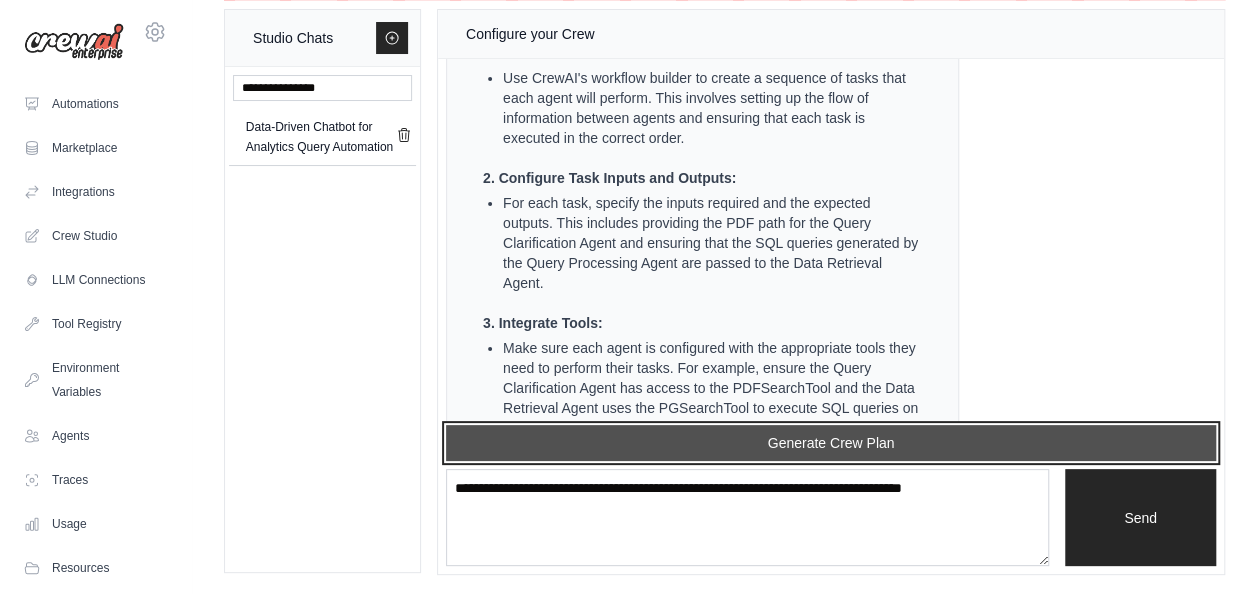 click on "Generate Crew Plan" at bounding box center (831, 443) 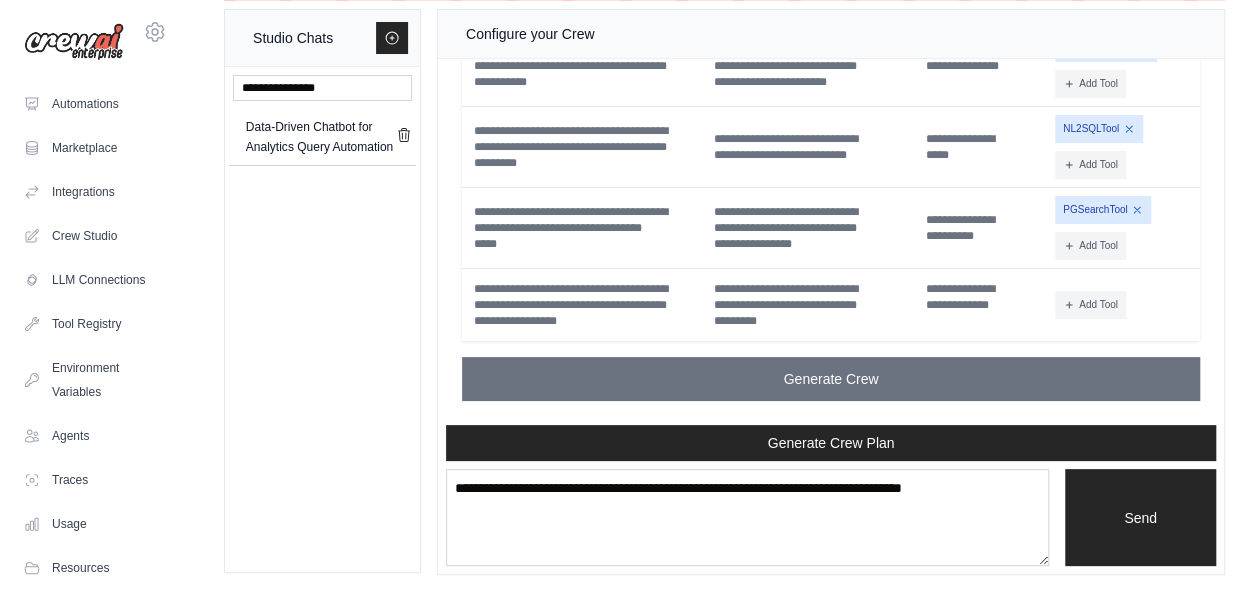 scroll, scrollTop: 16436, scrollLeft: 0, axis: vertical 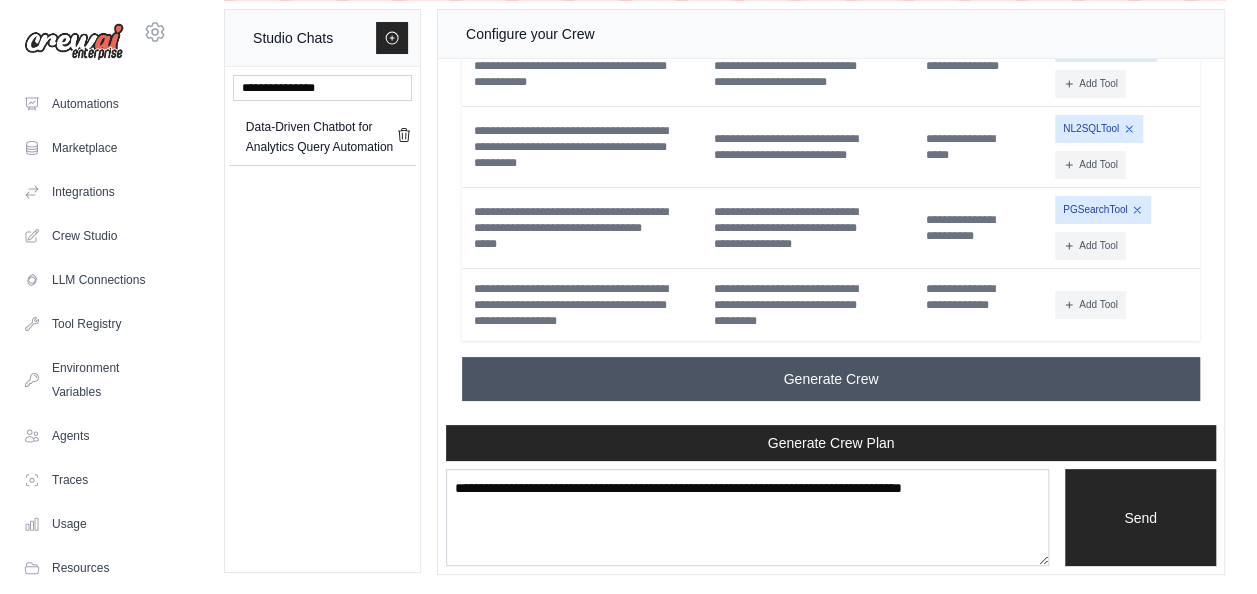click on "Generate Crew" at bounding box center (831, 379) 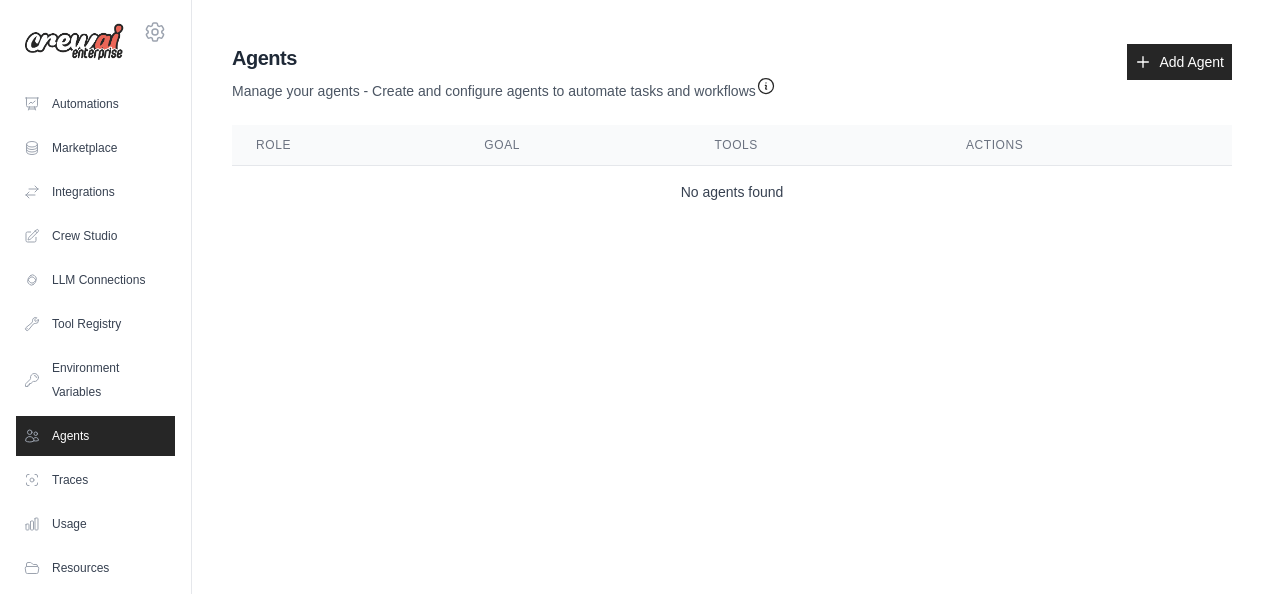 scroll, scrollTop: 0, scrollLeft: 0, axis: both 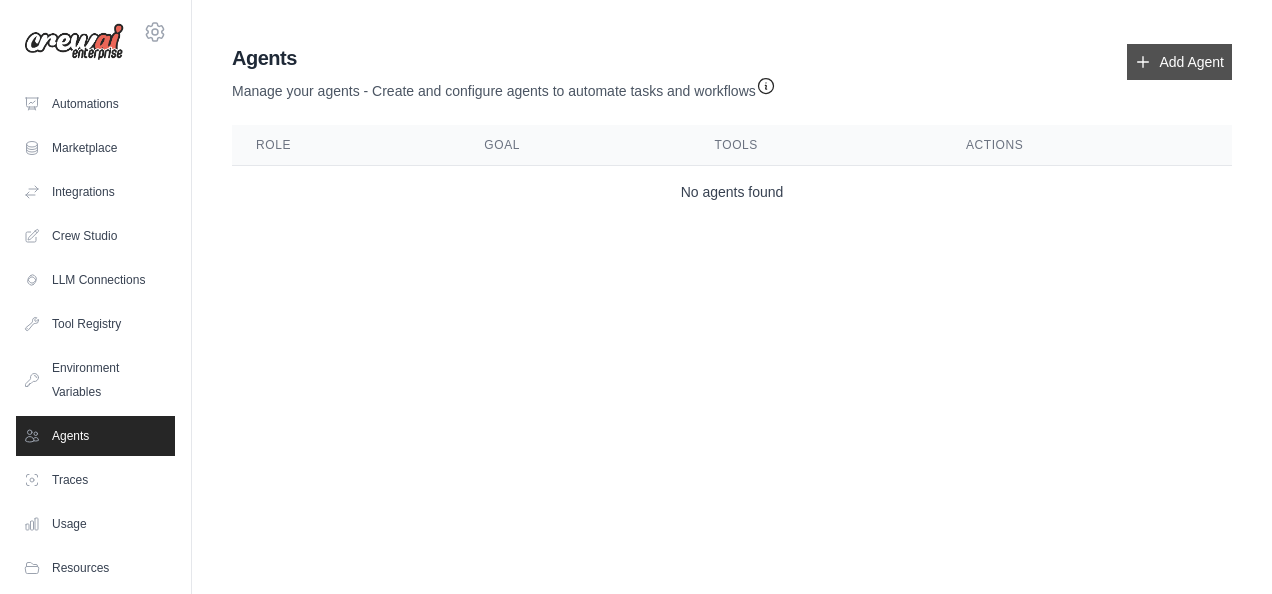 click on "Add Agent" at bounding box center (1179, 62) 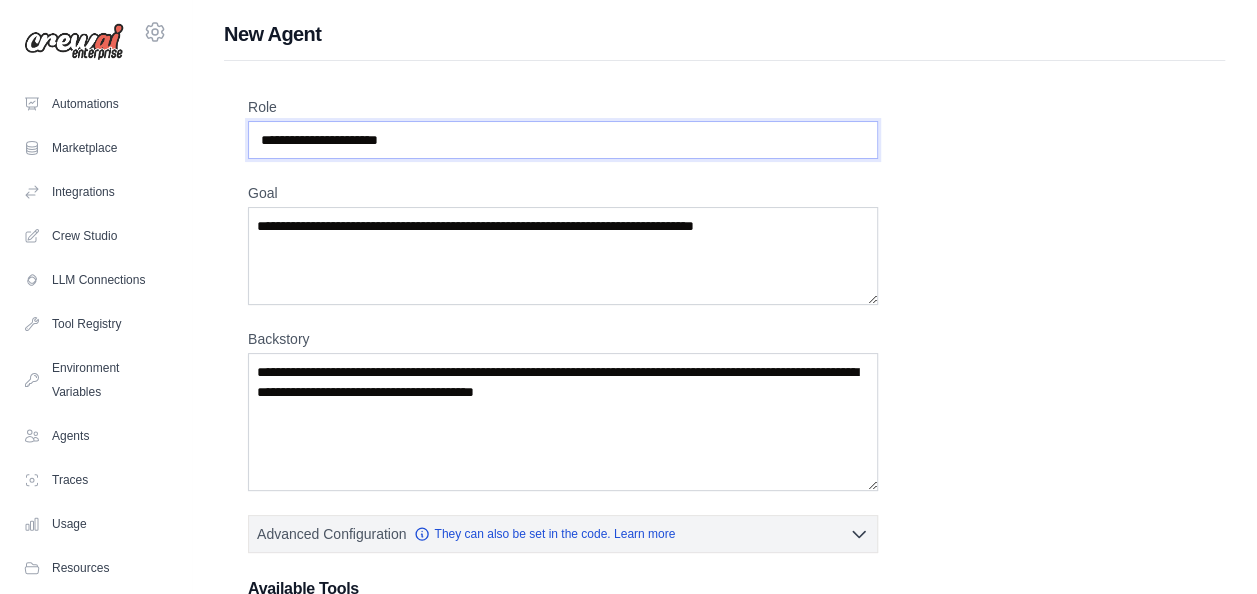 drag, startPoint x: 434, startPoint y: 138, endPoint x: 185, endPoint y: 132, distance: 249.07228 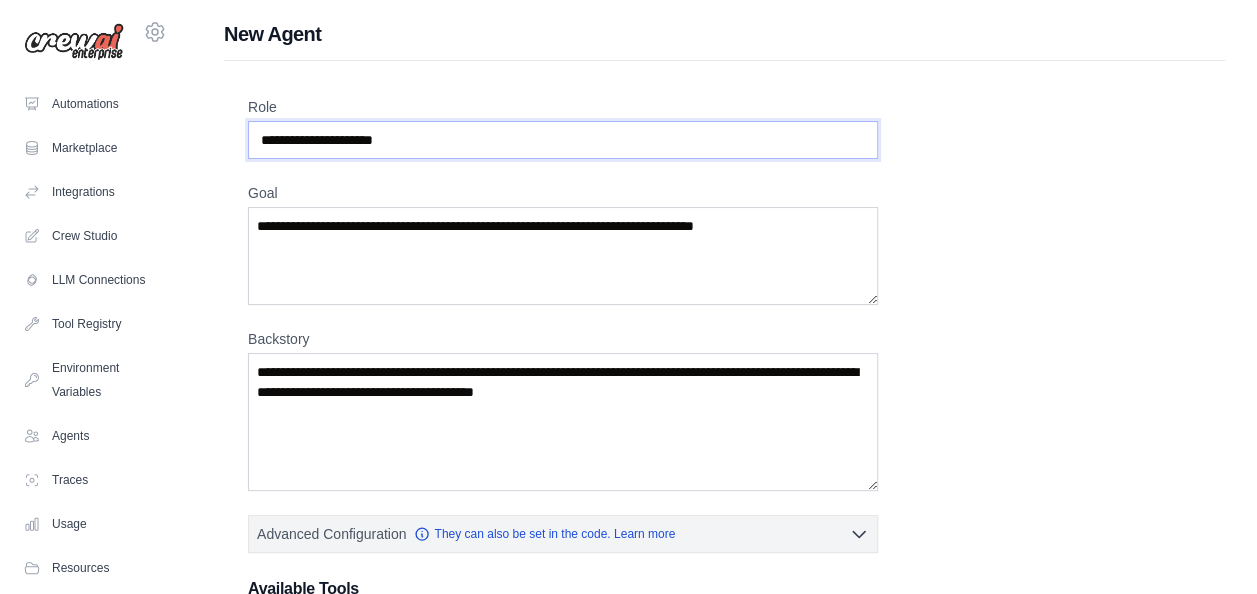 type on "**********" 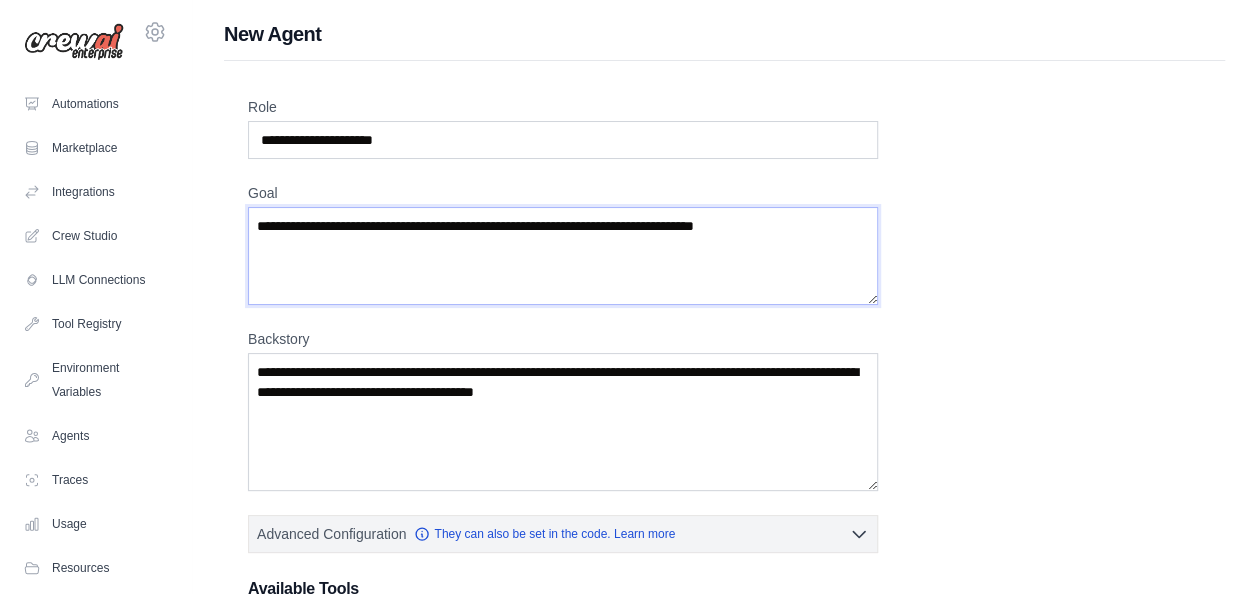 click on "Goal" at bounding box center (563, 256) 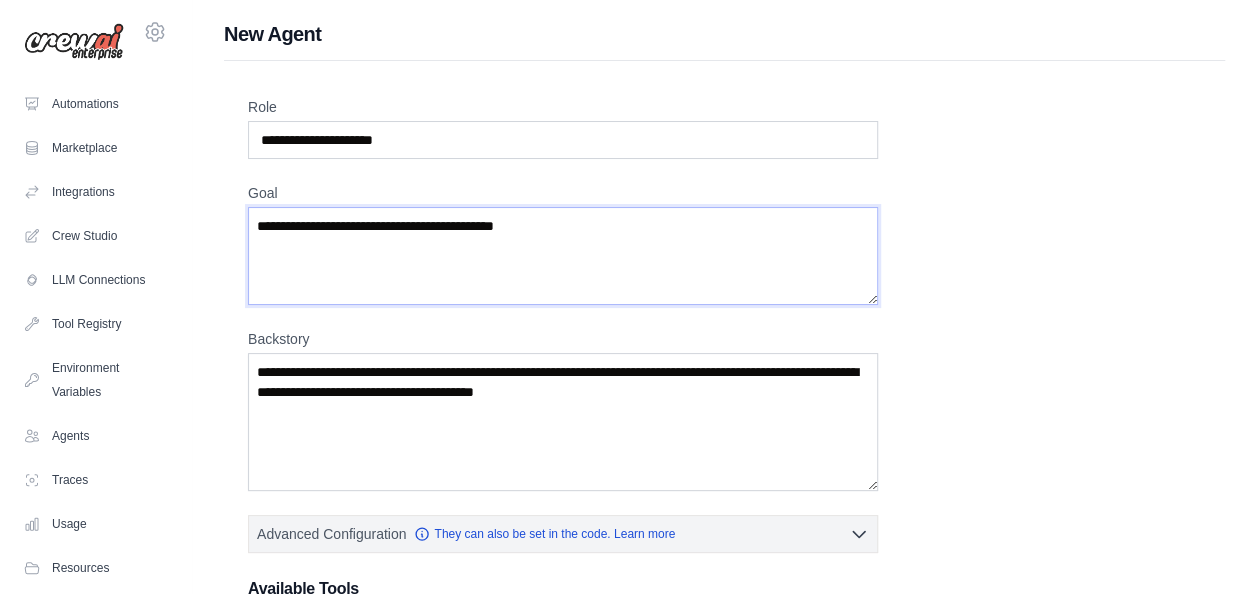 type on "**********" 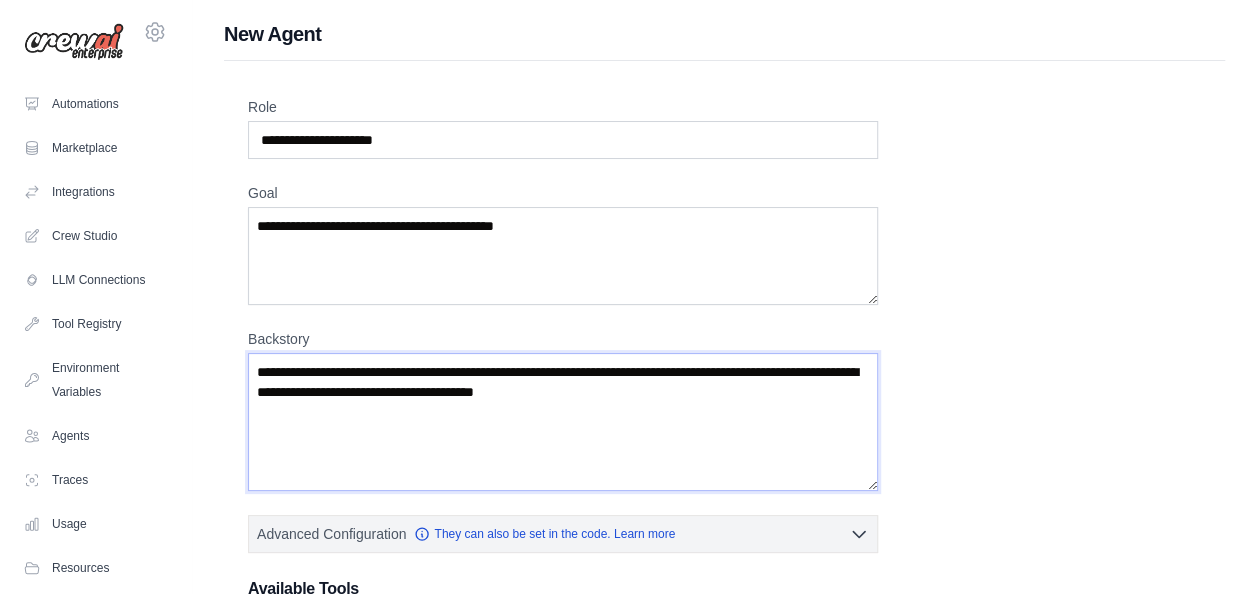 click on "Backstory" at bounding box center (563, 422) 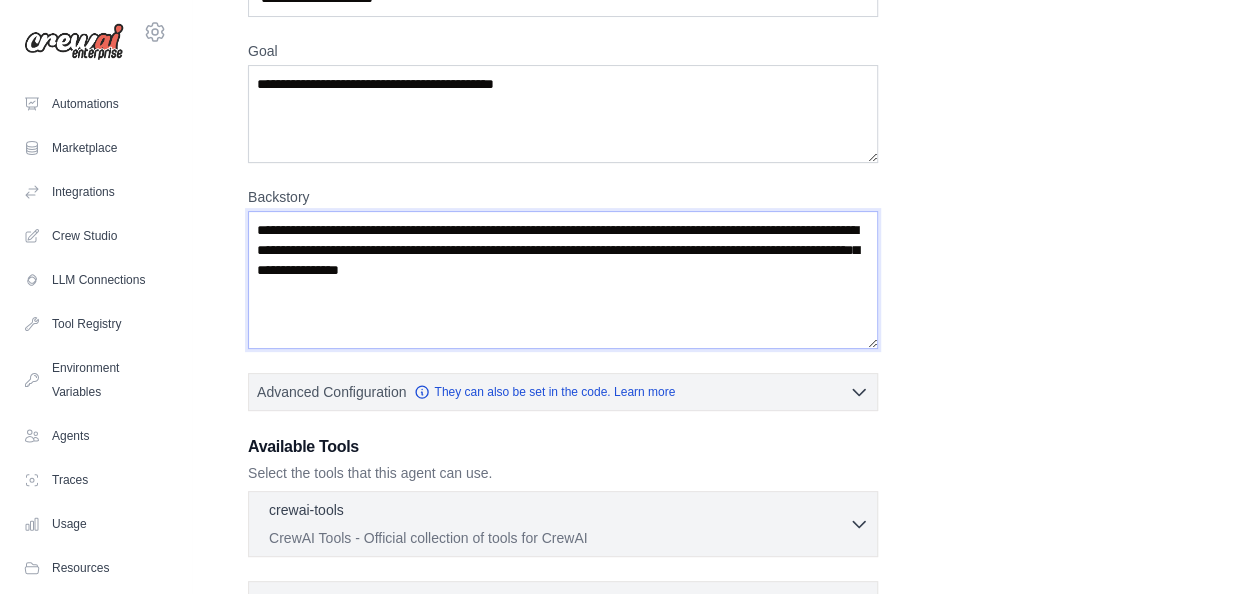 scroll, scrollTop: 152, scrollLeft: 0, axis: vertical 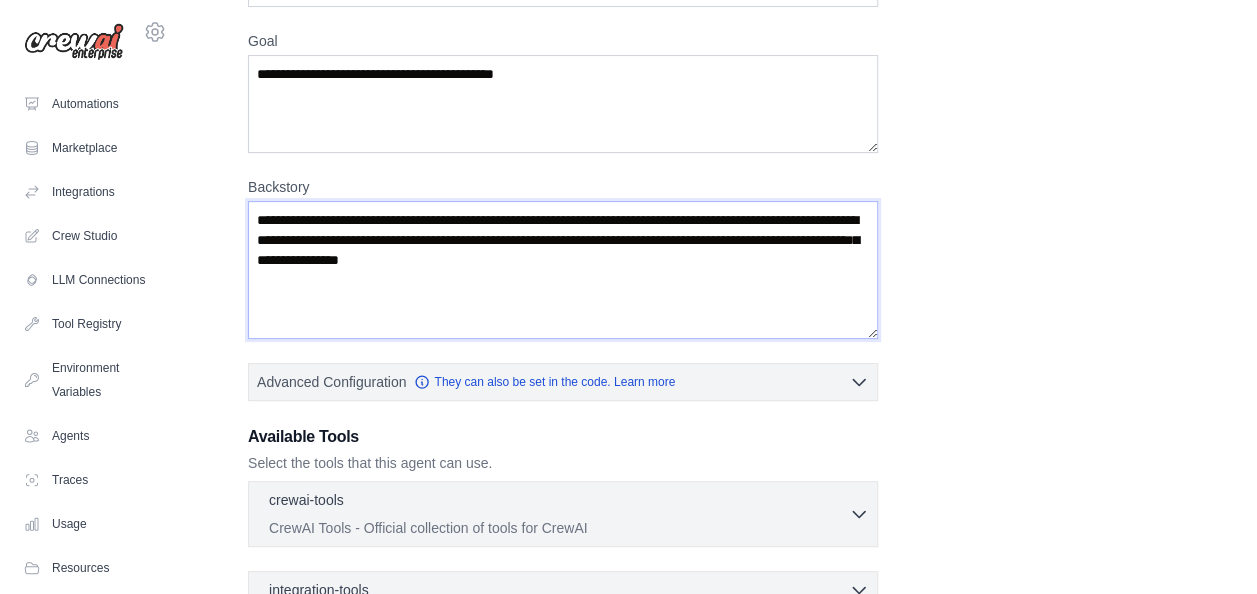 type on "**********" 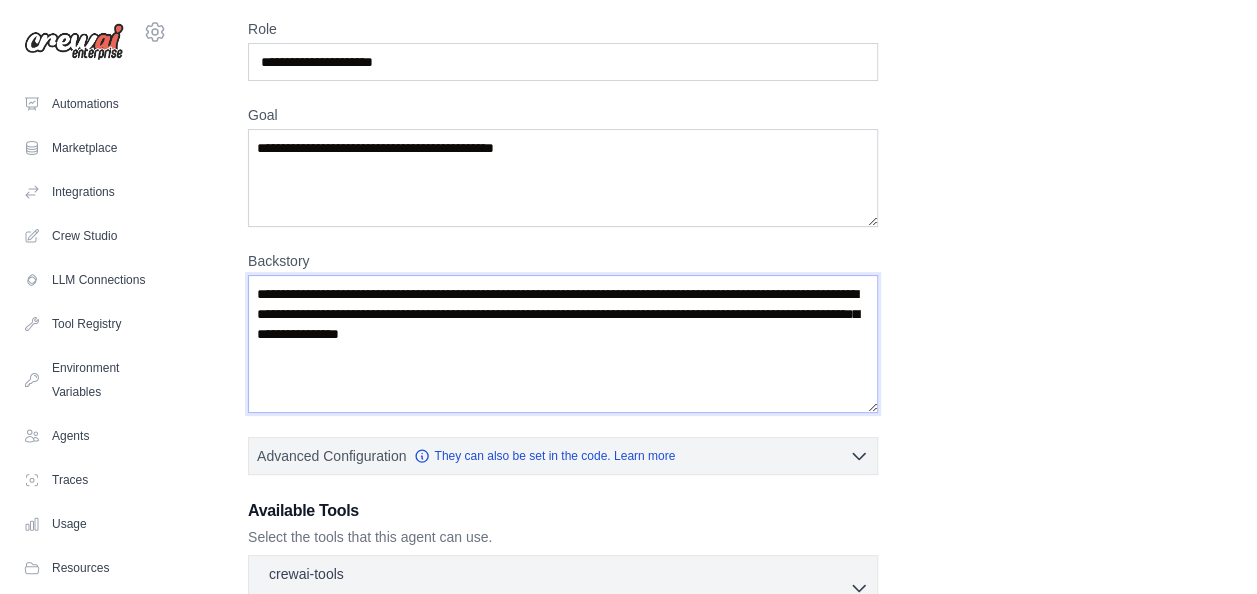 scroll, scrollTop: 0, scrollLeft: 0, axis: both 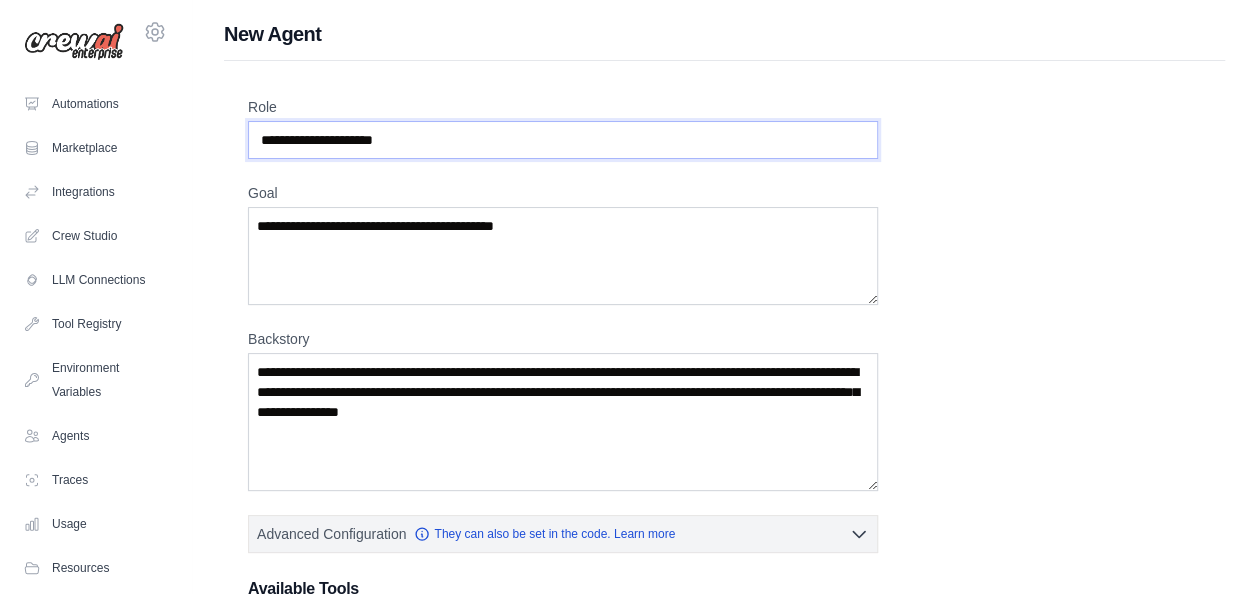 drag, startPoint x: 430, startPoint y: 138, endPoint x: 197, endPoint y: 122, distance: 233.5487 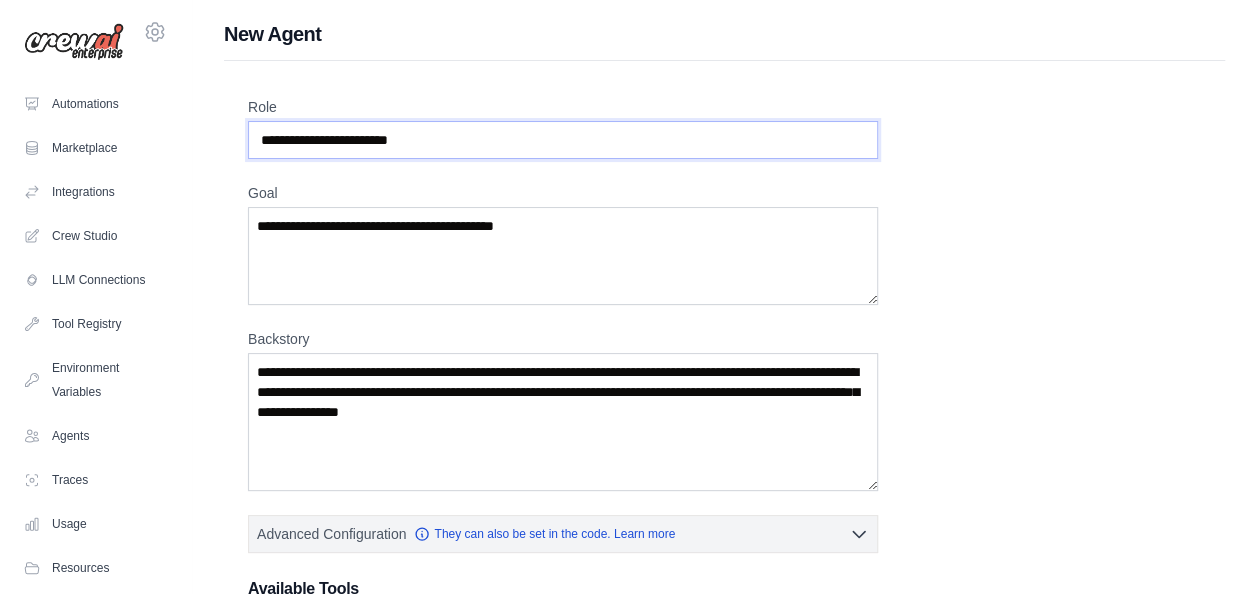 type on "**********" 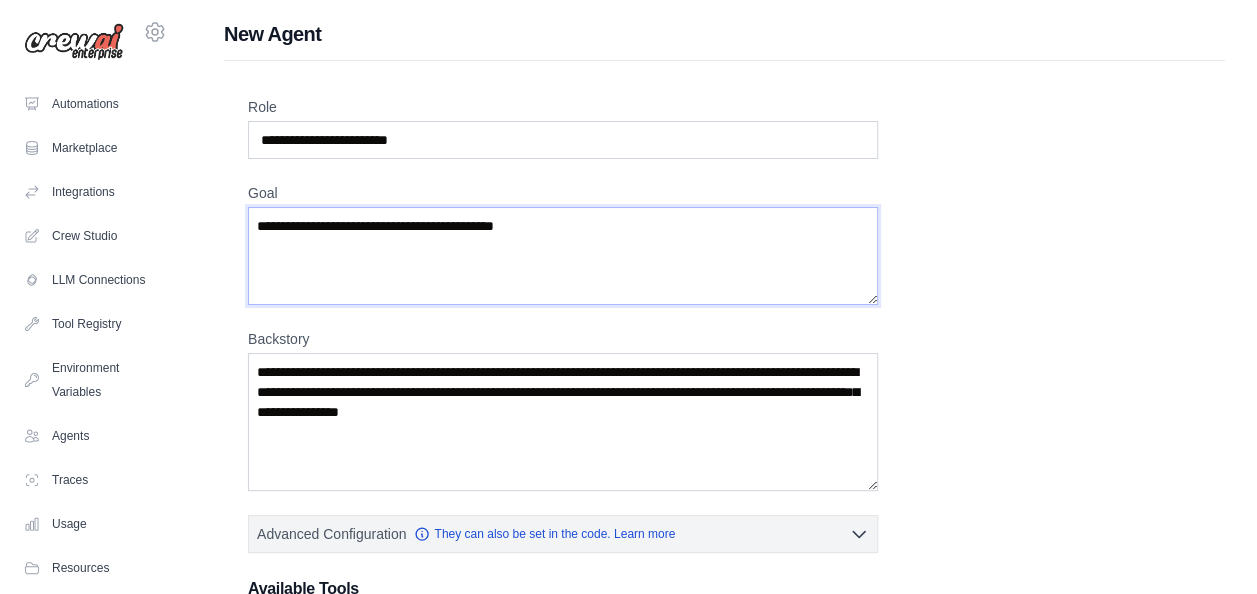 click on "**********" at bounding box center (563, 256) 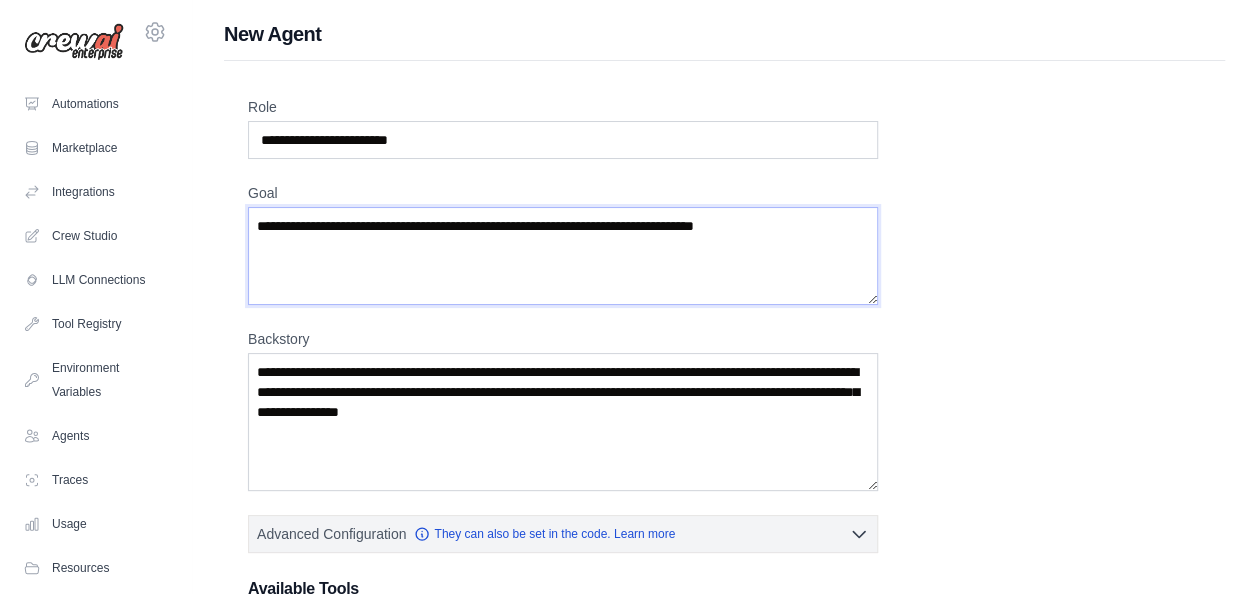 paste on "**********" 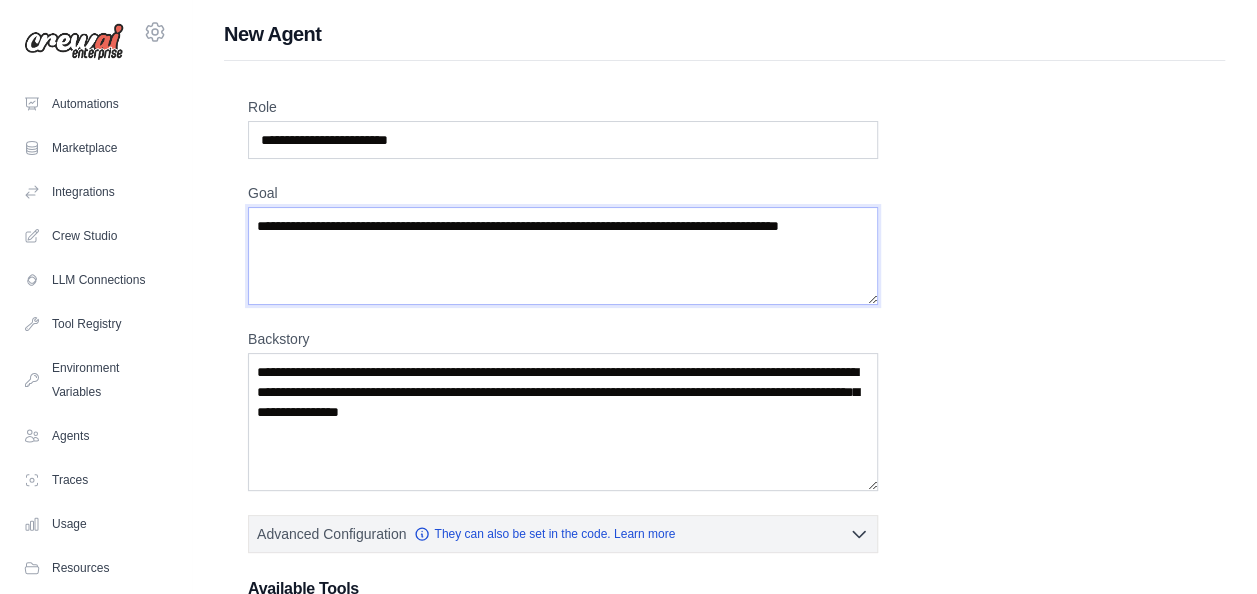 type on "**********" 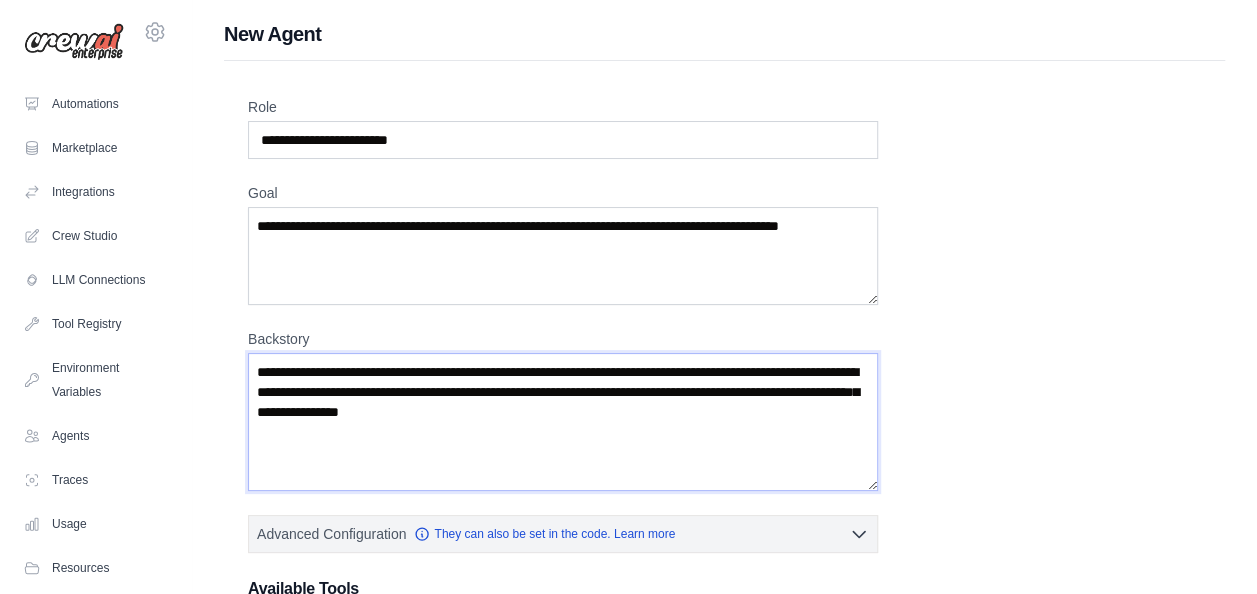 click on "**********" at bounding box center (563, 422) 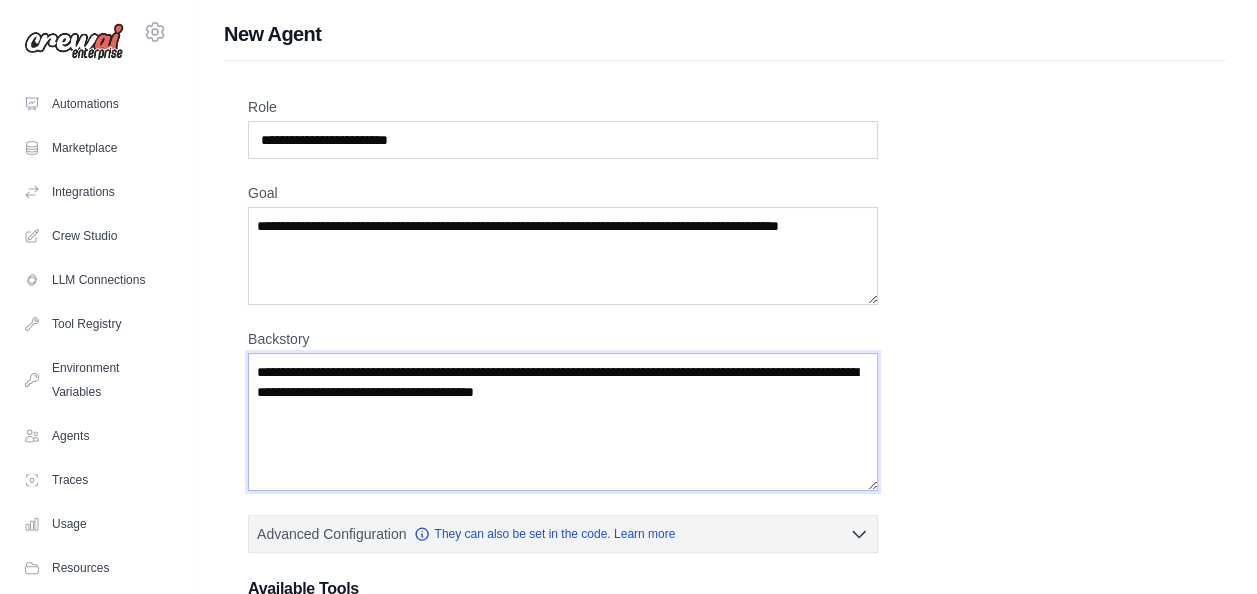 paste on "**********" 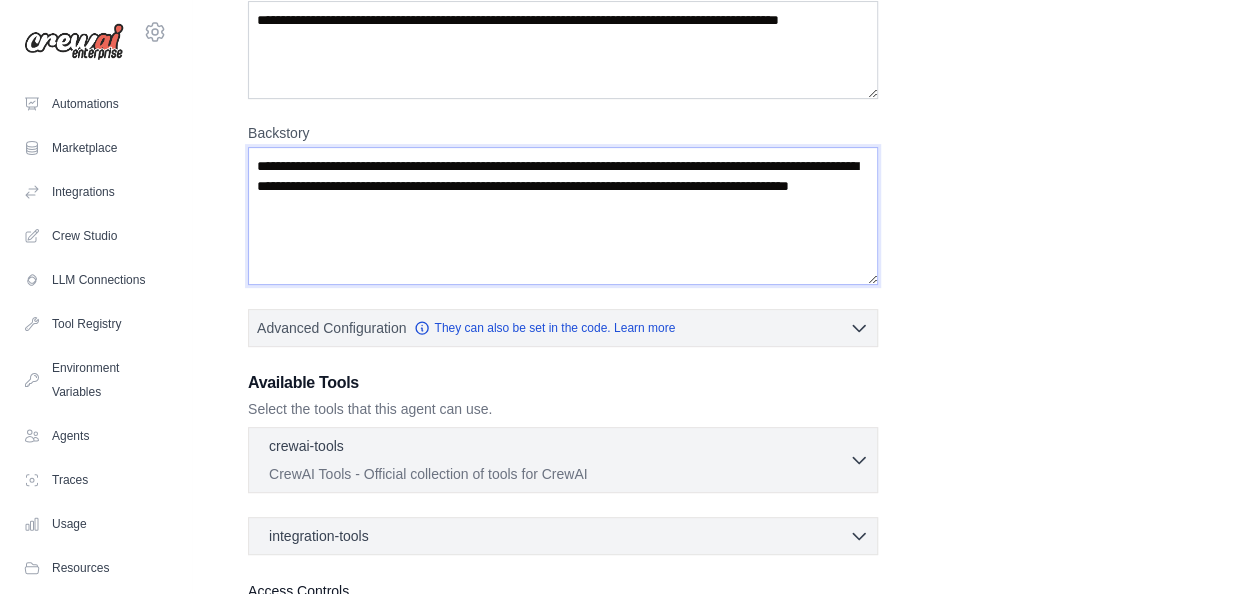 scroll, scrollTop: 207, scrollLeft: 0, axis: vertical 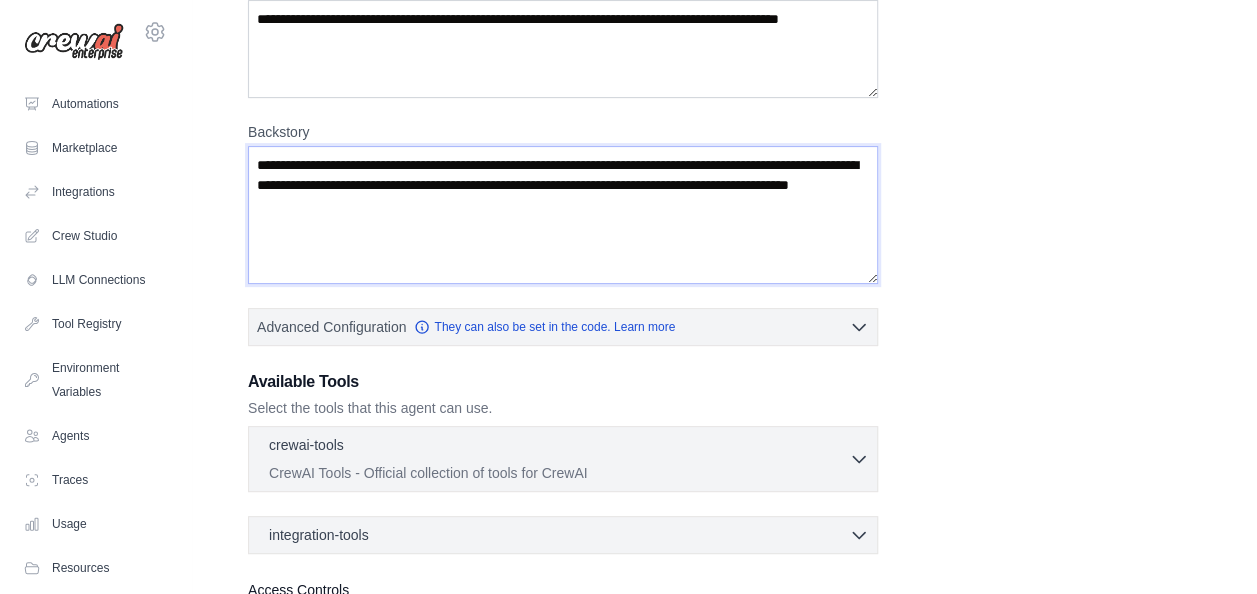 type on "**********" 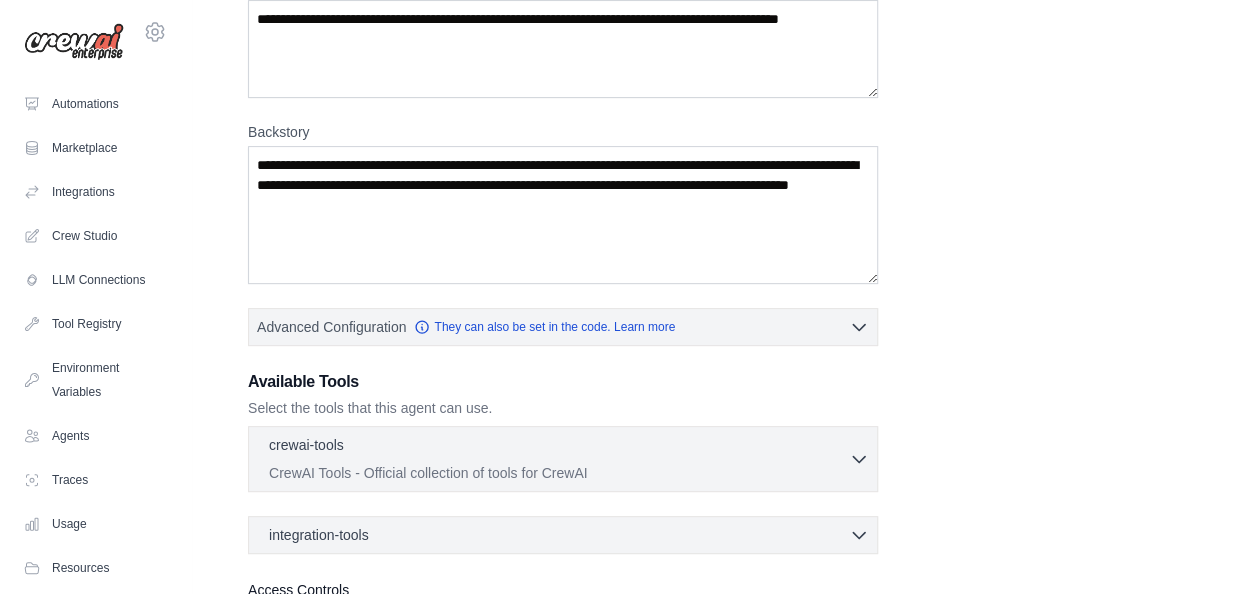 click on "crewai-tools
0 selected" at bounding box center [559, 447] 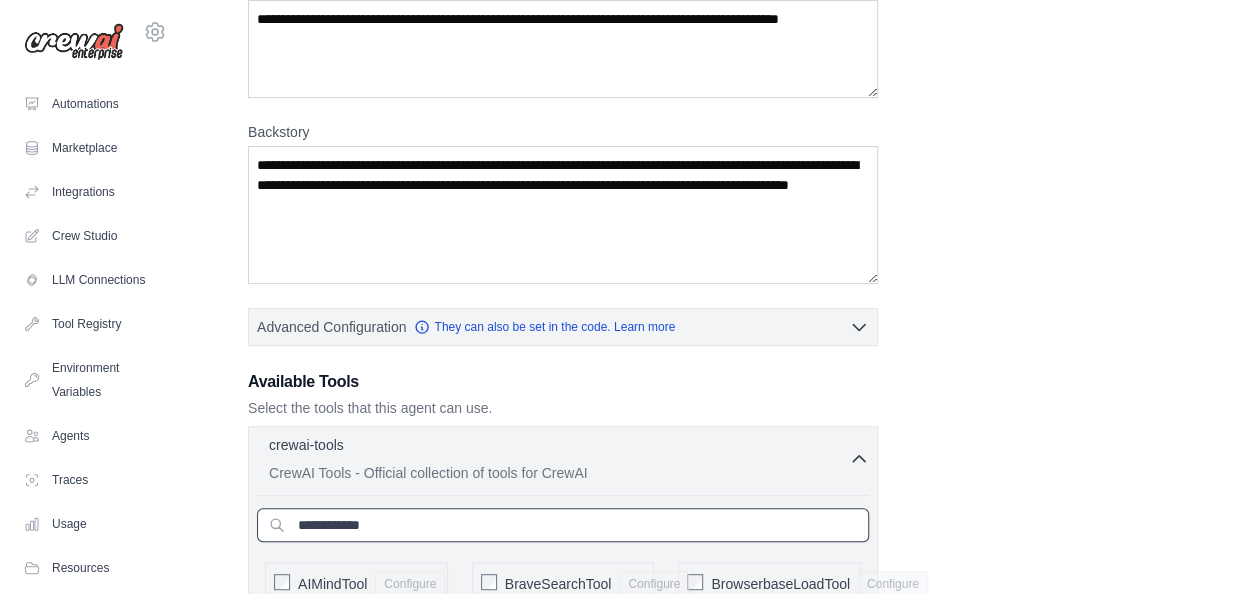 click at bounding box center [563, 525] 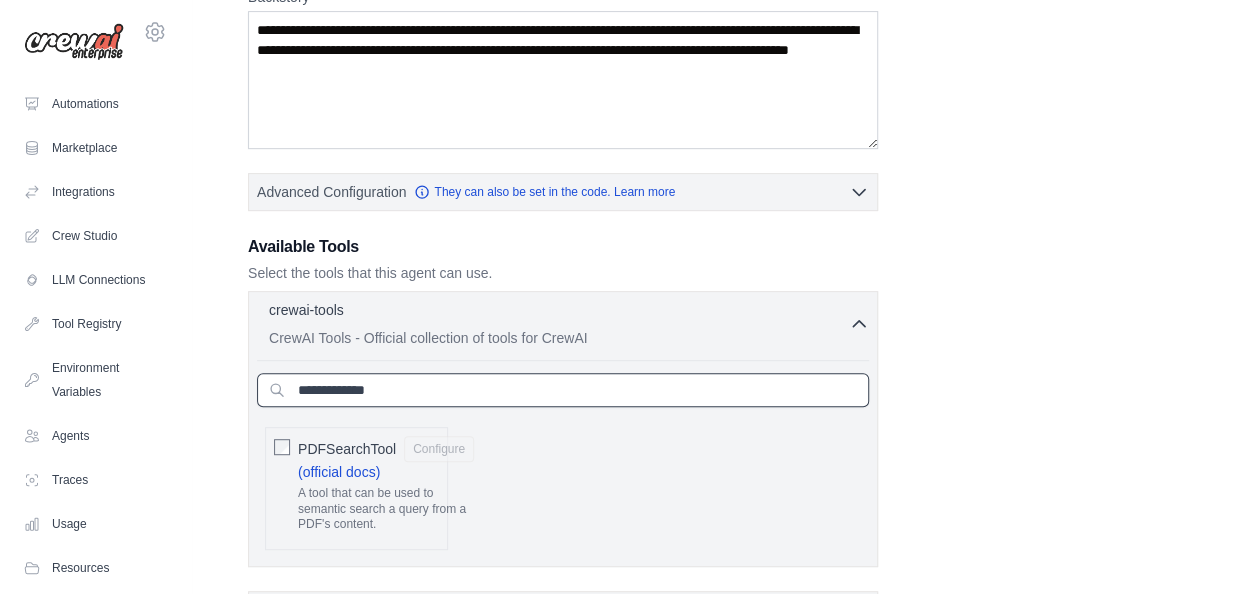 scroll, scrollTop: 355, scrollLeft: 0, axis: vertical 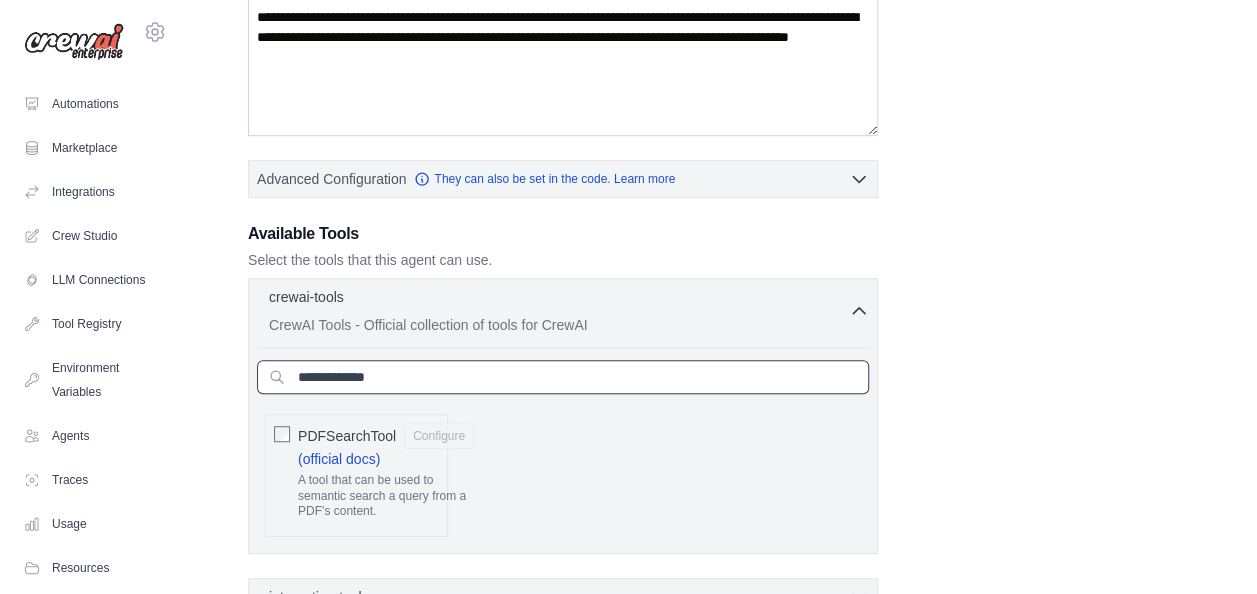 type on "**********" 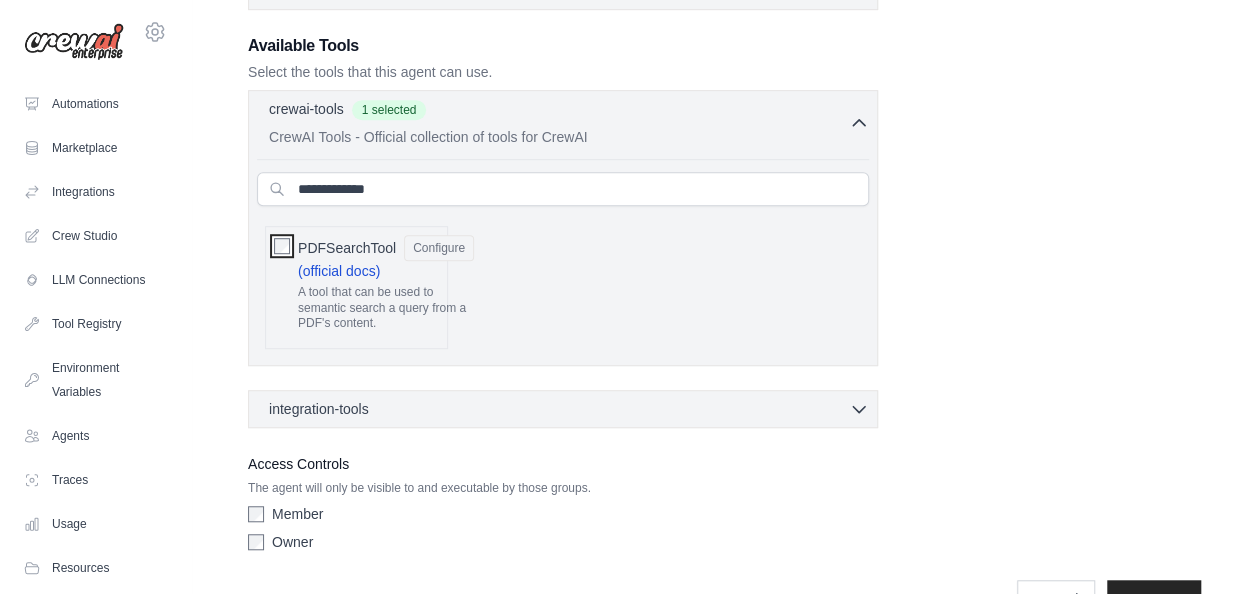 scroll, scrollTop: 545, scrollLeft: 0, axis: vertical 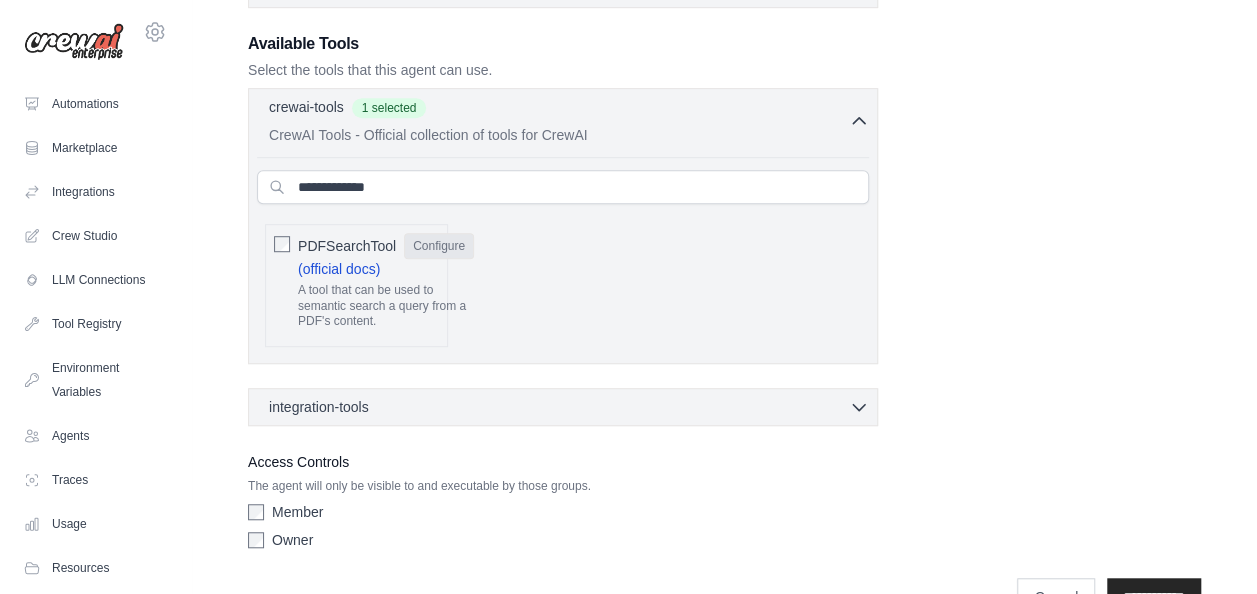 click on "Configure" 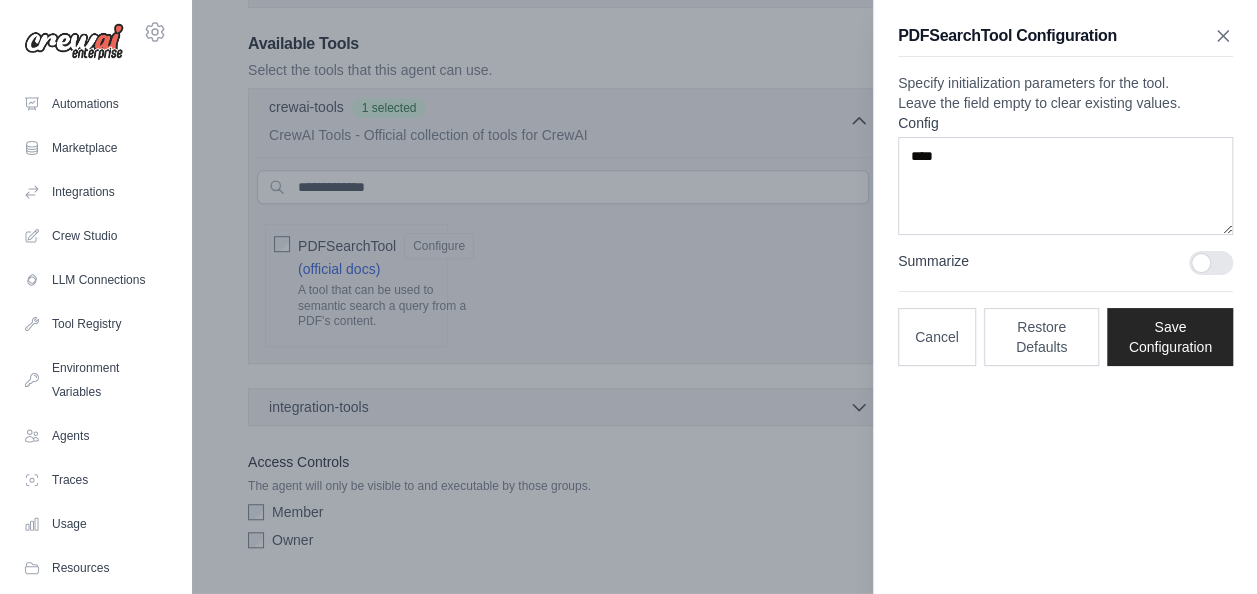 click 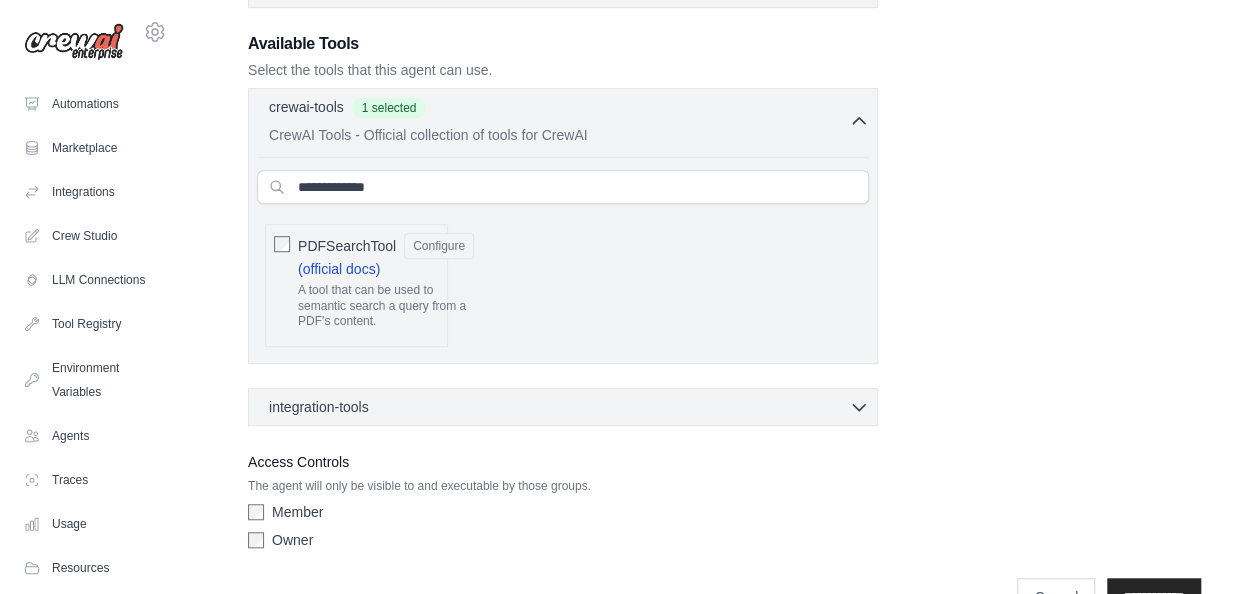 click on "integration-tools
0 selected" at bounding box center (569, 407) 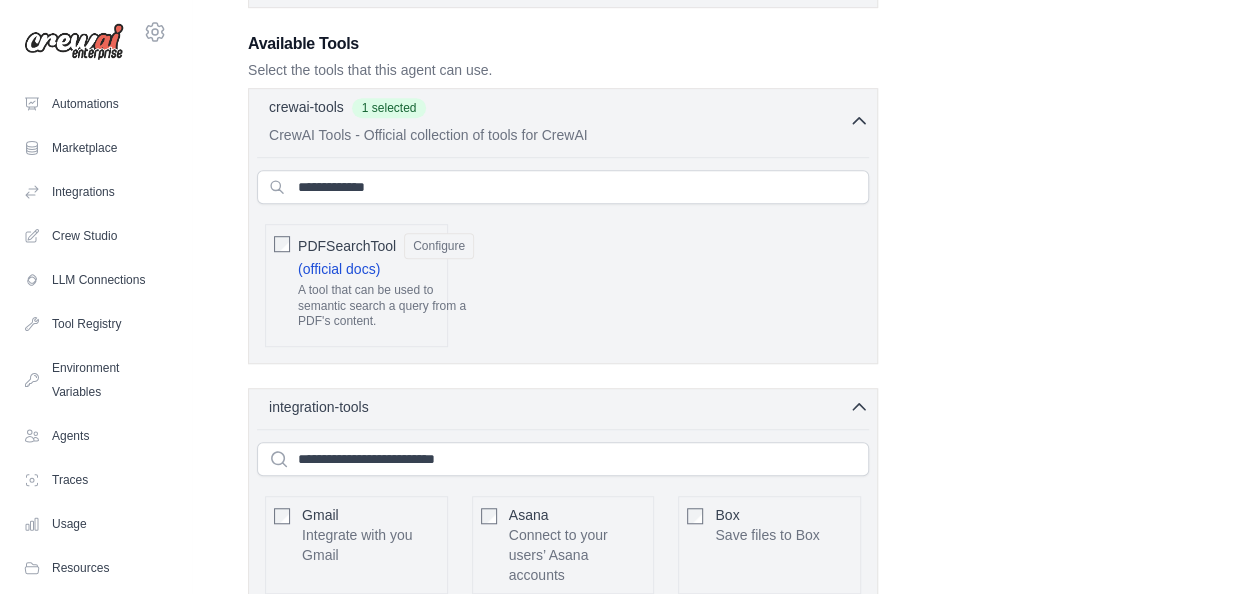 click on "integration-tools
0 selected" at bounding box center (569, 407) 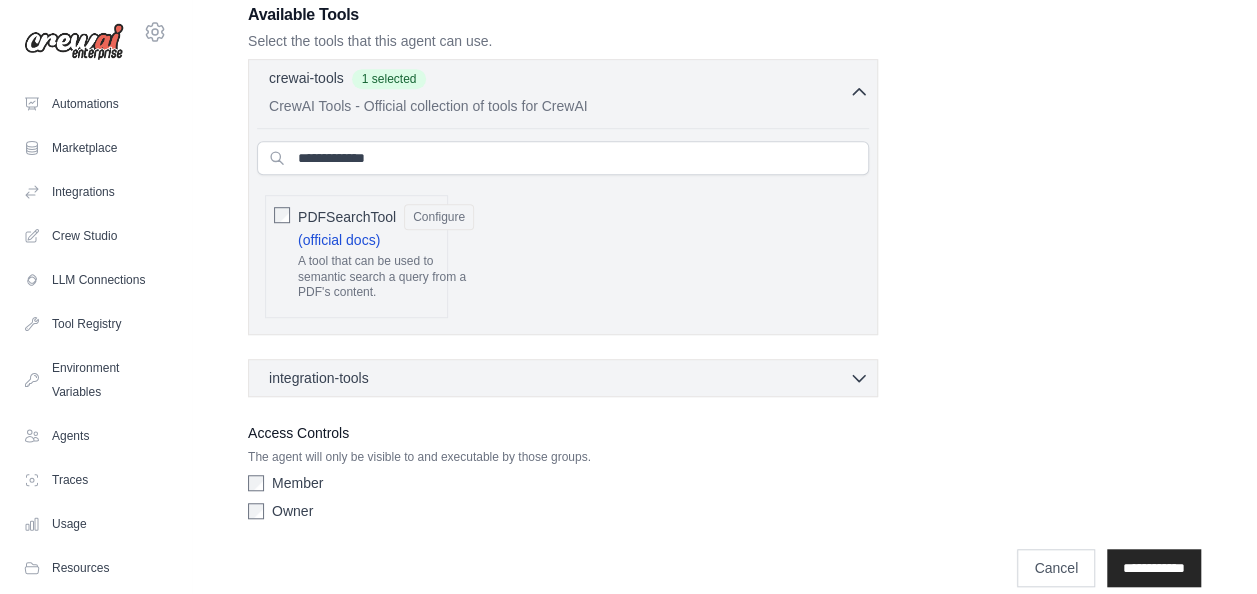 scroll, scrollTop: 591, scrollLeft: 0, axis: vertical 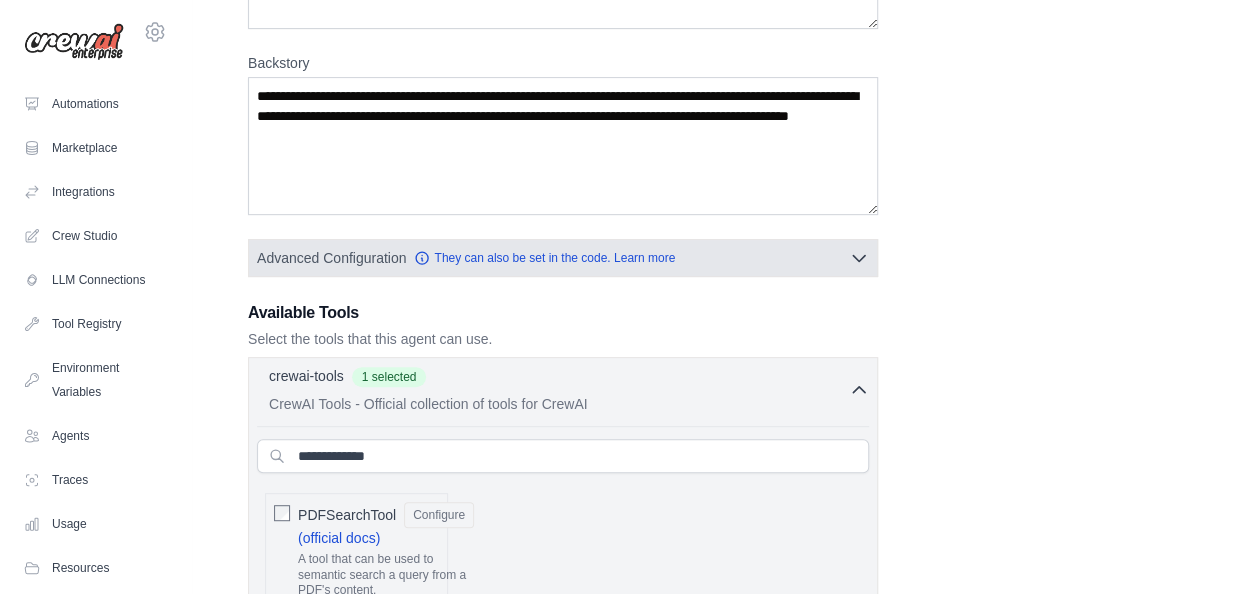 click 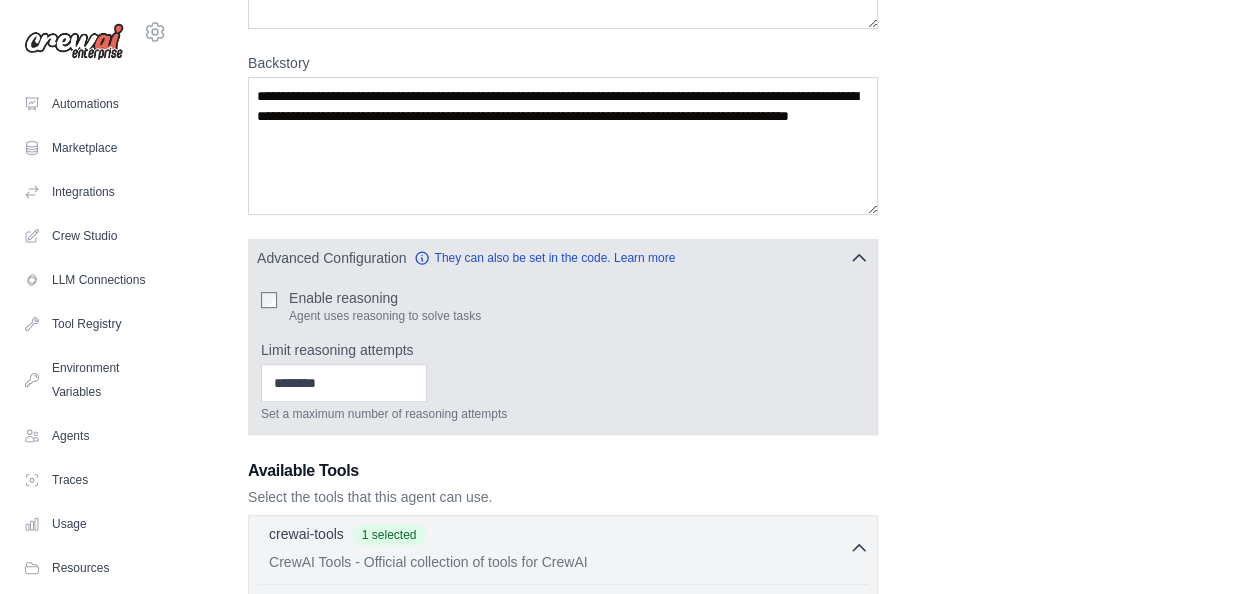 click 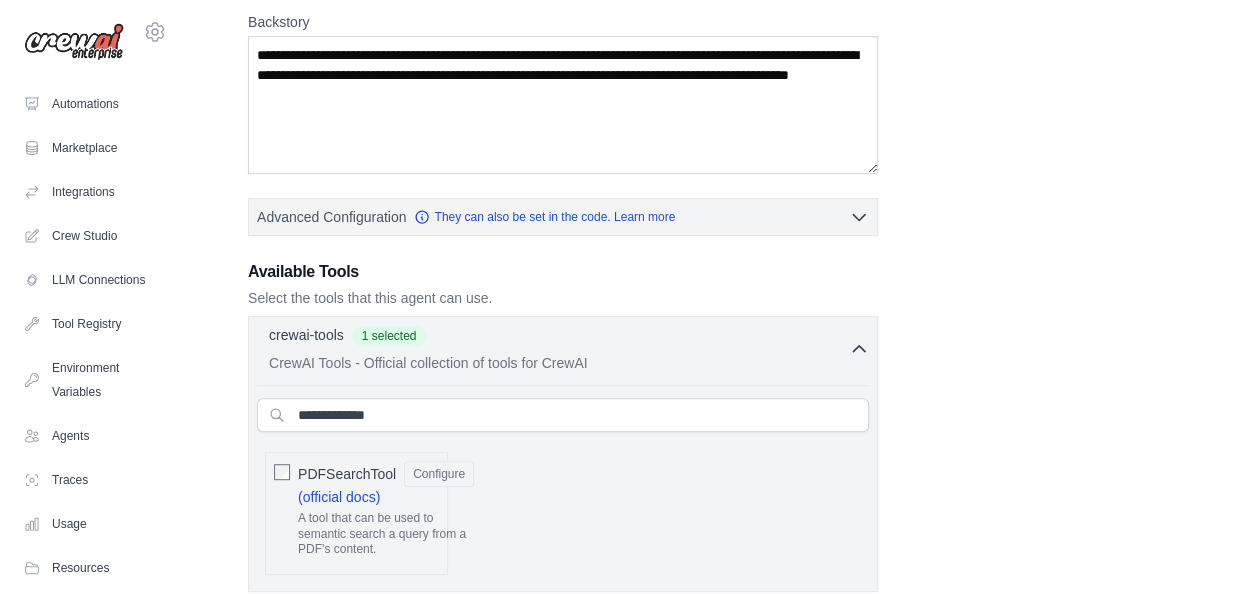 scroll, scrollTop: 316, scrollLeft: 0, axis: vertical 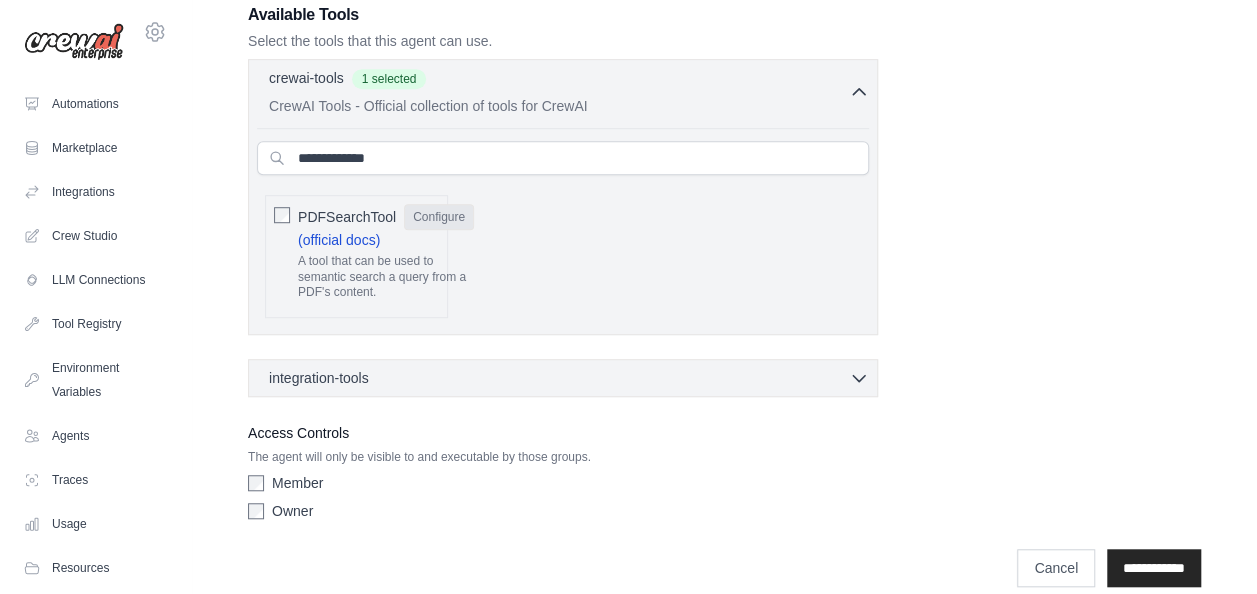 click on "Configure" 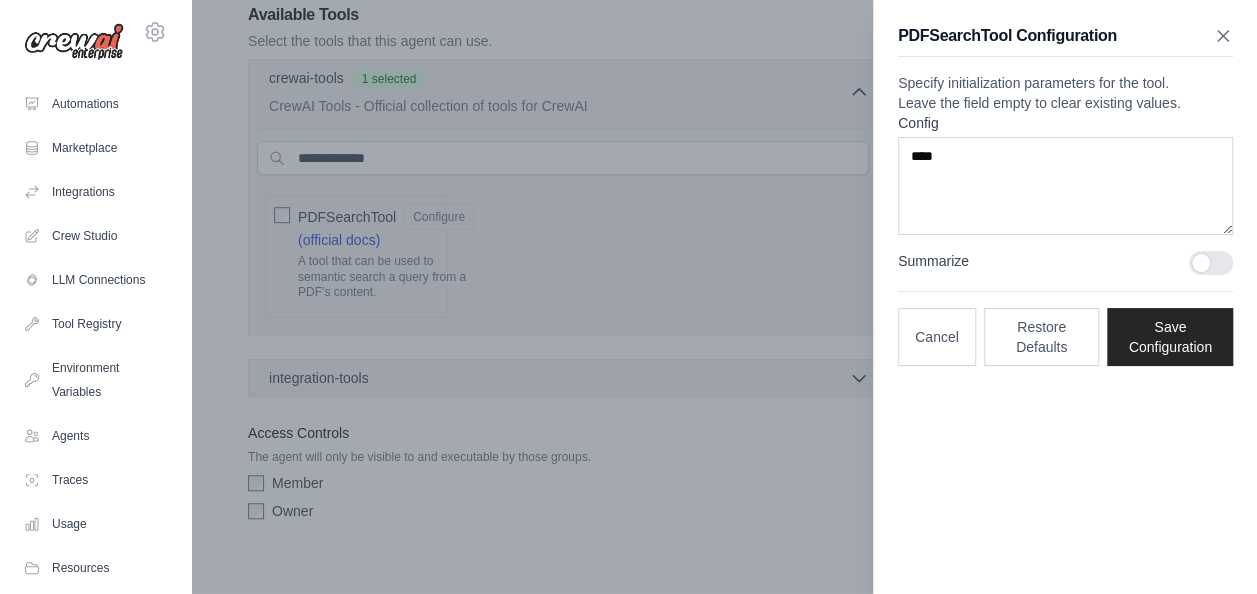 click 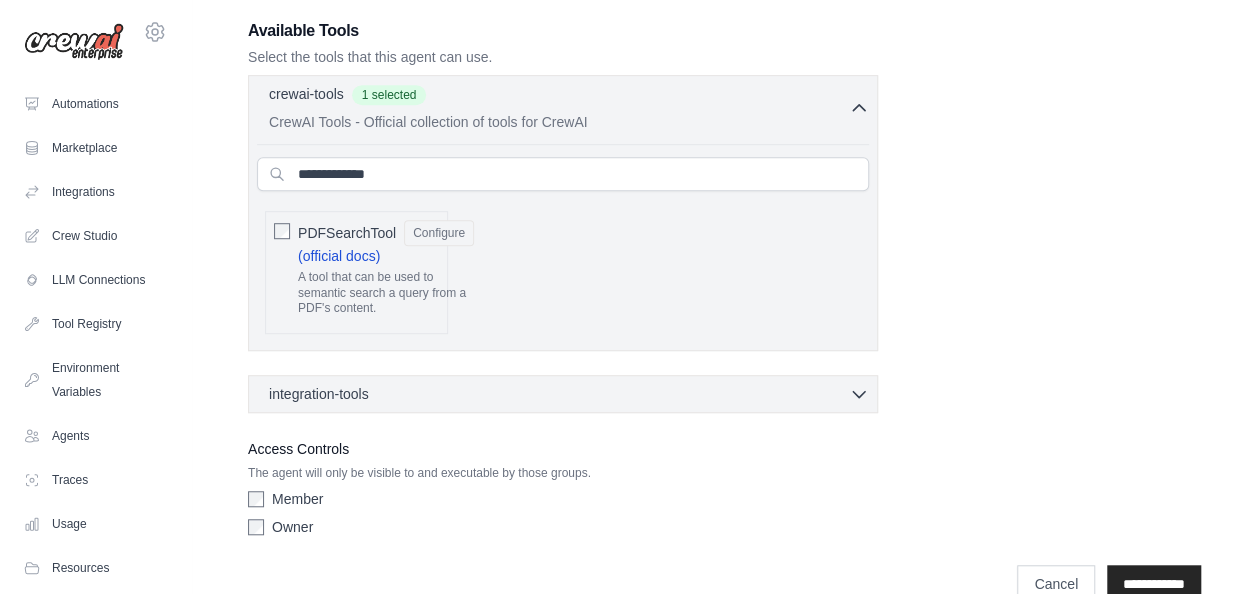 scroll, scrollTop: 591, scrollLeft: 0, axis: vertical 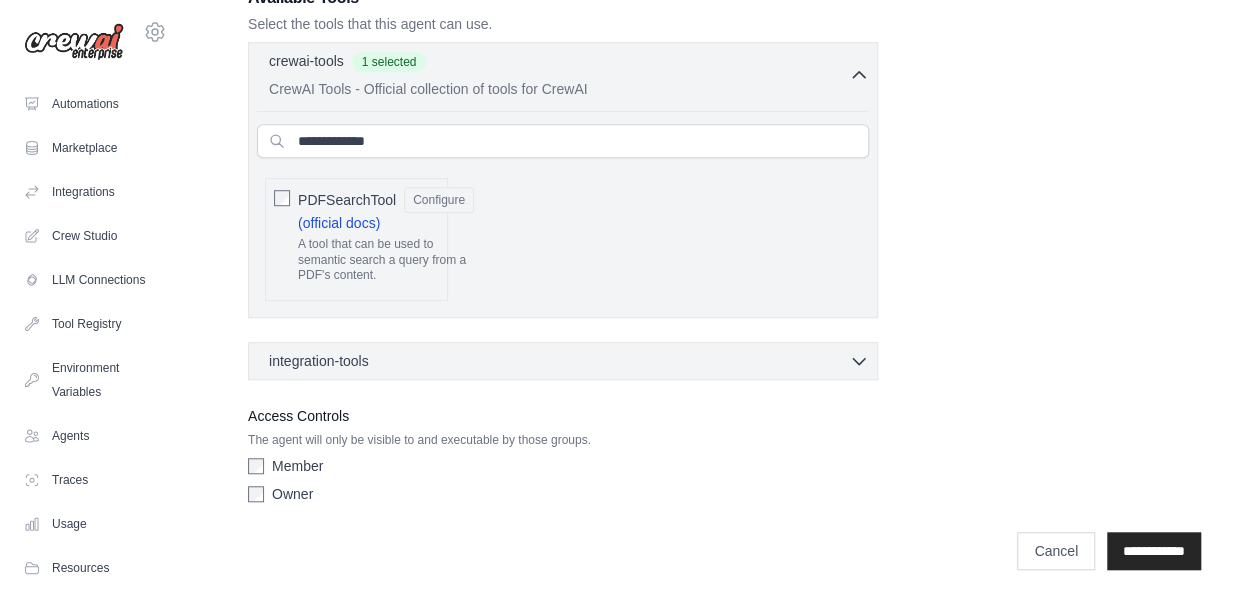 click on "integration-tools
0 selected" at bounding box center (569, 361) 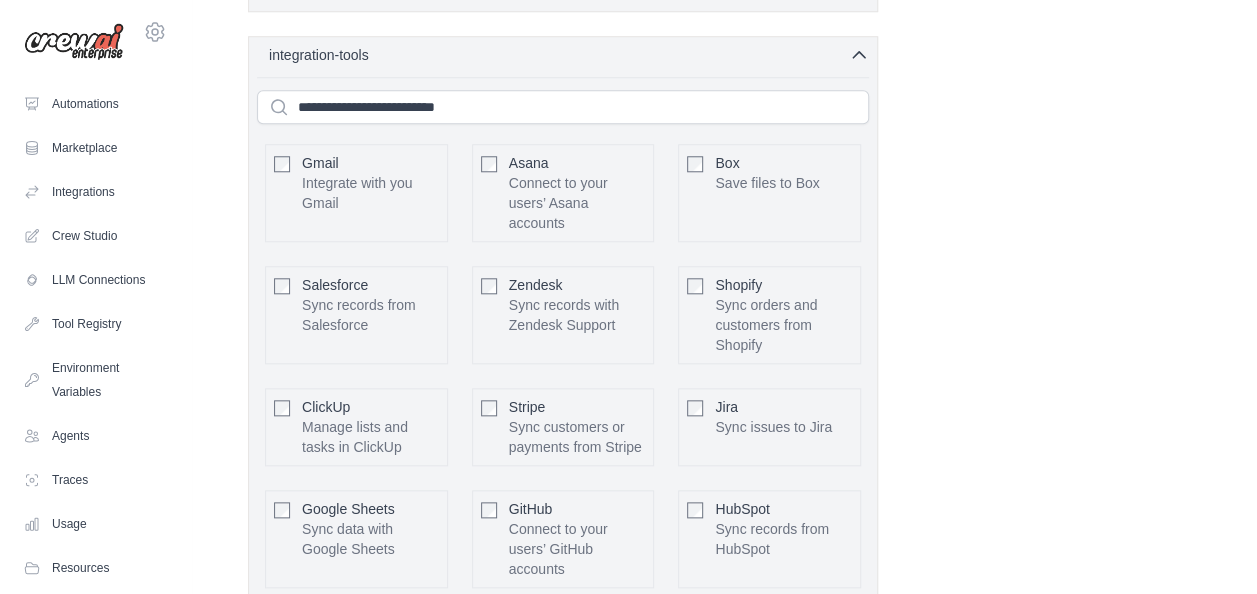 scroll, scrollTop: 896, scrollLeft: 0, axis: vertical 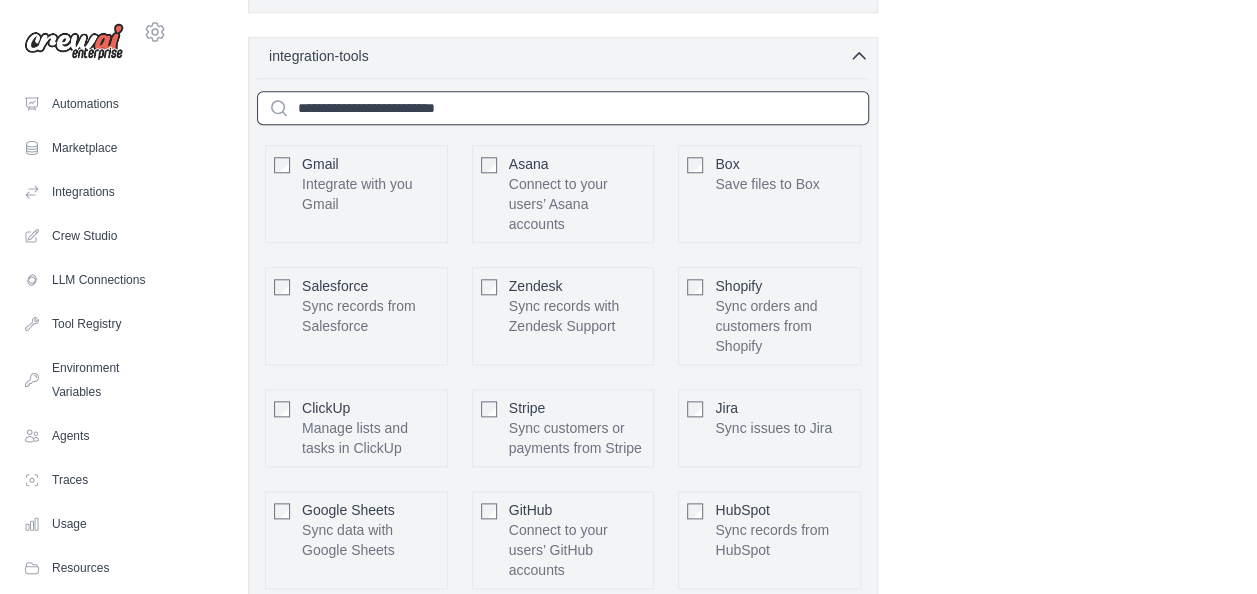 click at bounding box center (563, 108) 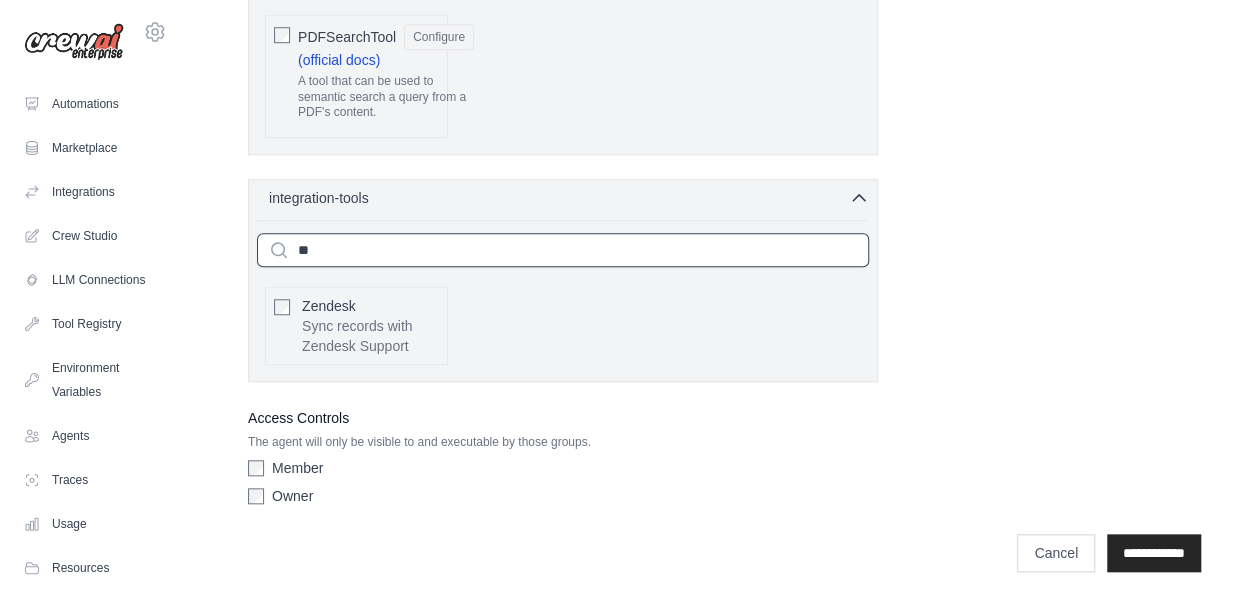 scroll, scrollTop: 661, scrollLeft: 0, axis: vertical 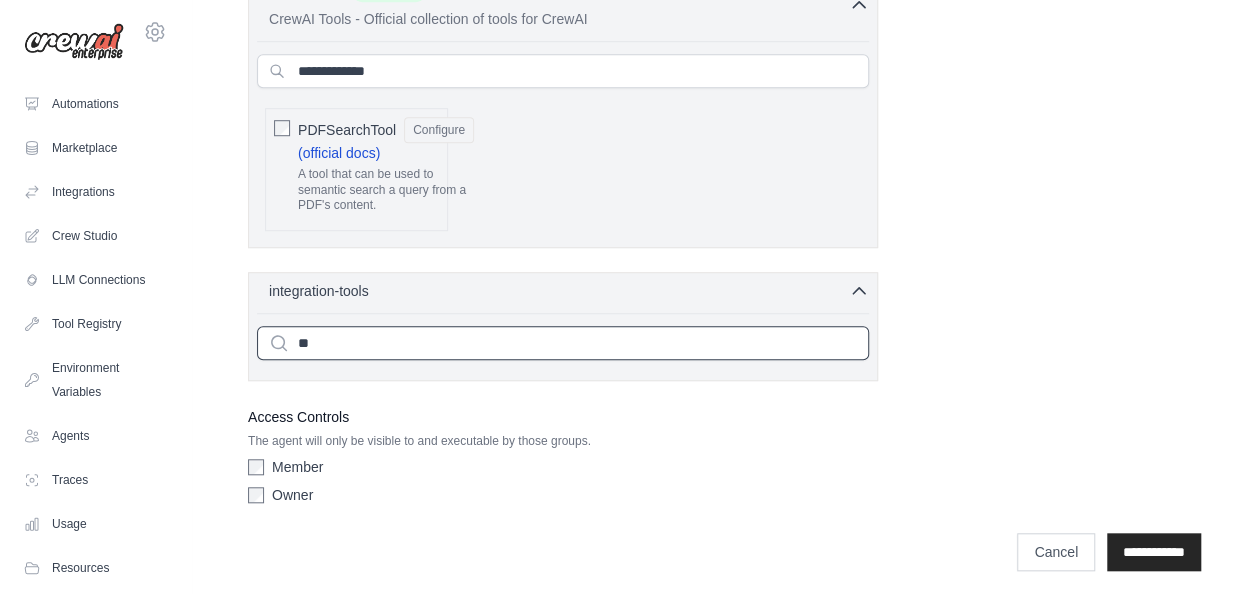 type on "*" 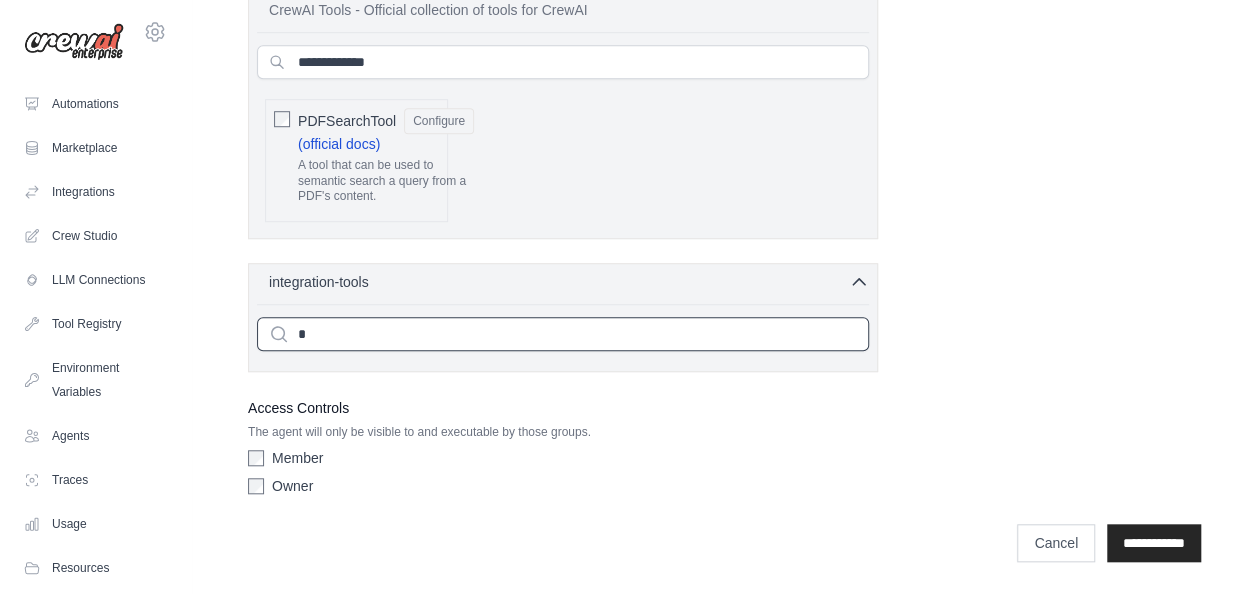 type 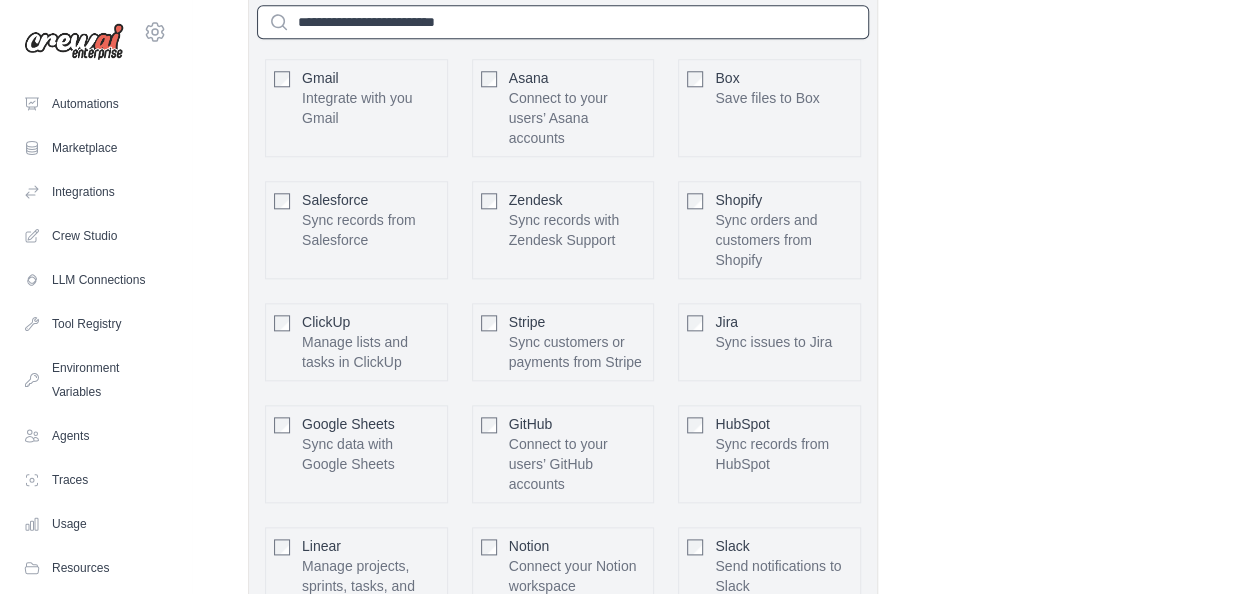 scroll, scrollTop: 850, scrollLeft: 0, axis: vertical 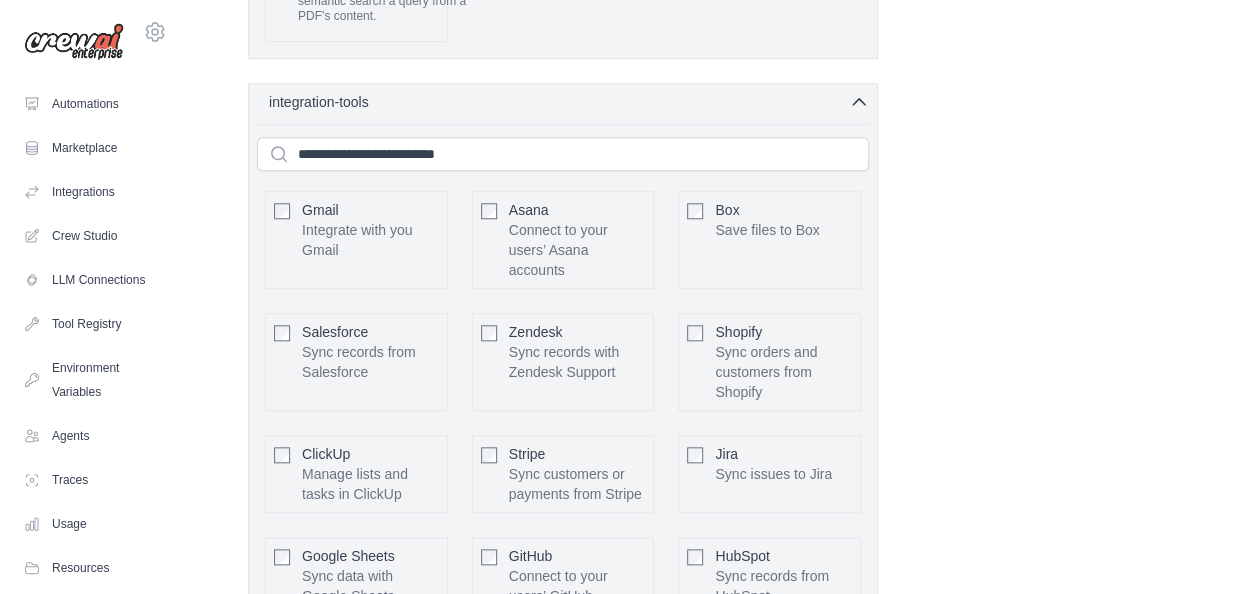 click 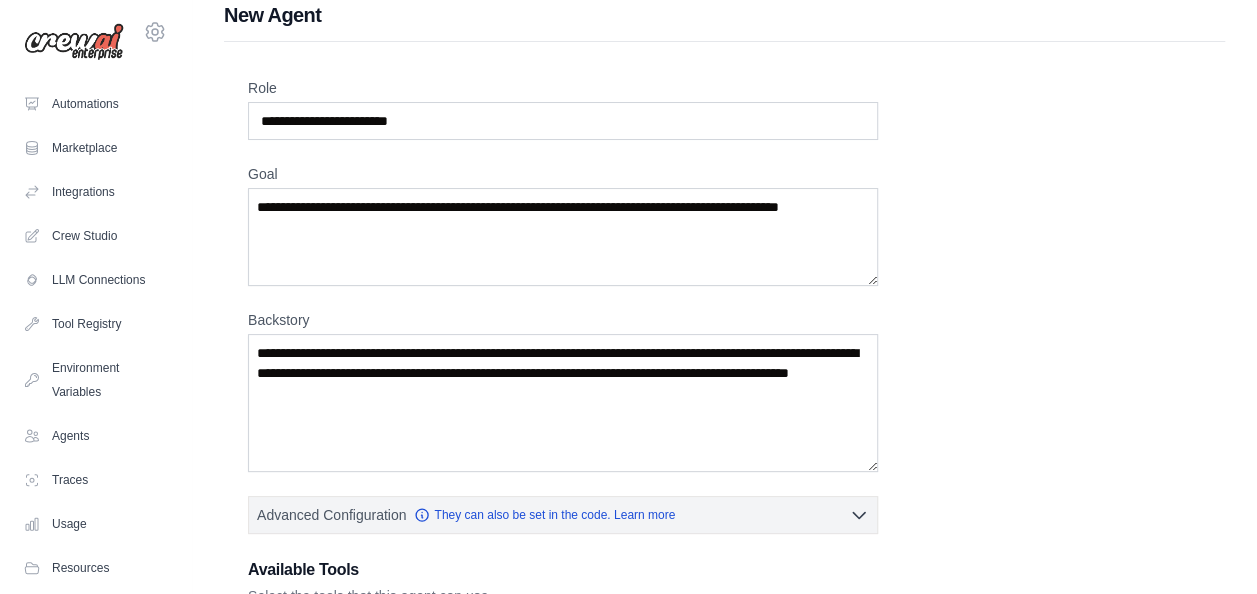 scroll, scrollTop: 0, scrollLeft: 0, axis: both 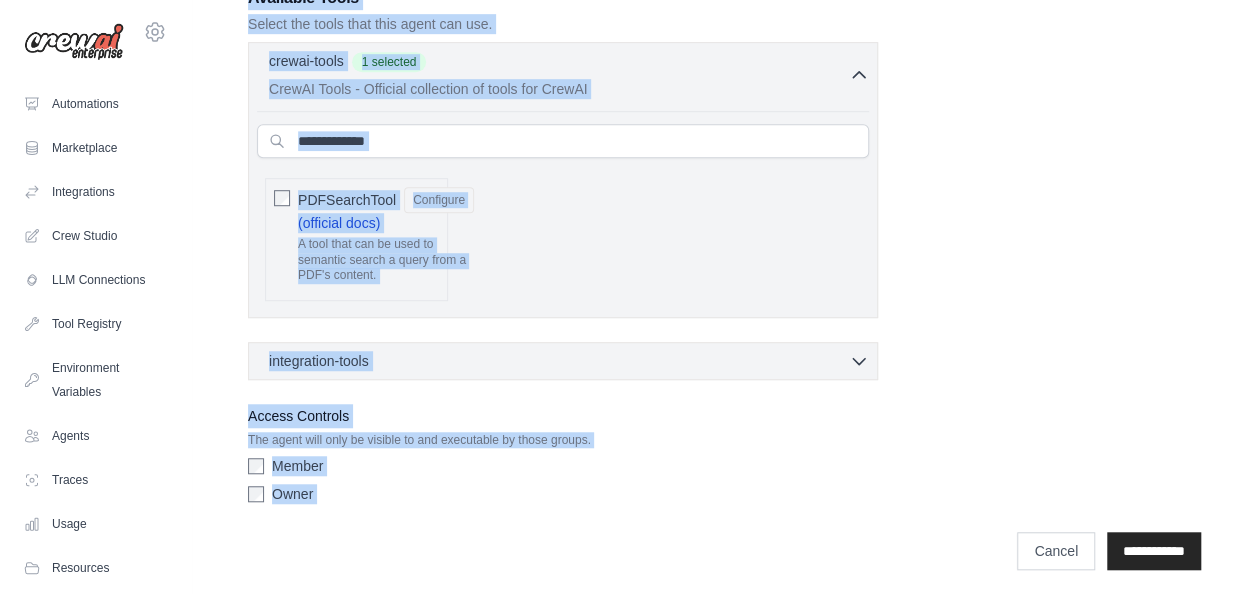 drag, startPoint x: 246, startPoint y: 104, endPoint x: 432, endPoint y: 507, distance: 443.85245 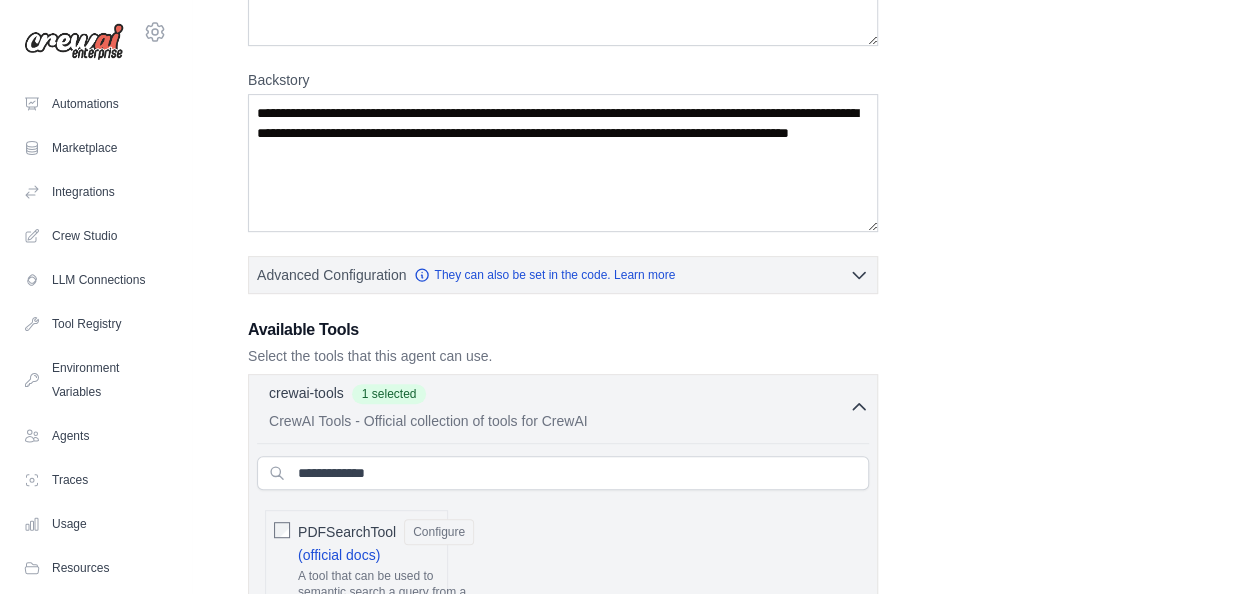 scroll, scrollTop: 591, scrollLeft: 0, axis: vertical 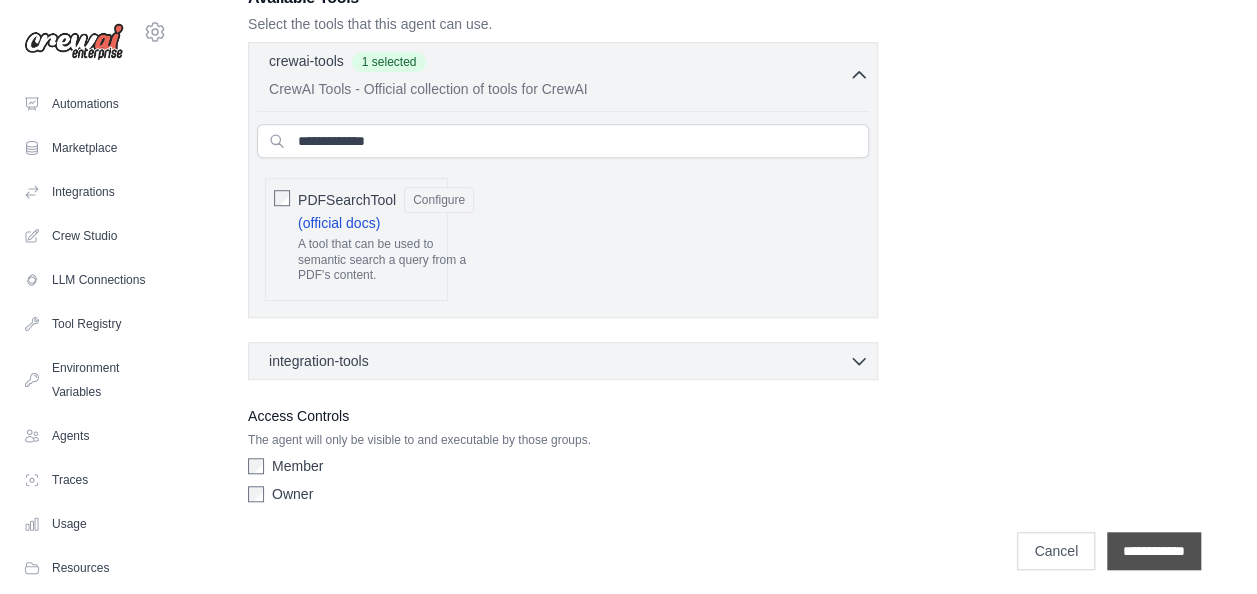 click on "**********" at bounding box center [1154, 551] 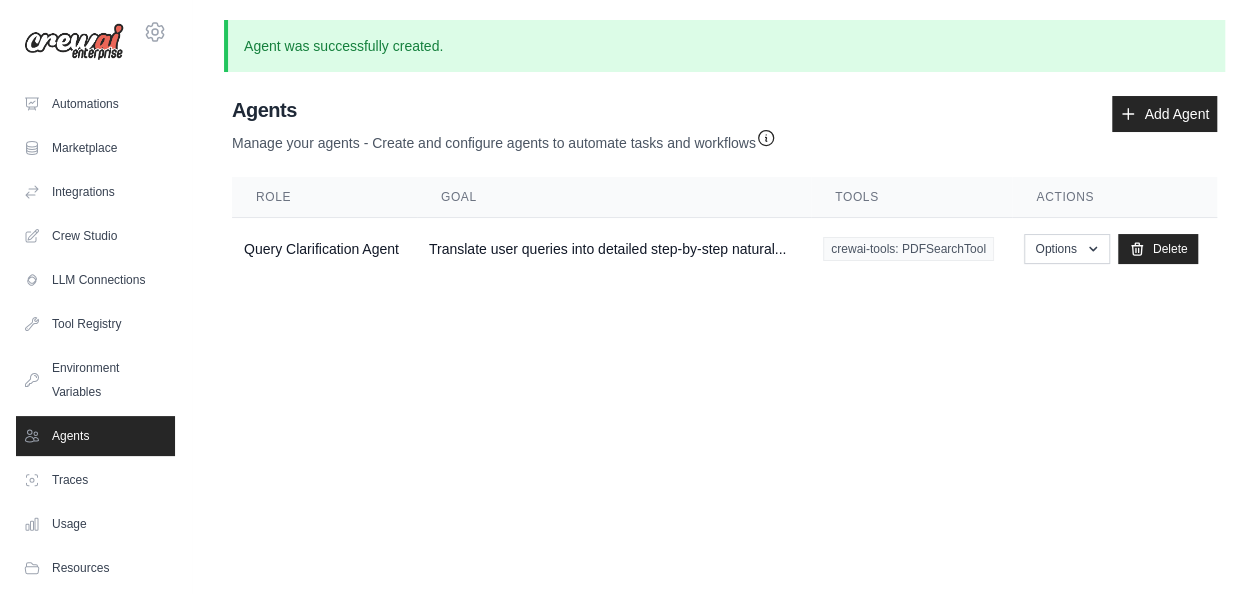 scroll, scrollTop: 0, scrollLeft: 0, axis: both 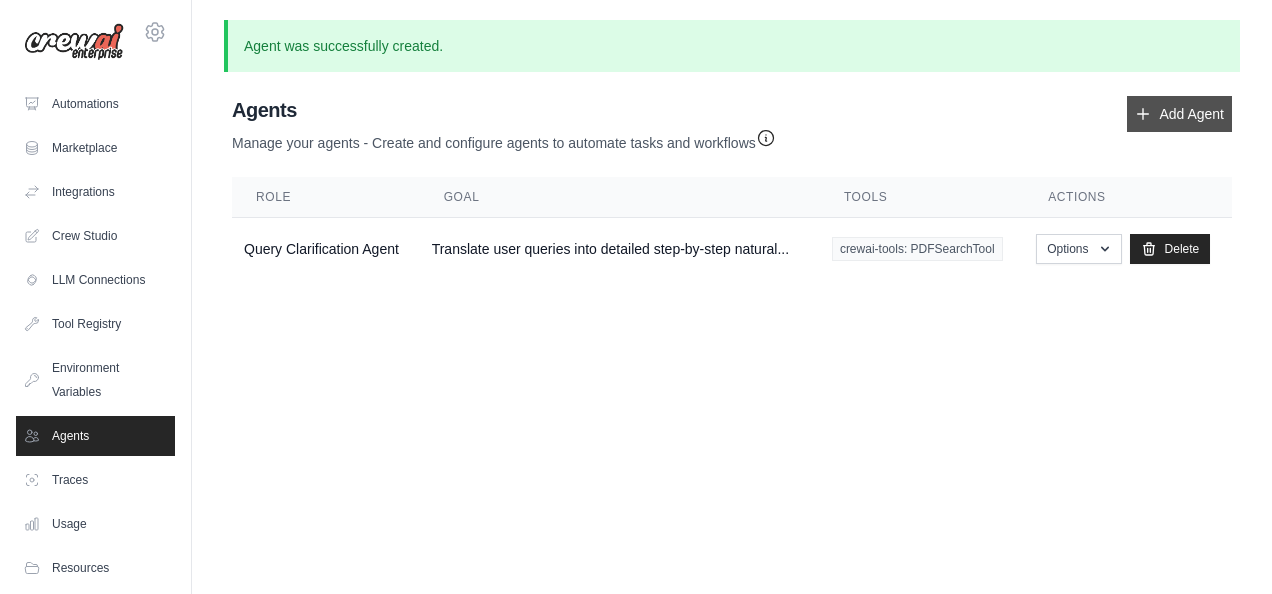 click on "Add Agent" at bounding box center (1179, 114) 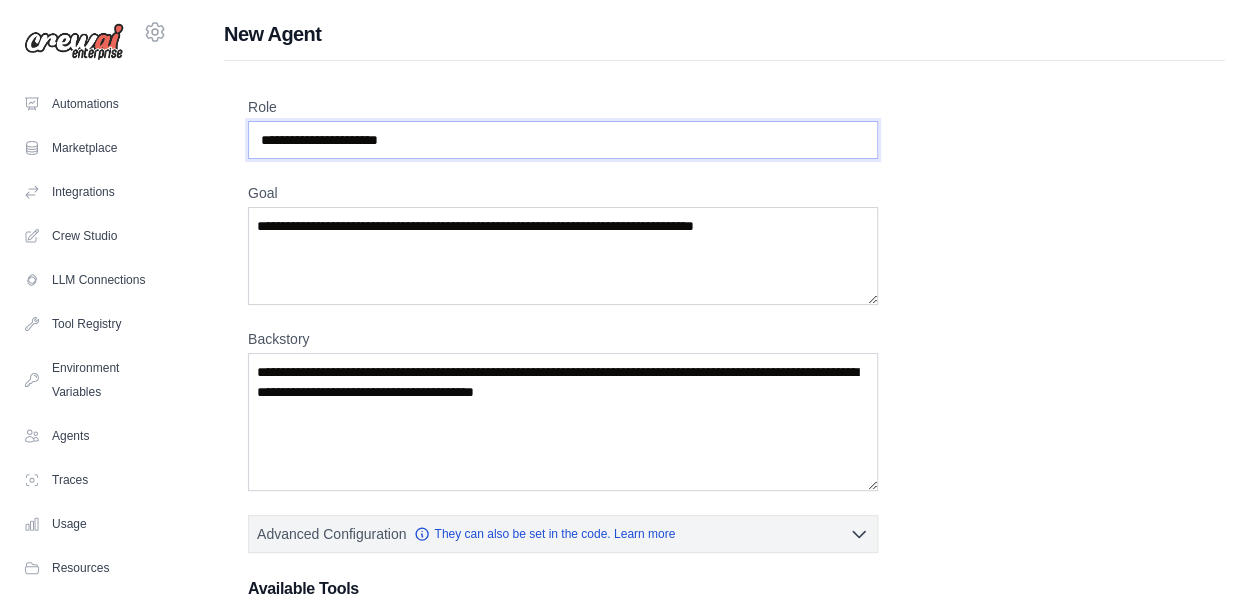click on "Role" at bounding box center [563, 140] 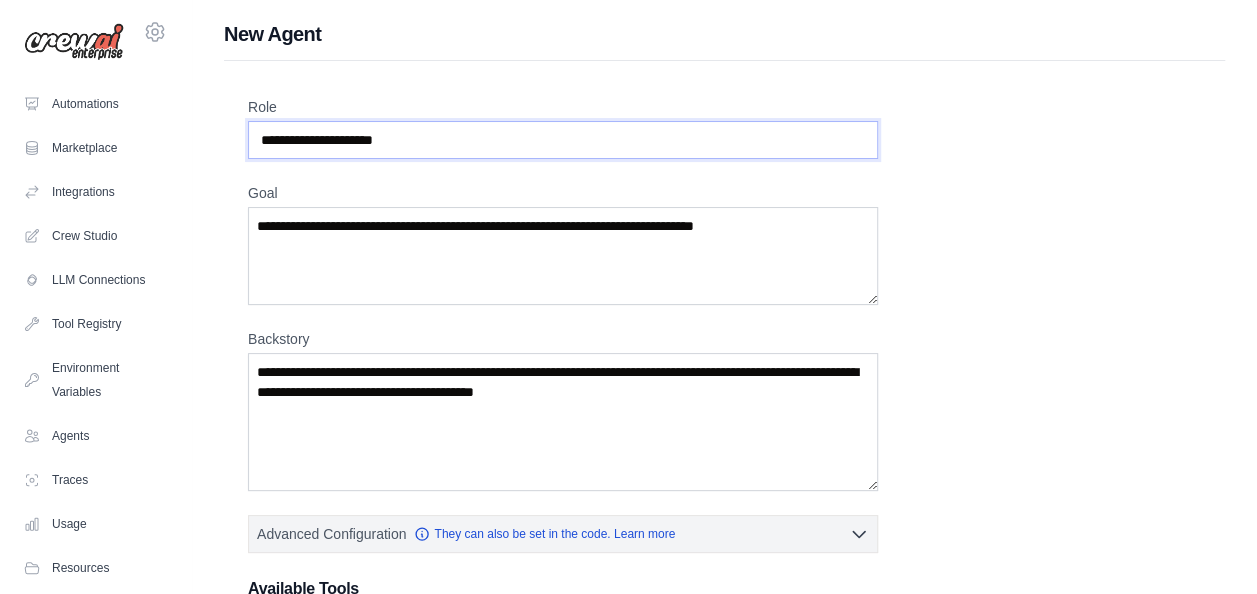 type on "**********" 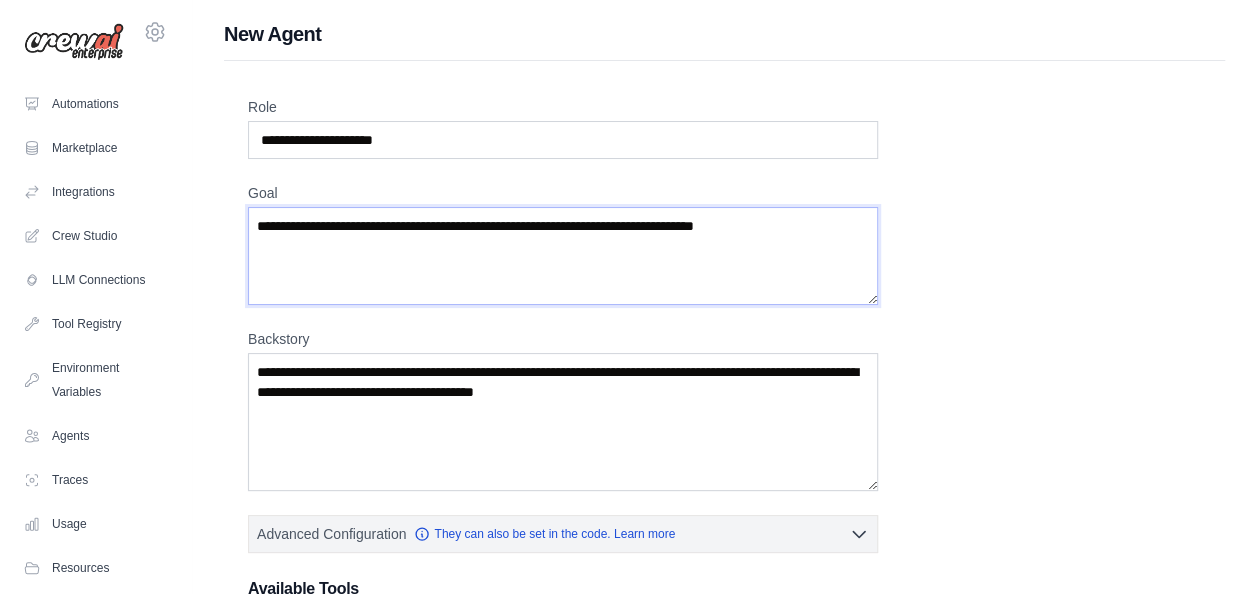 click on "Goal" at bounding box center (563, 256) 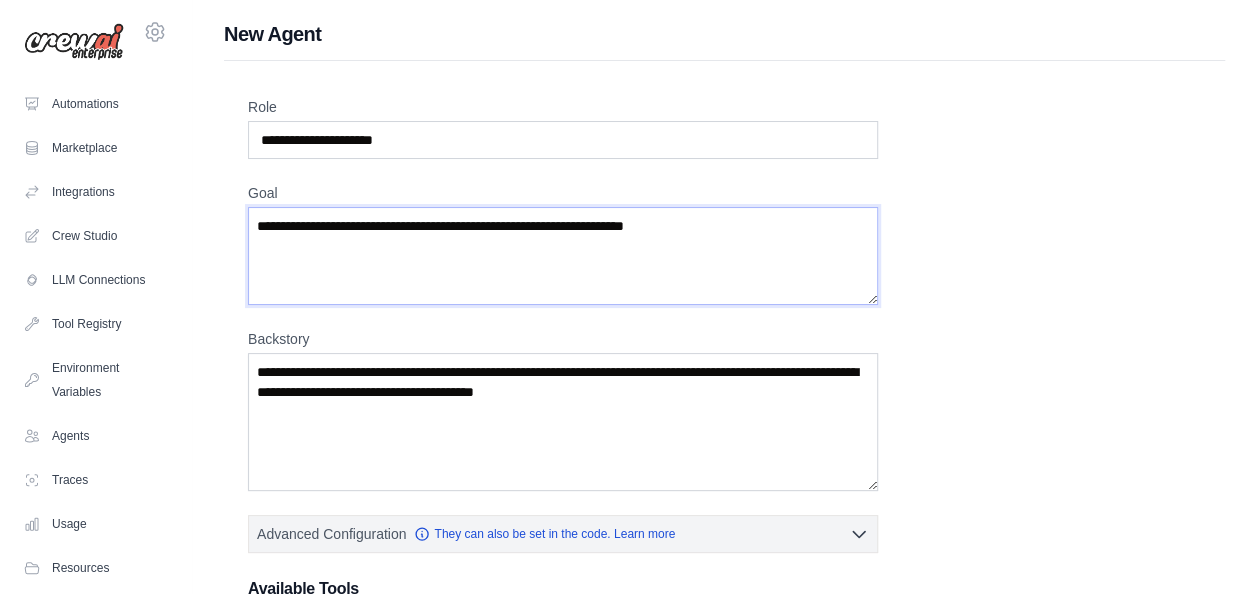 type on "**********" 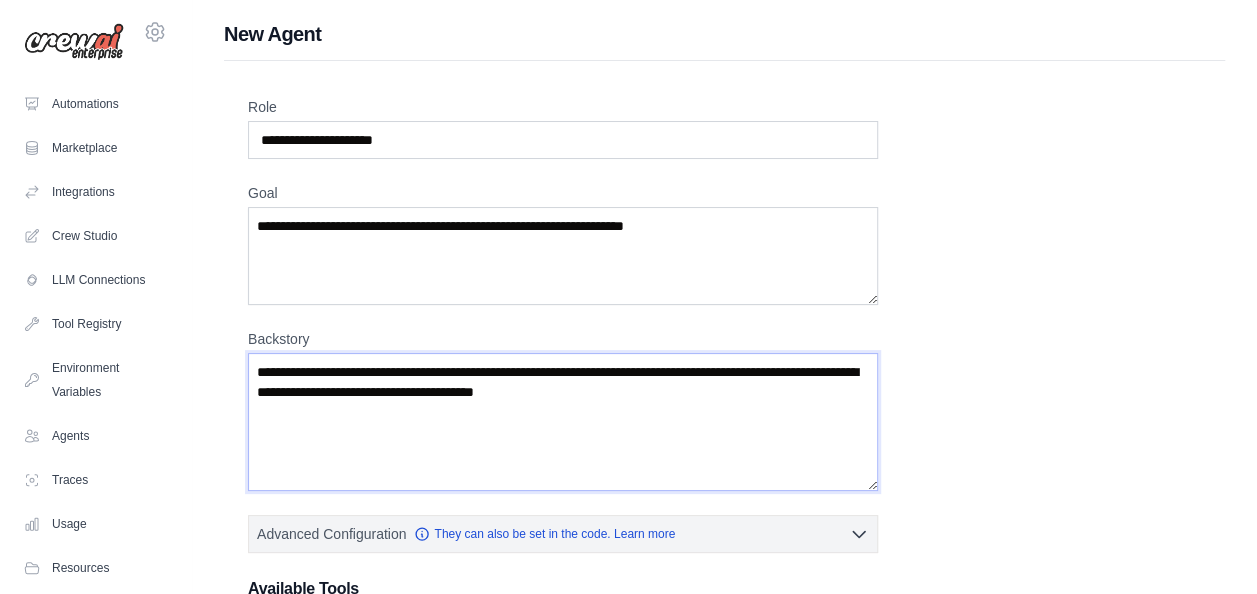 click on "Backstory" at bounding box center [563, 422] 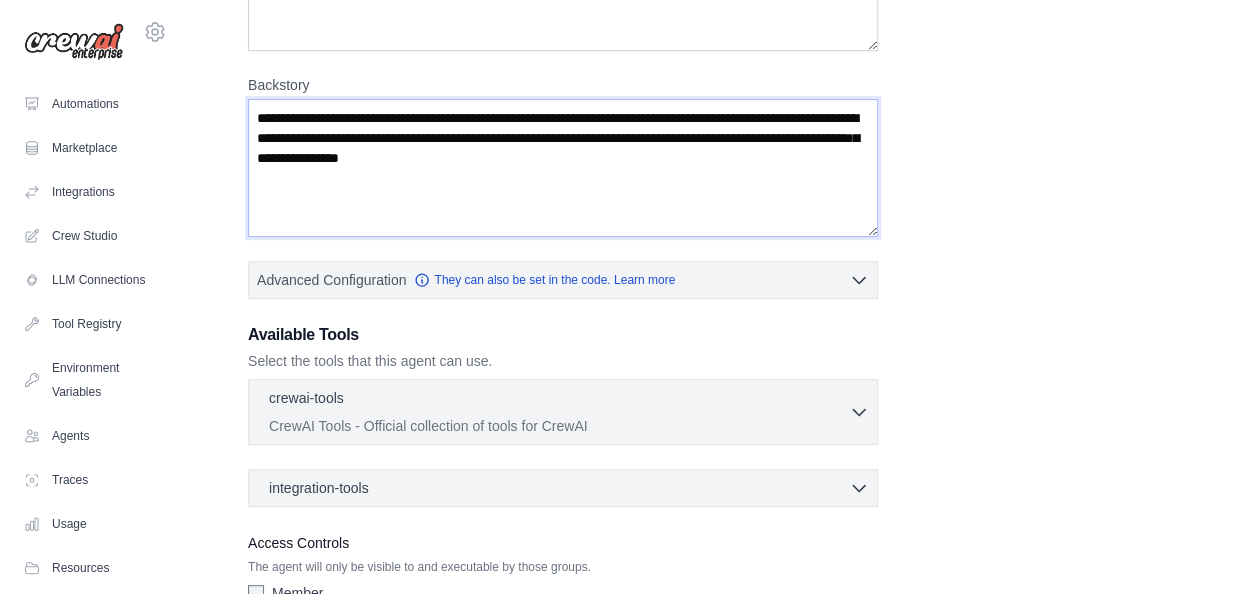 scroll, scrollTop: 270, scrollLeft: 0, axis: vertical 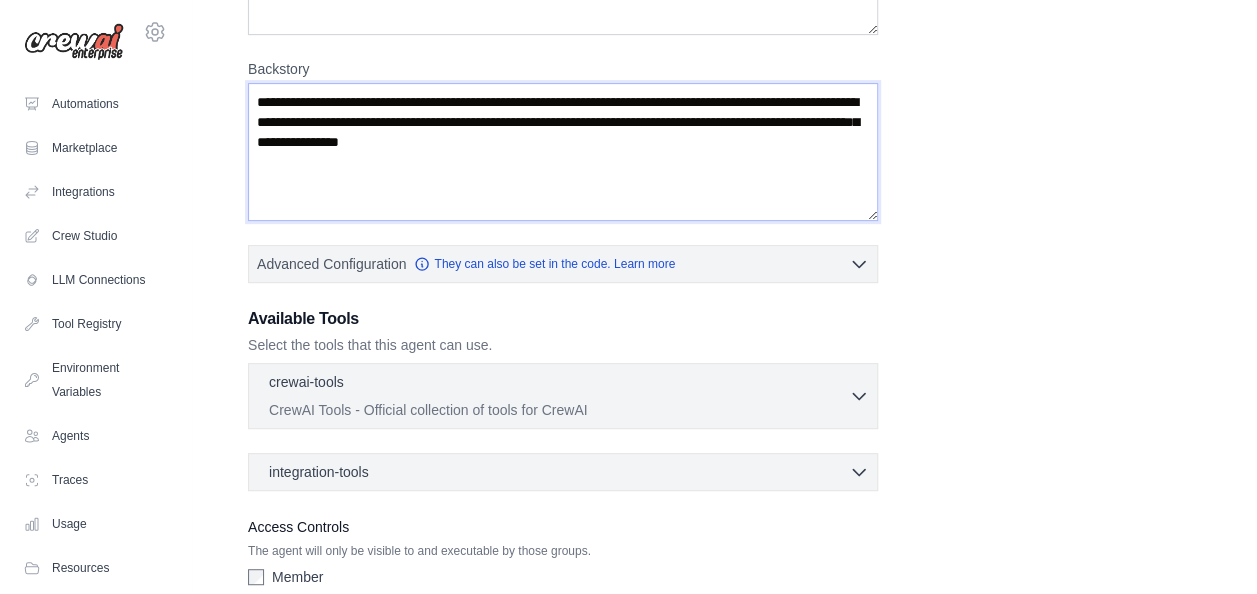 type on "**********" 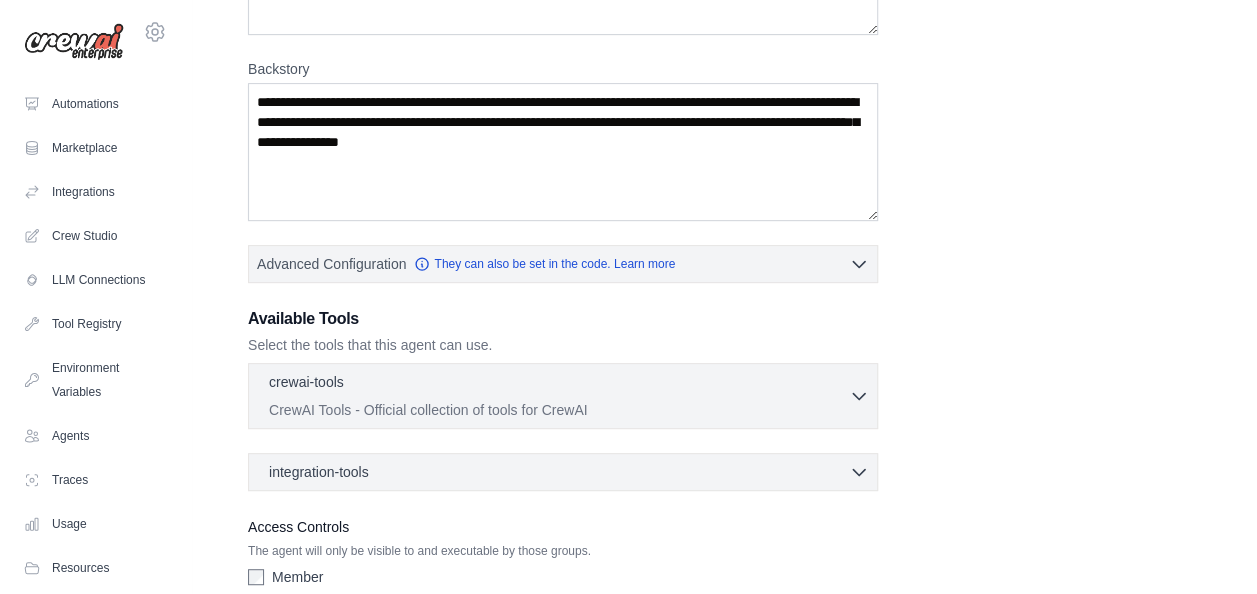 click on "crewai-tools
0 selected" at bounding box center [559, 384] 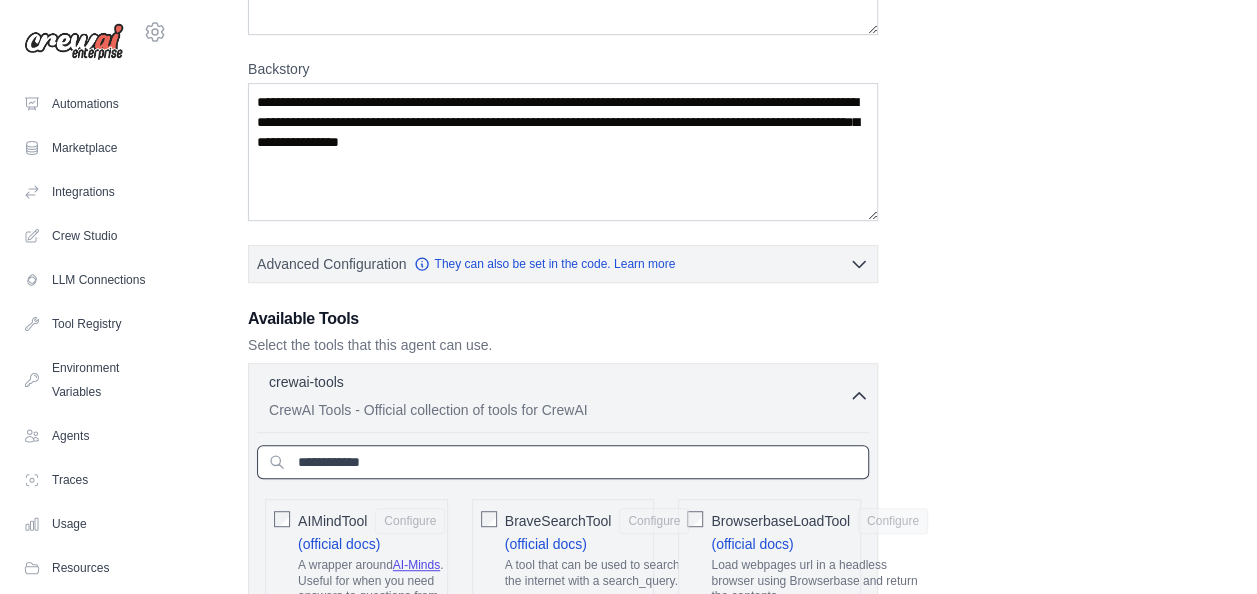 click at bounding box center [563, 462] 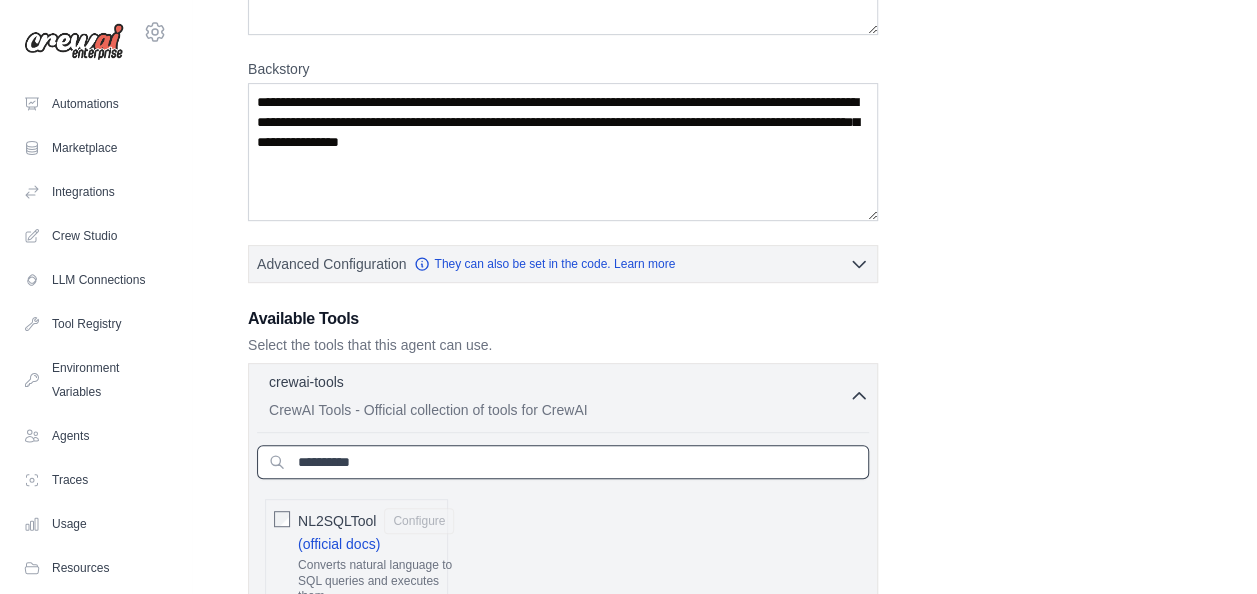 type on "**********" 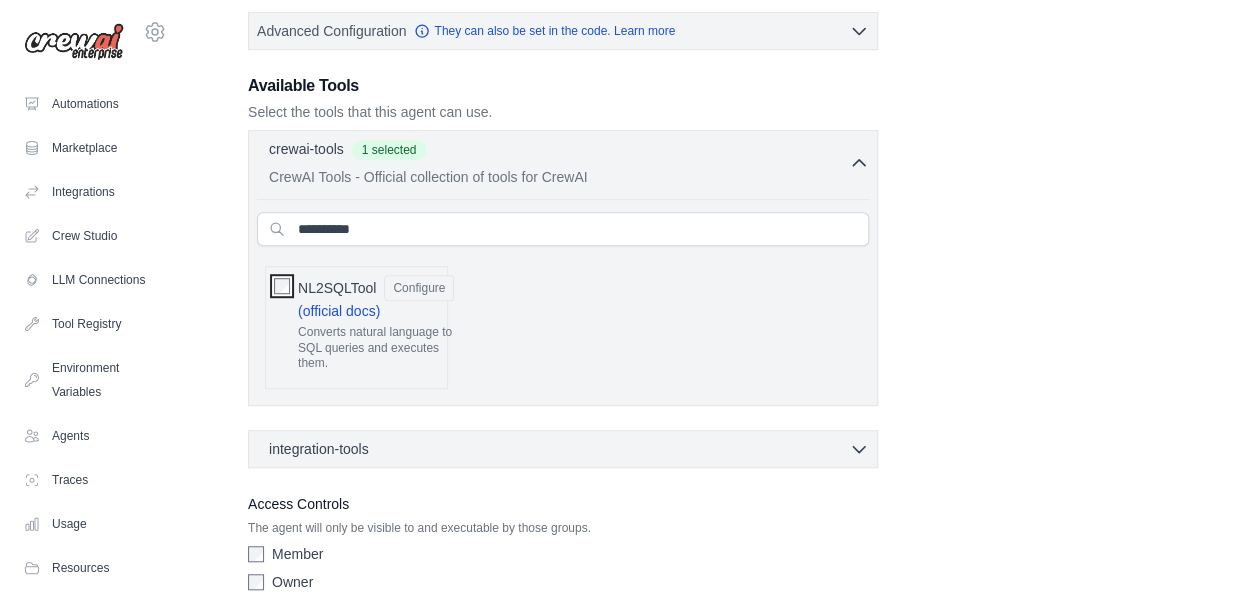 scroll, scrollTop: 591, scrollLeft: 0, axis: vertical 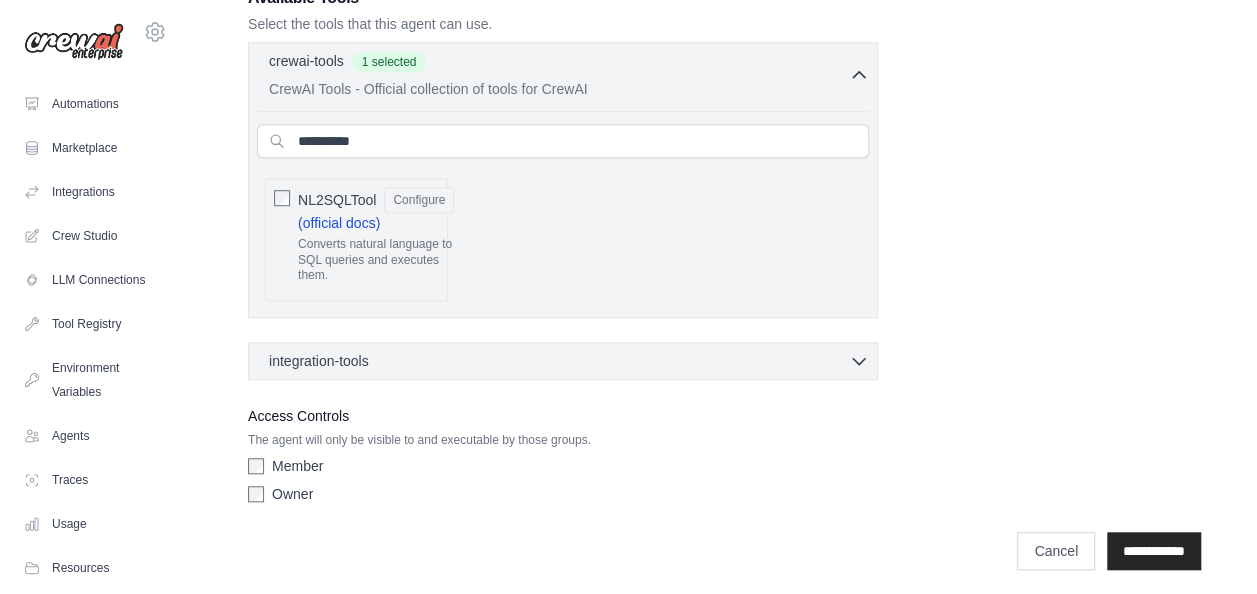 click on "Owner" at bounding box center [563, 494] 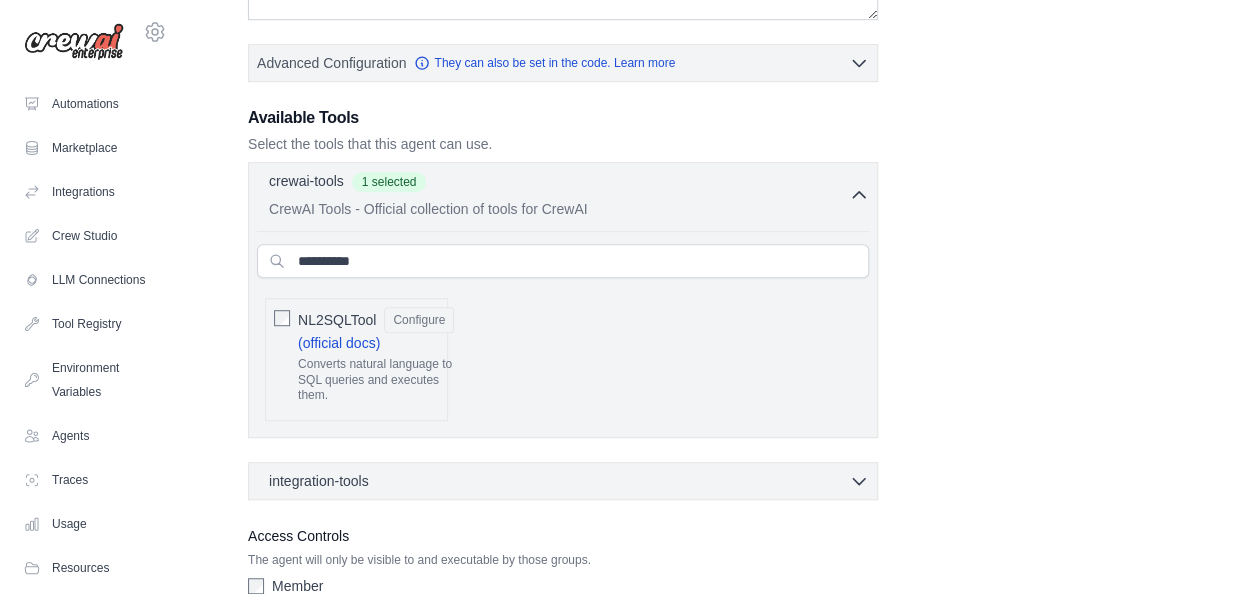 scroll, scrollTop: 591, scrollLeft: 0, axis: vertical 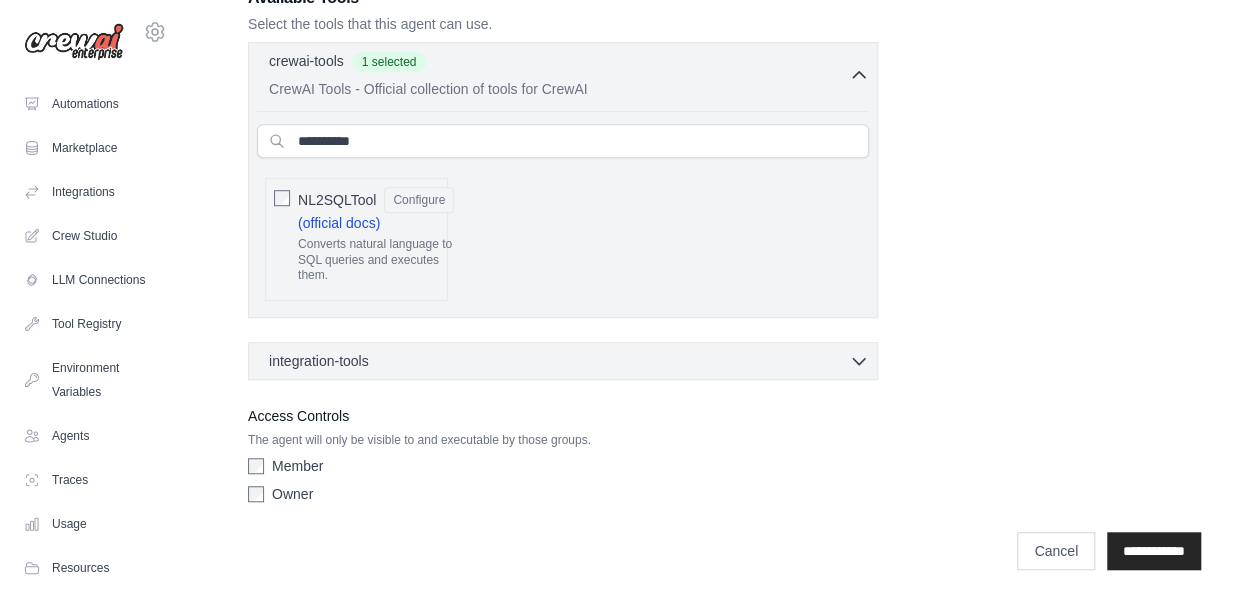 click 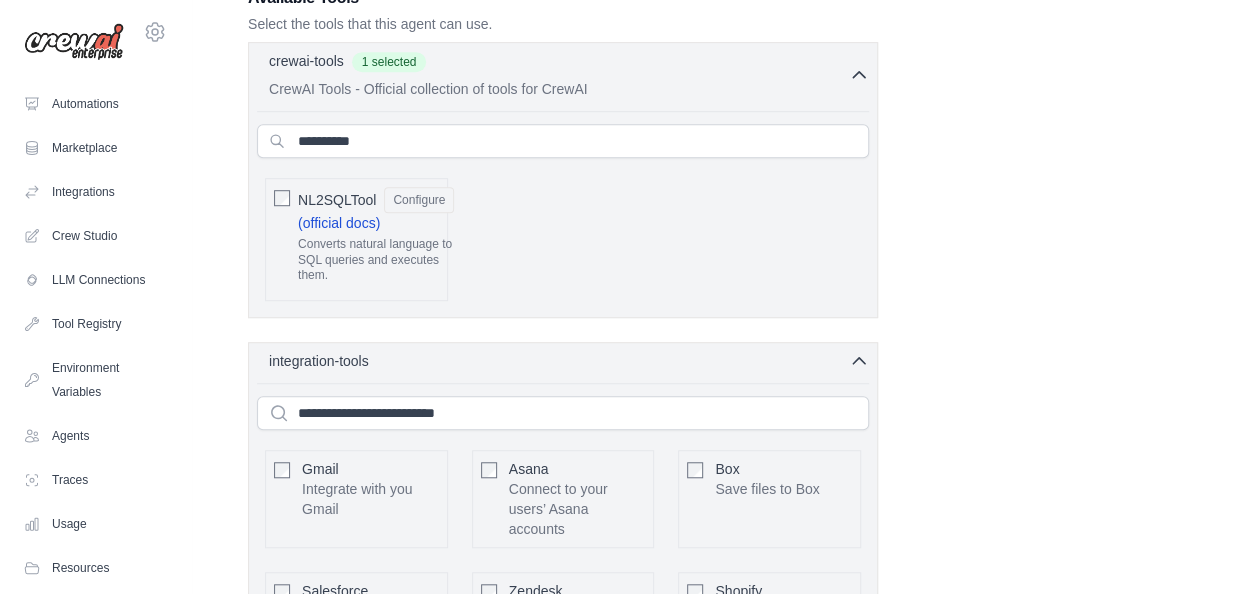 click 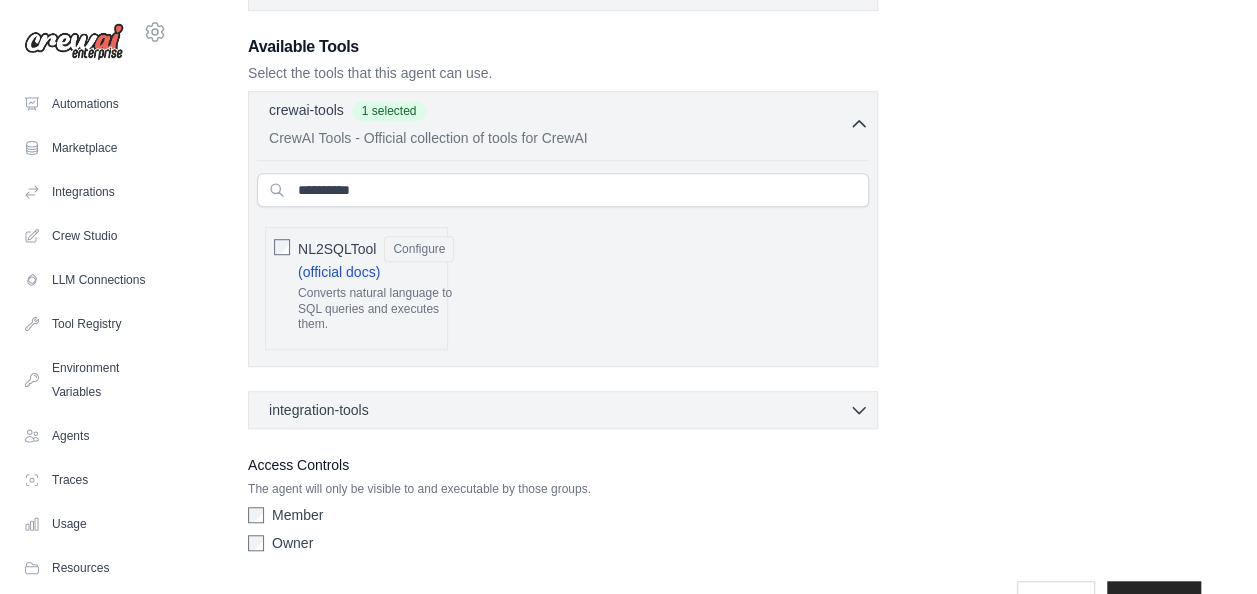 scroll, scrollTop: 591, scrollLeft: 0, axis: vertical 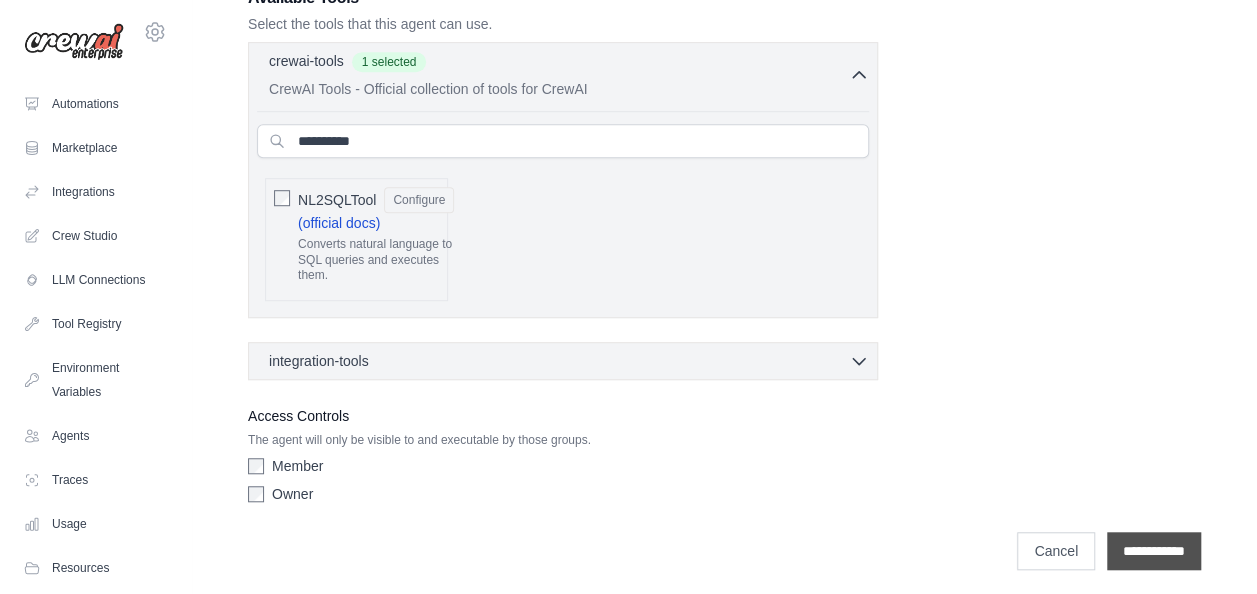 click on "**********" at bounding box center [1154, 551] 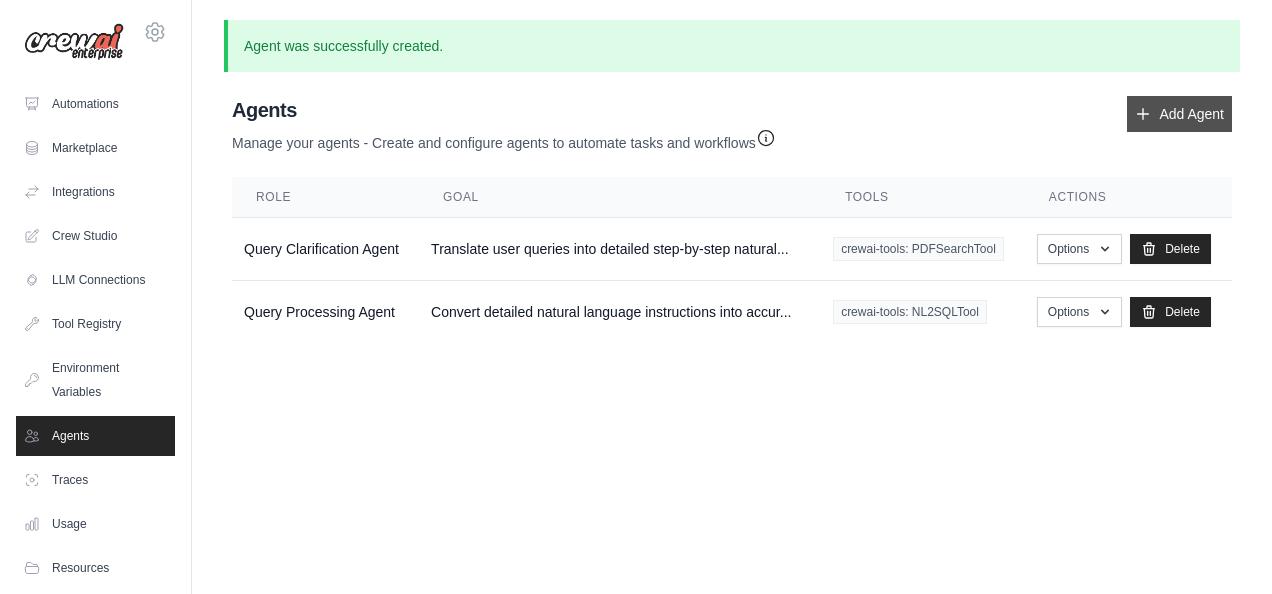 click on "Add Agent" at bounding box center (1179, 114) 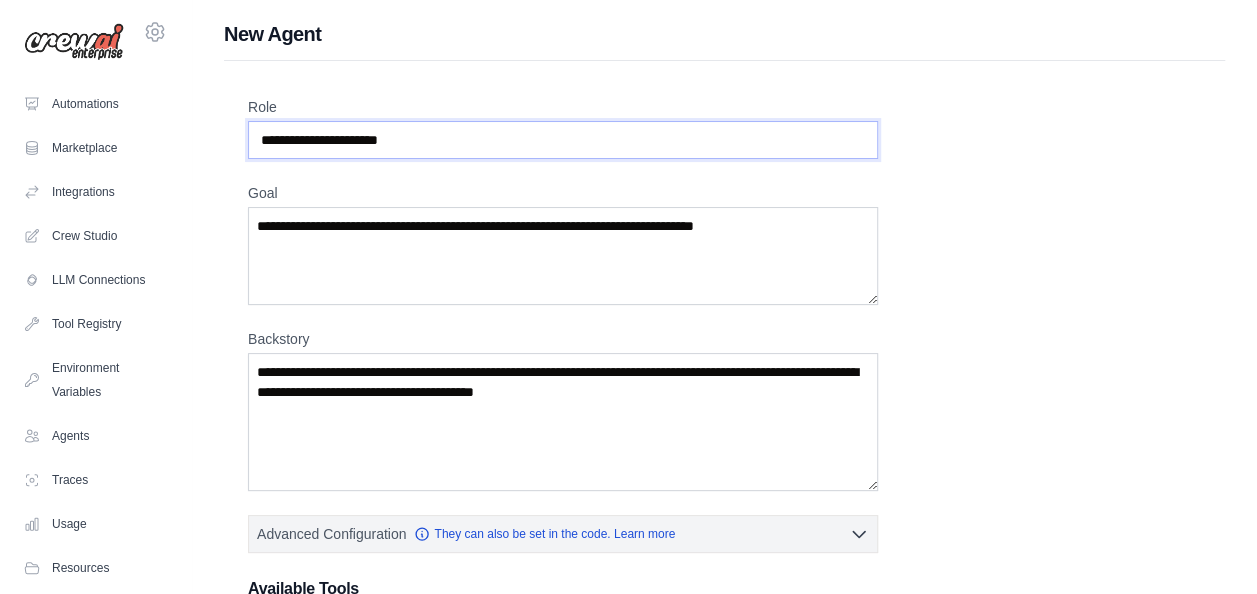 click on "Role" at bounding box center [563, 140] 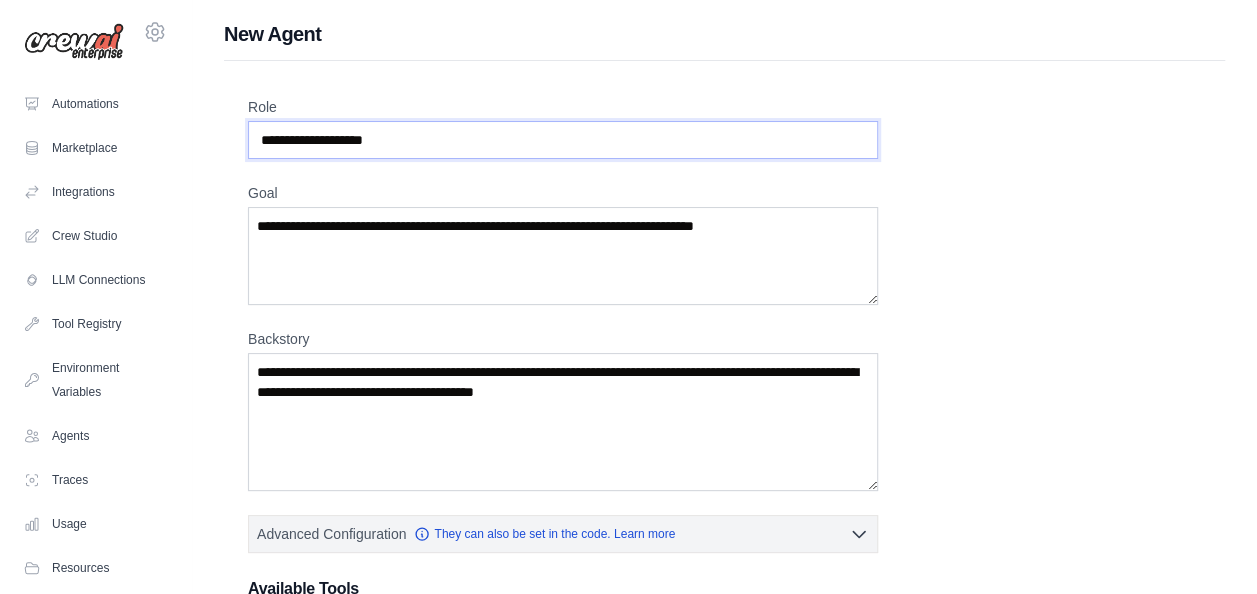type on "**********" 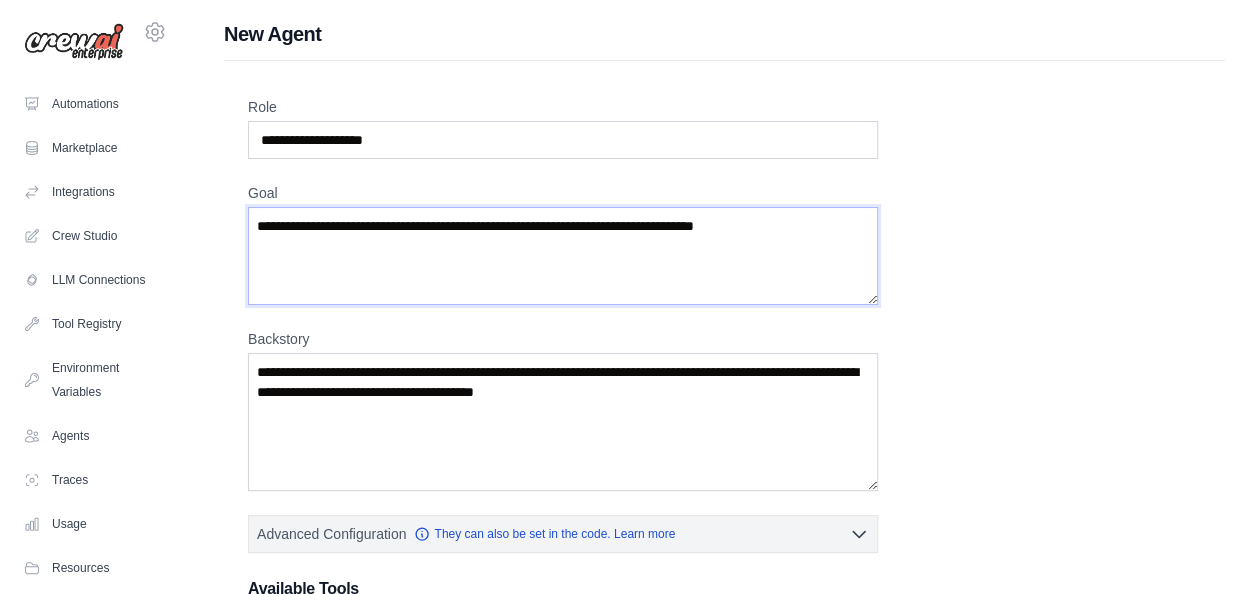 click on "Goal" at bounding box center [563, 256] 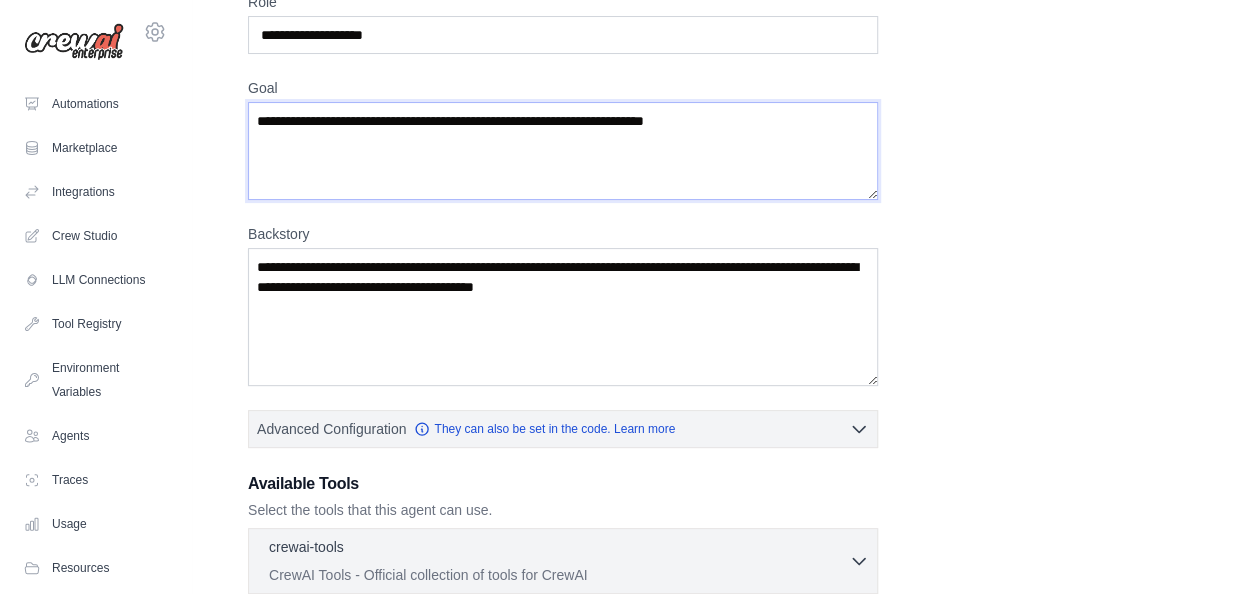 scroll, scrollTop: 106, scrollLeft: 0, axis: vertical 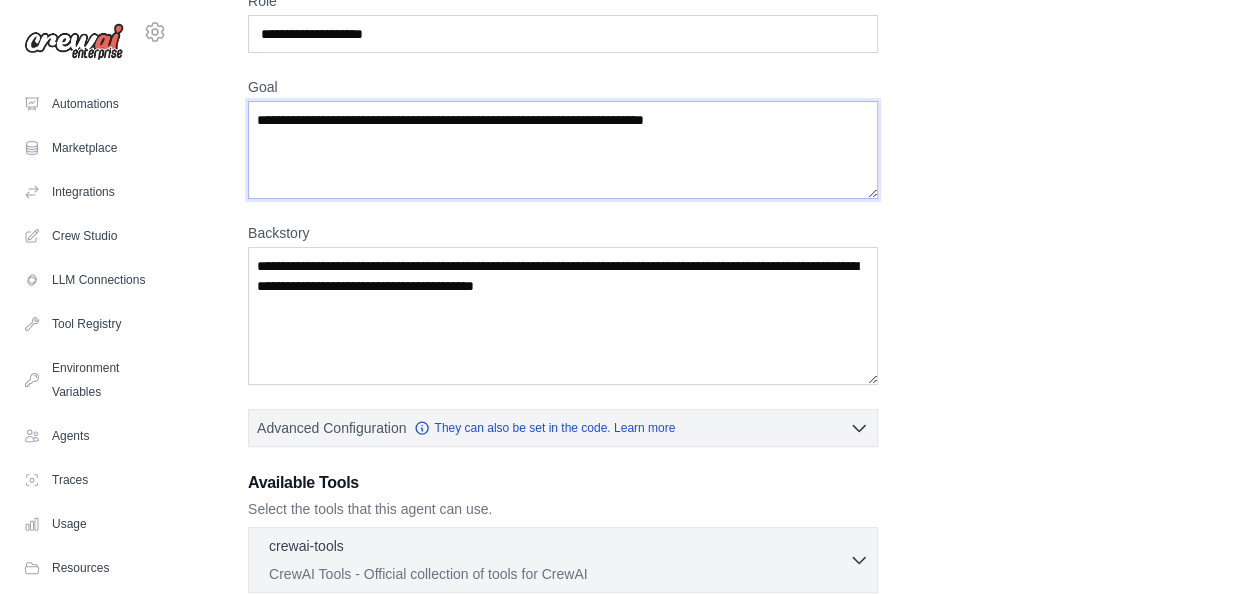 type on "**********" 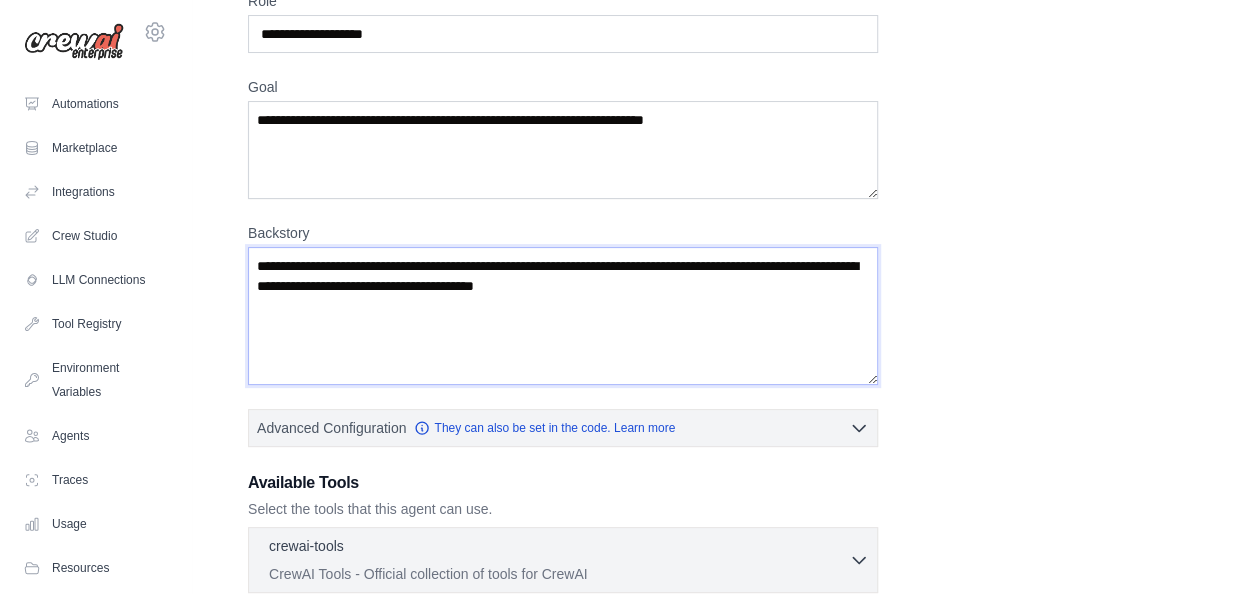click on "Backstory" at bounding box center (563, 316) 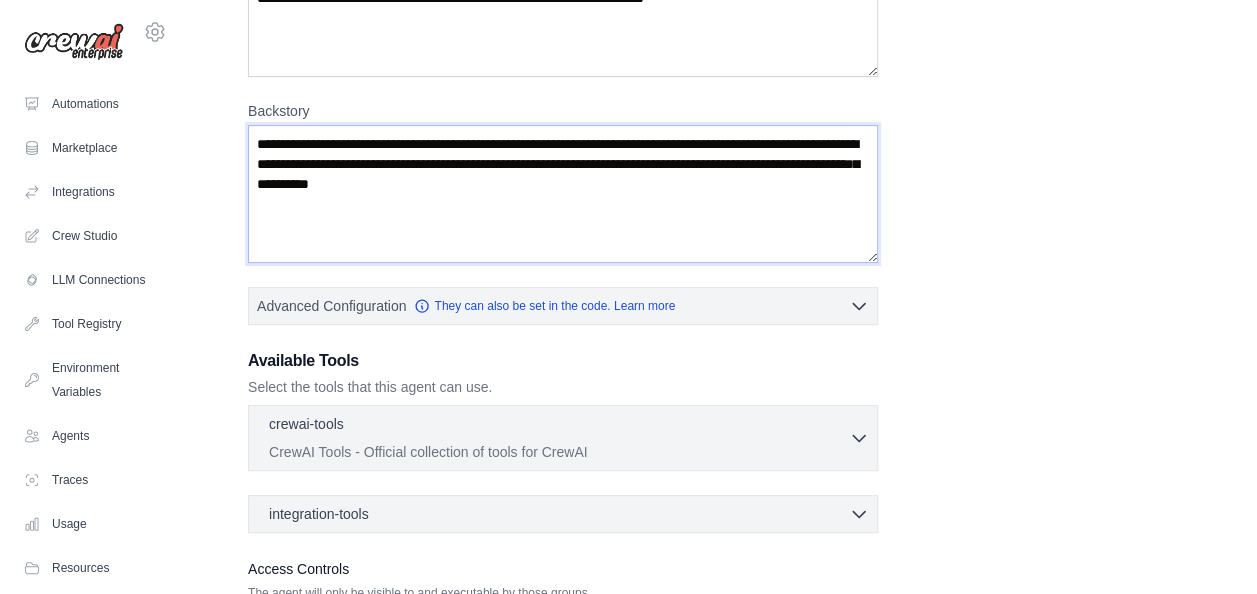 scroll, scrollTop: 229, scrollLeft: 0, axis: vertical 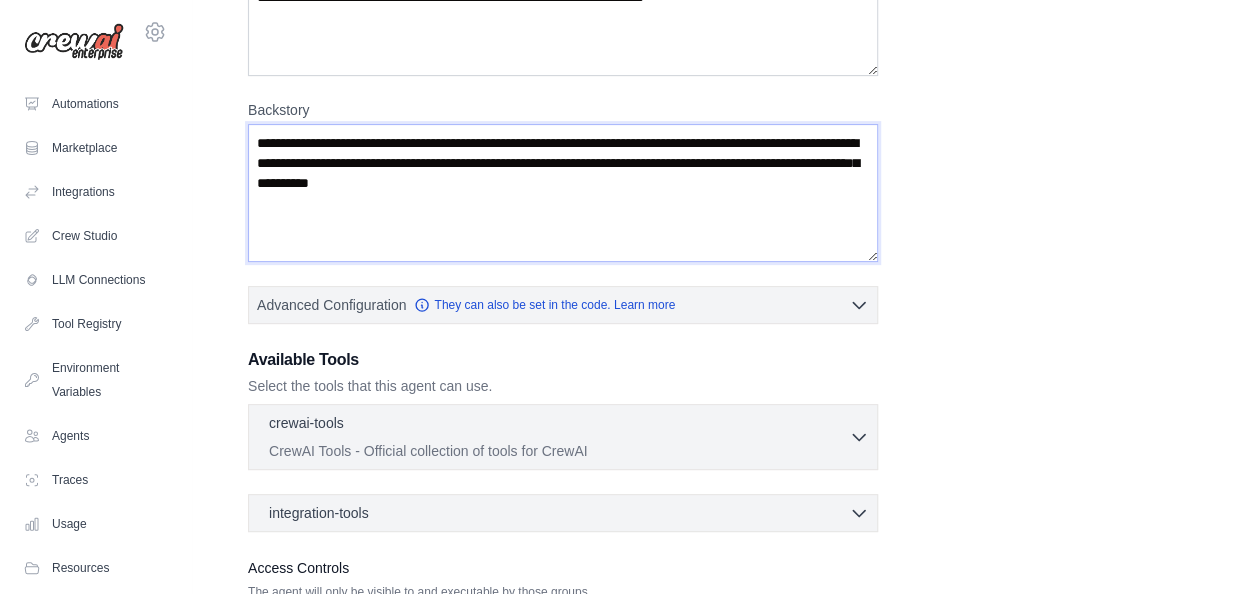 type on "**********" 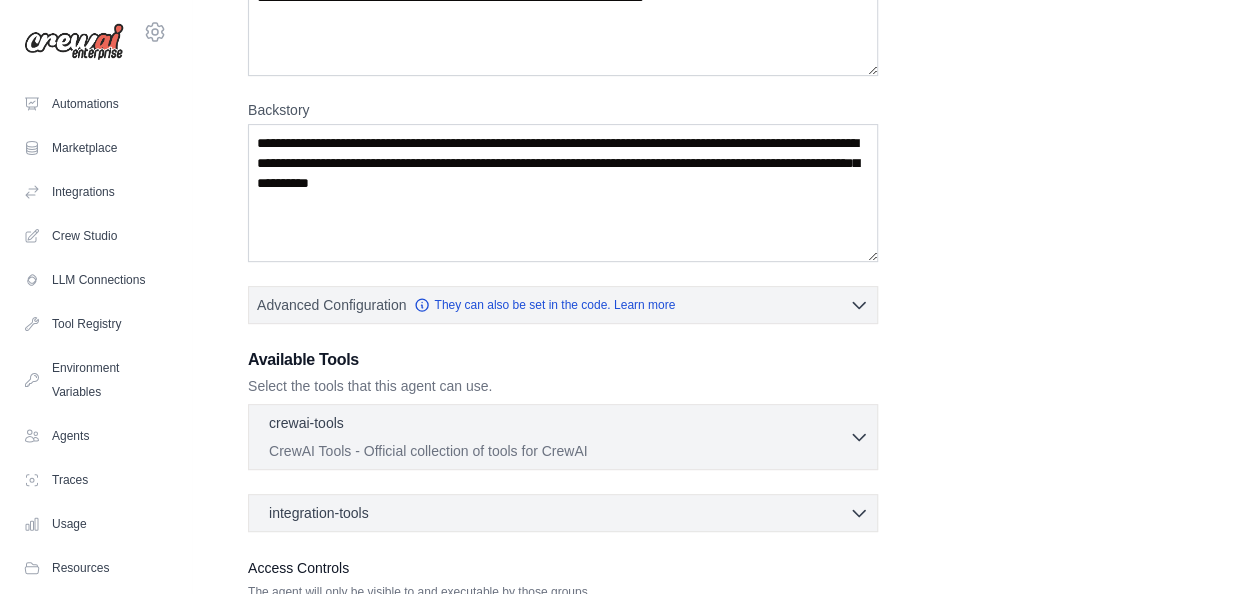 click on "crewai-tools
0 selected" at bounding box center [559, 425] 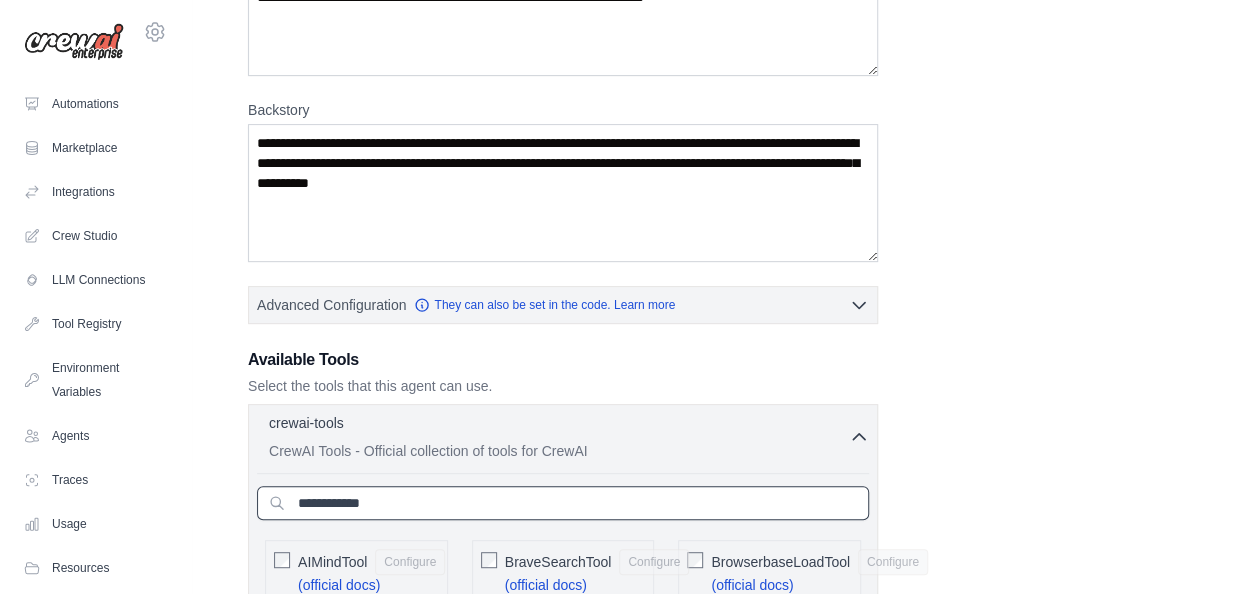 click at bounding box center (563, 503) 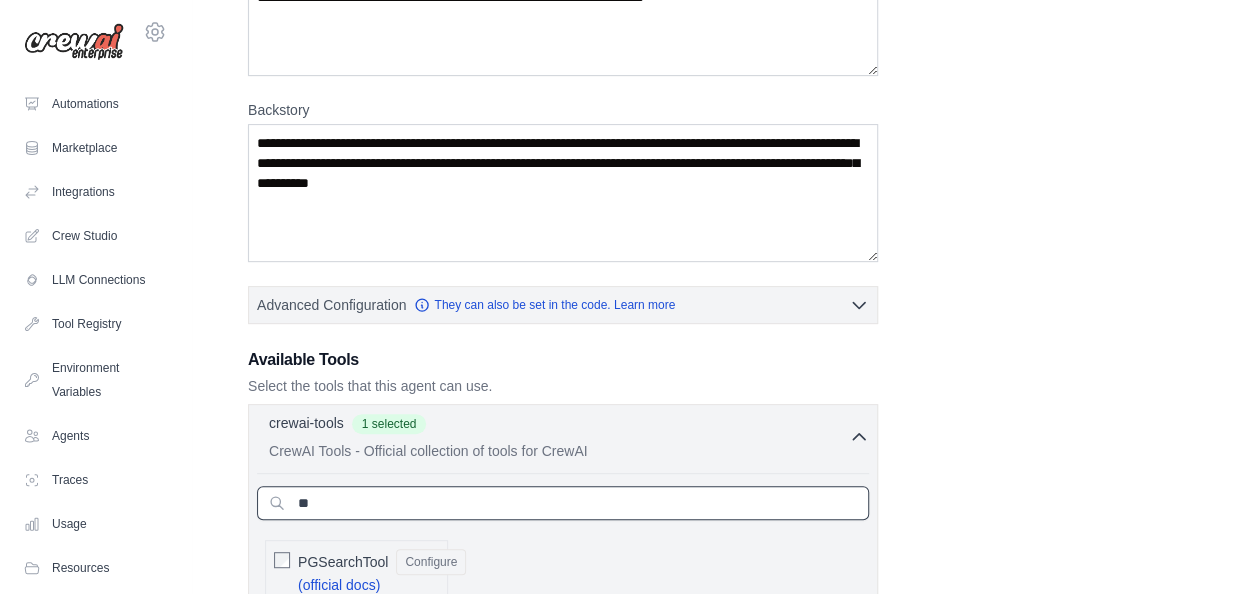 click on "**" at bounding box center (563, 503) 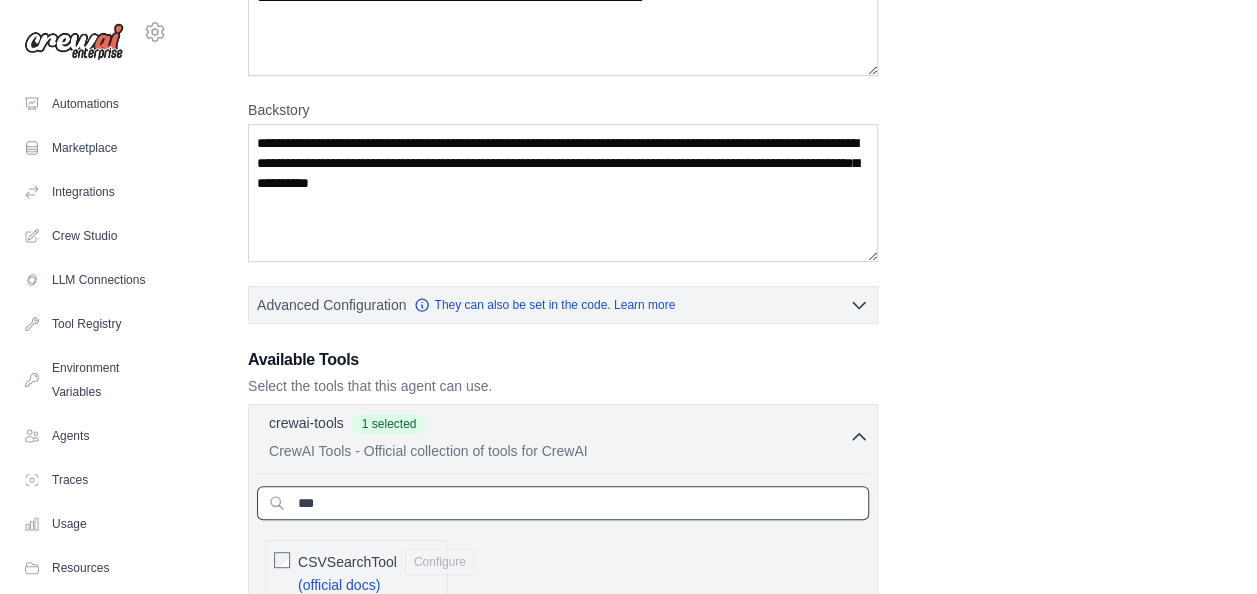 type on "***" 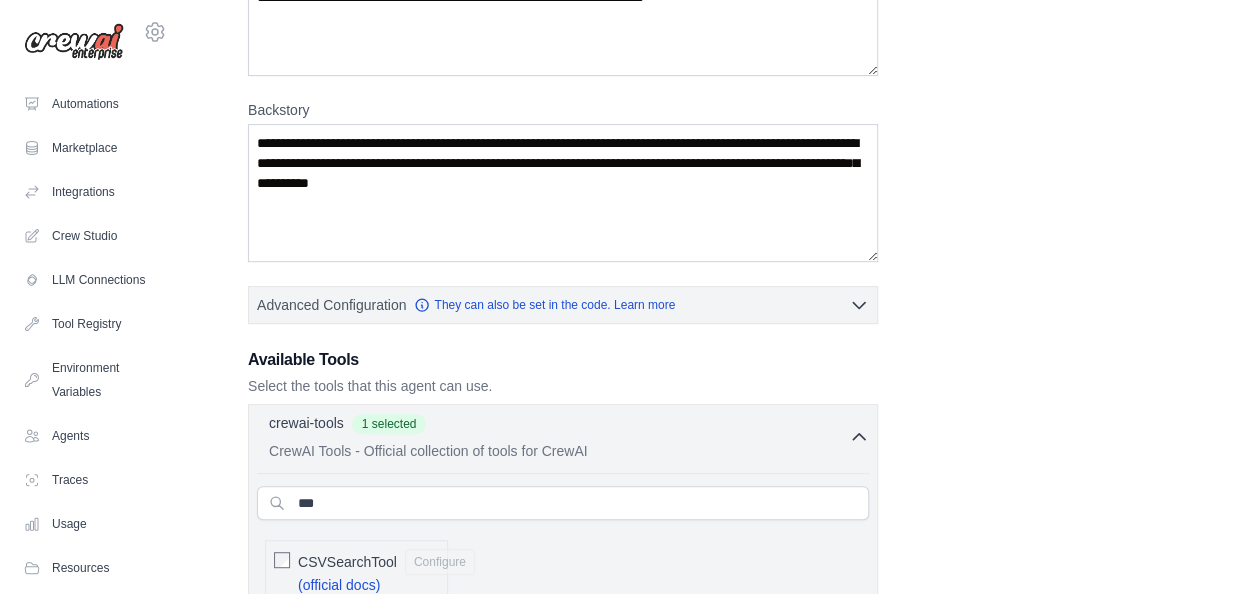click on "CSVSearchTool
Configure
(official docs)
A tool that can be used to semantic search a query from a CSV's content." at bounding box center [356, 601] 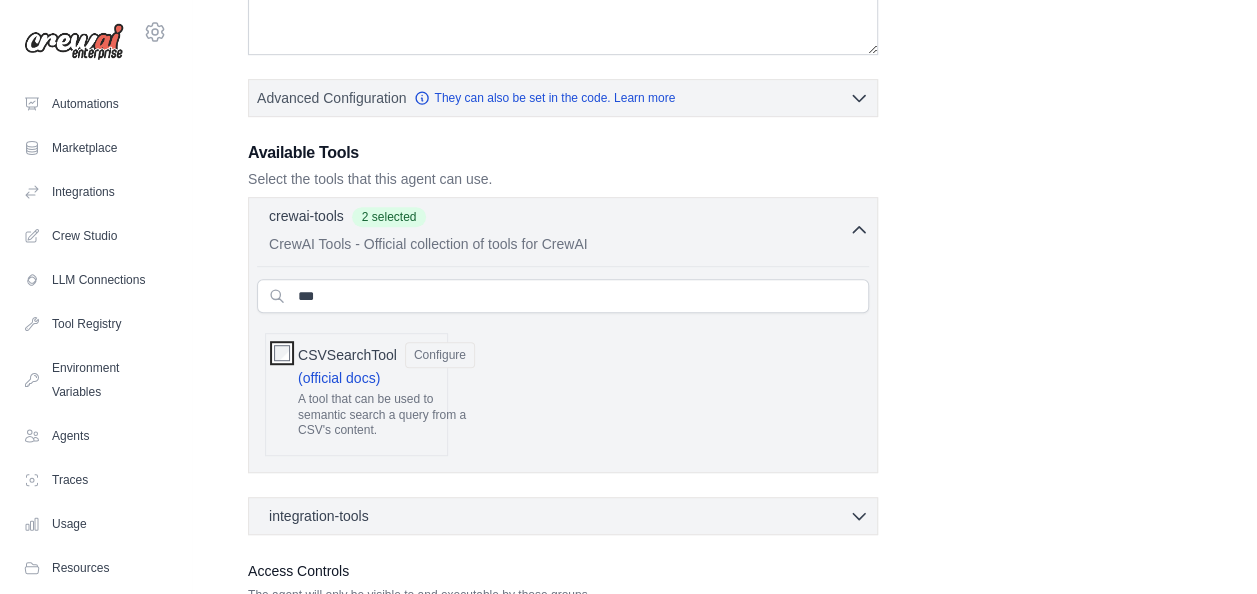 scroll, scrollTop: 438, scrollLeft: 0, axis: vertical 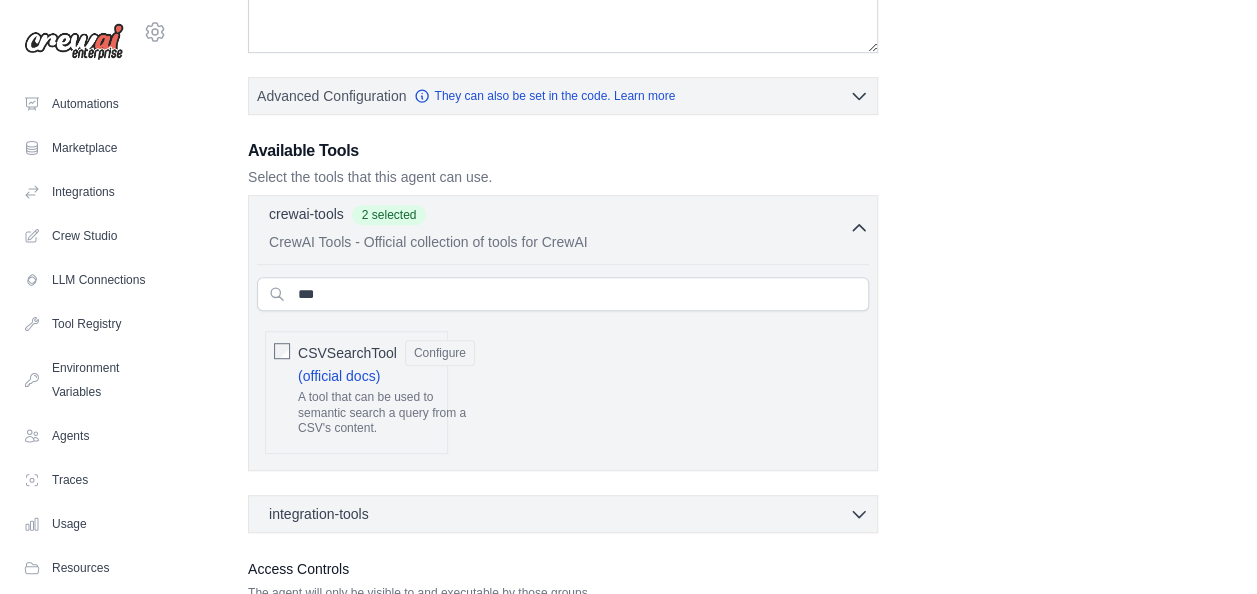 click 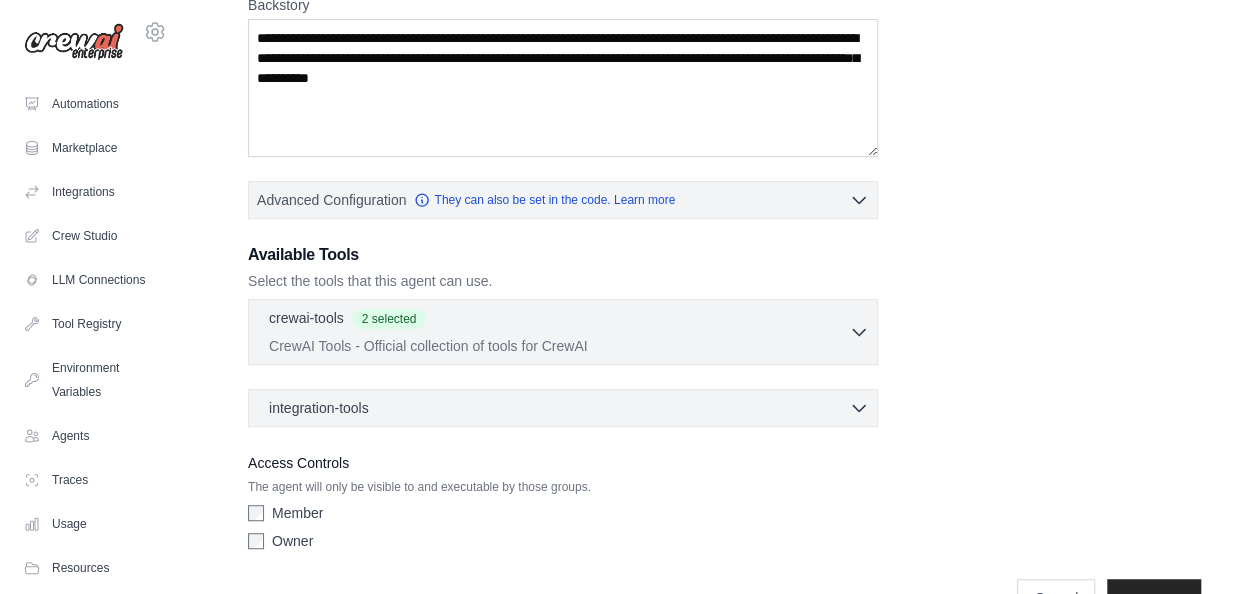 scroll, scrollTop: 384, scrollLeft: 0, axis: vertical 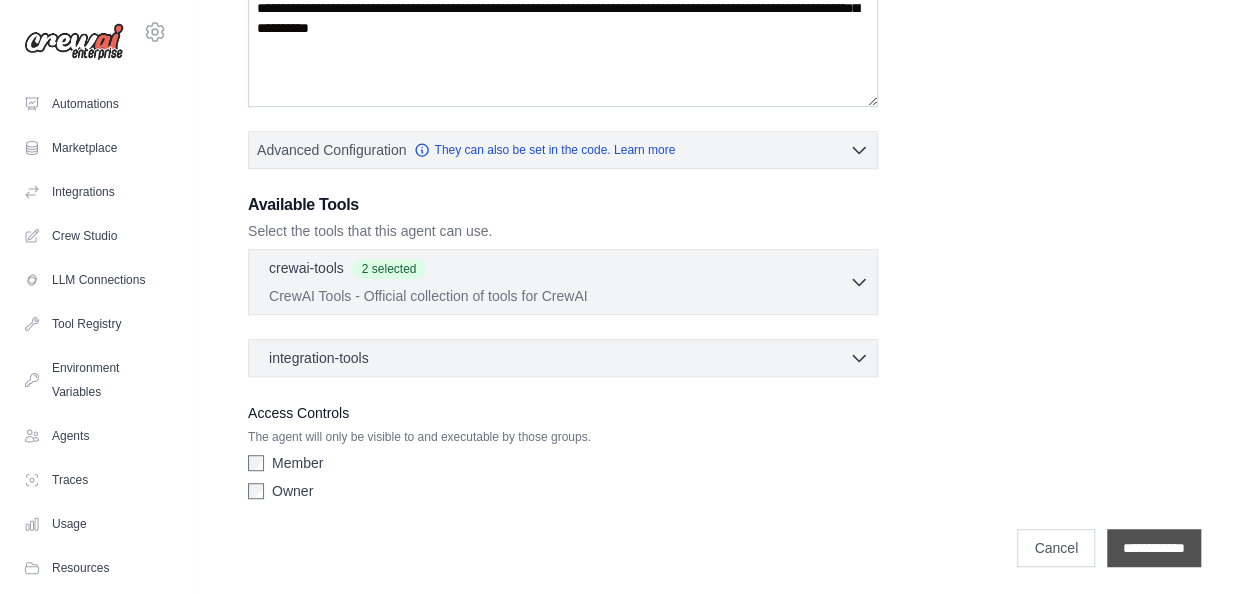 click on "**********" at bounding box center [1154, 548] 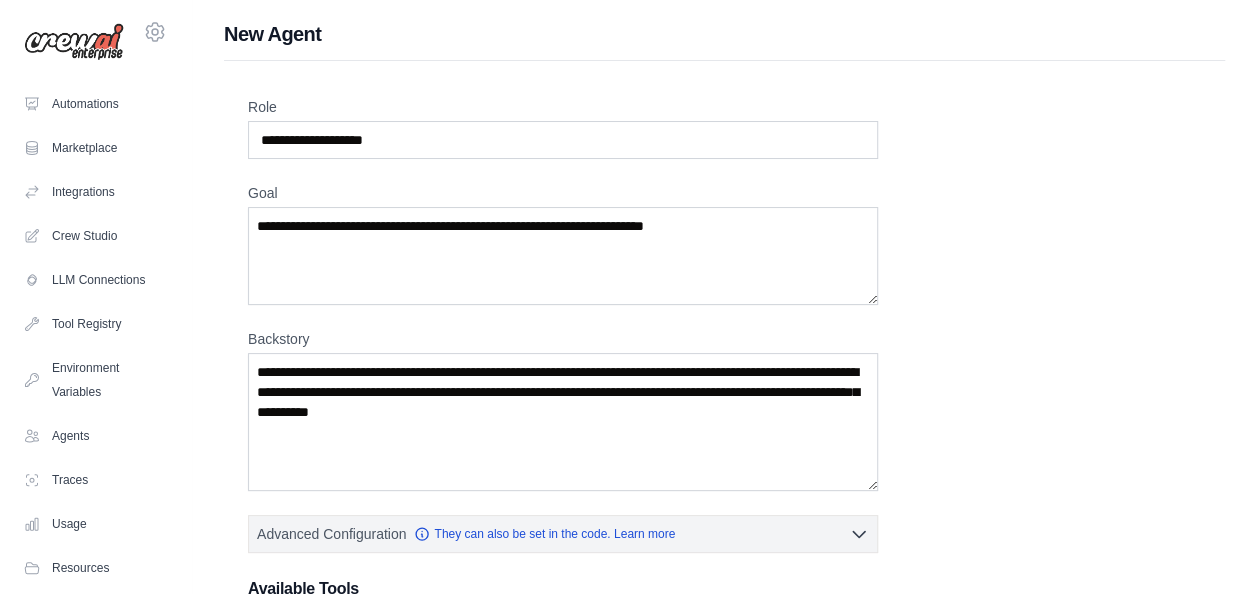 scroll, scrollTop: 46, scrollLeft: 0, axis: vertical 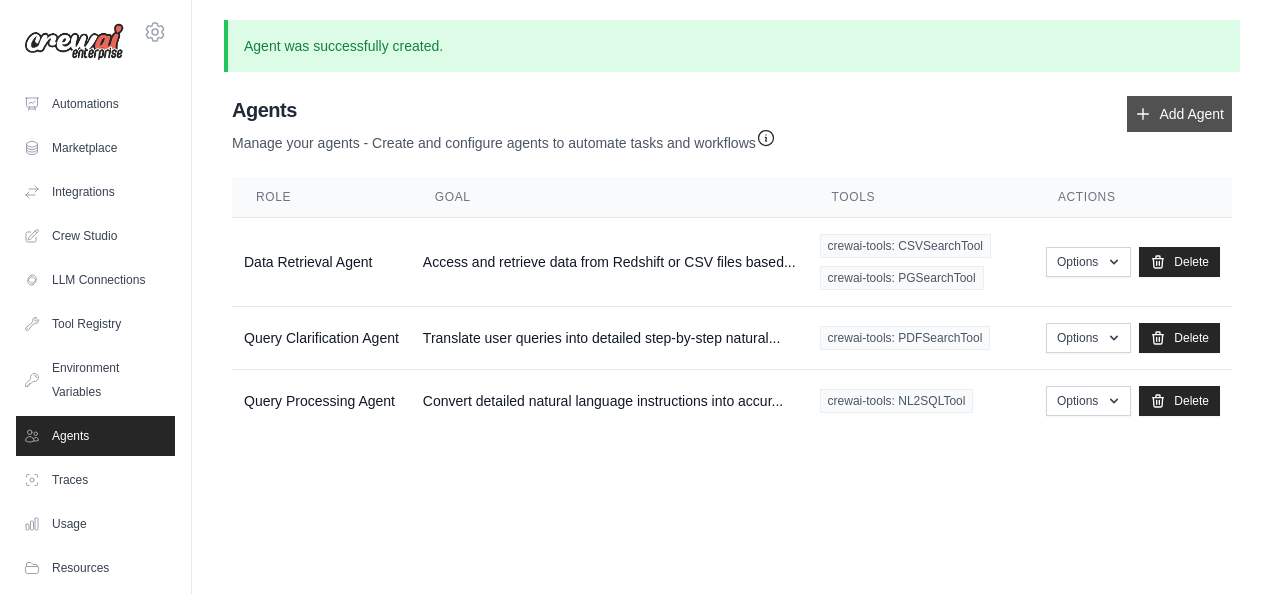 click on "Add Agent" at bounding box center (1179, 114) 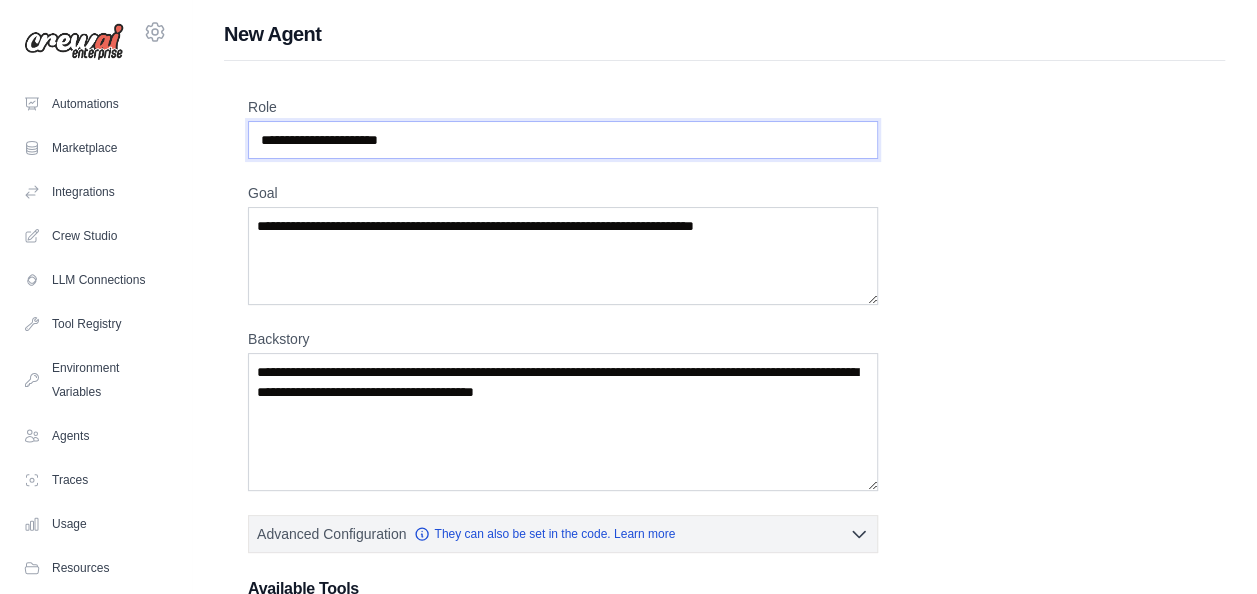 click on "Role" at bounding box center [563, 140] 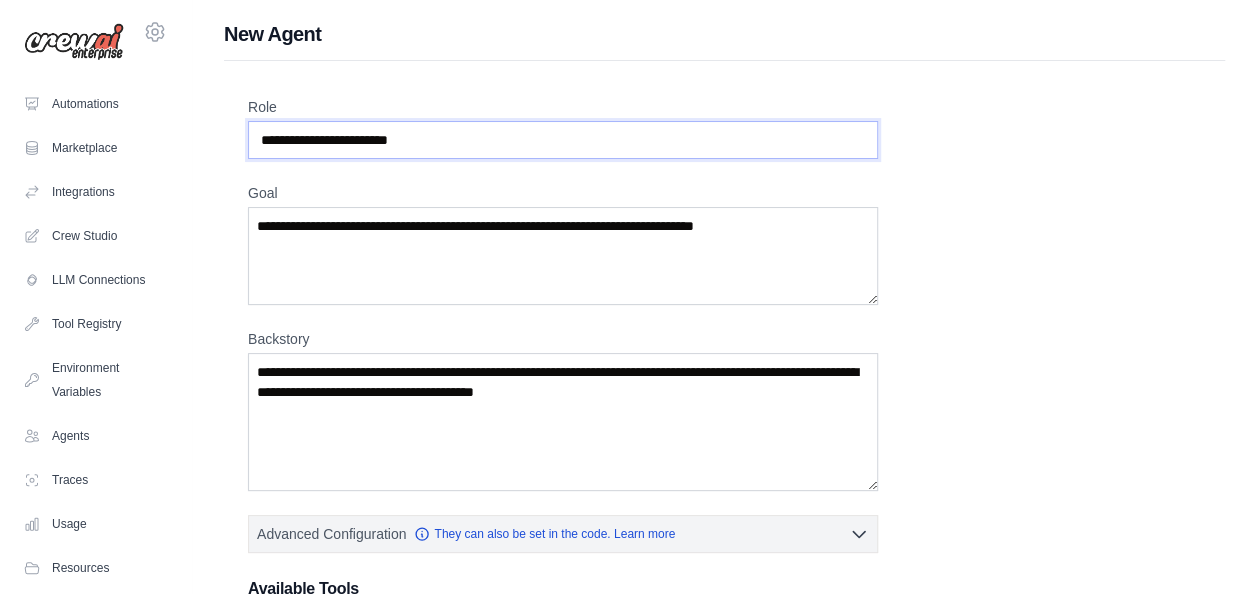 type on "**********" 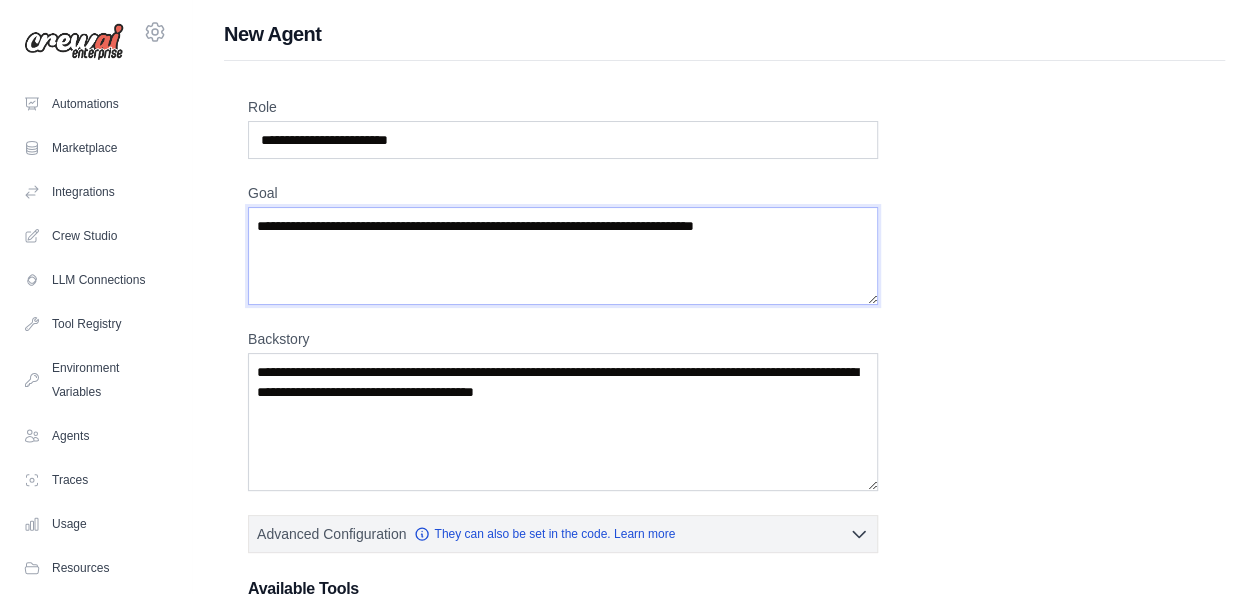 click on "Goal" at bounding box center (563, 256) 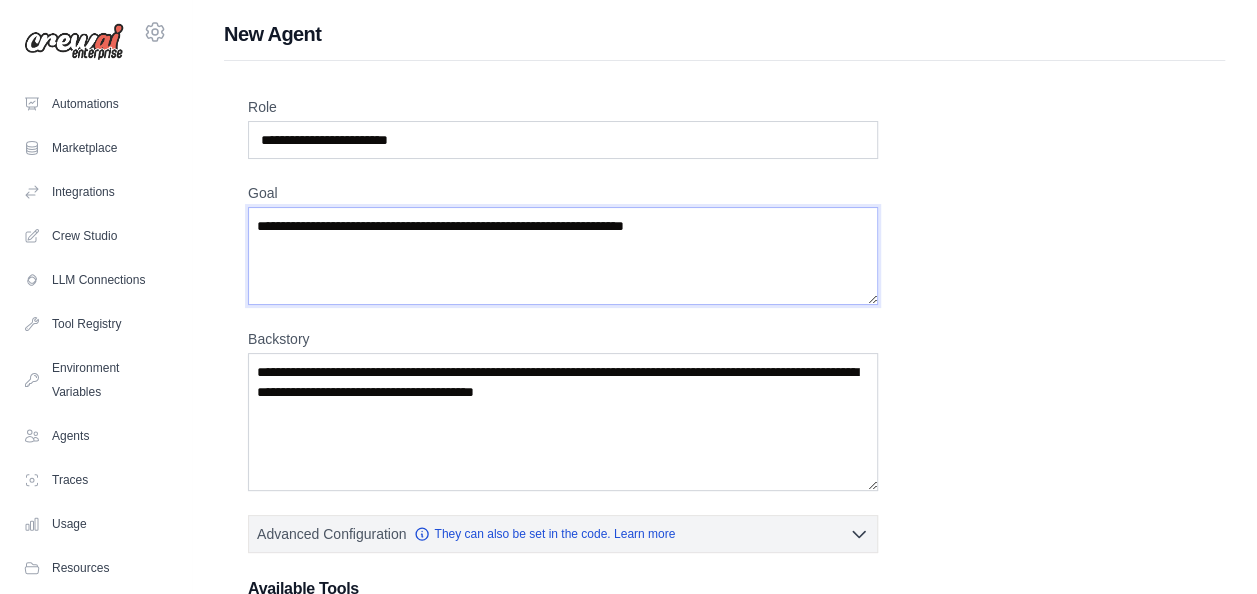 type on "**********" 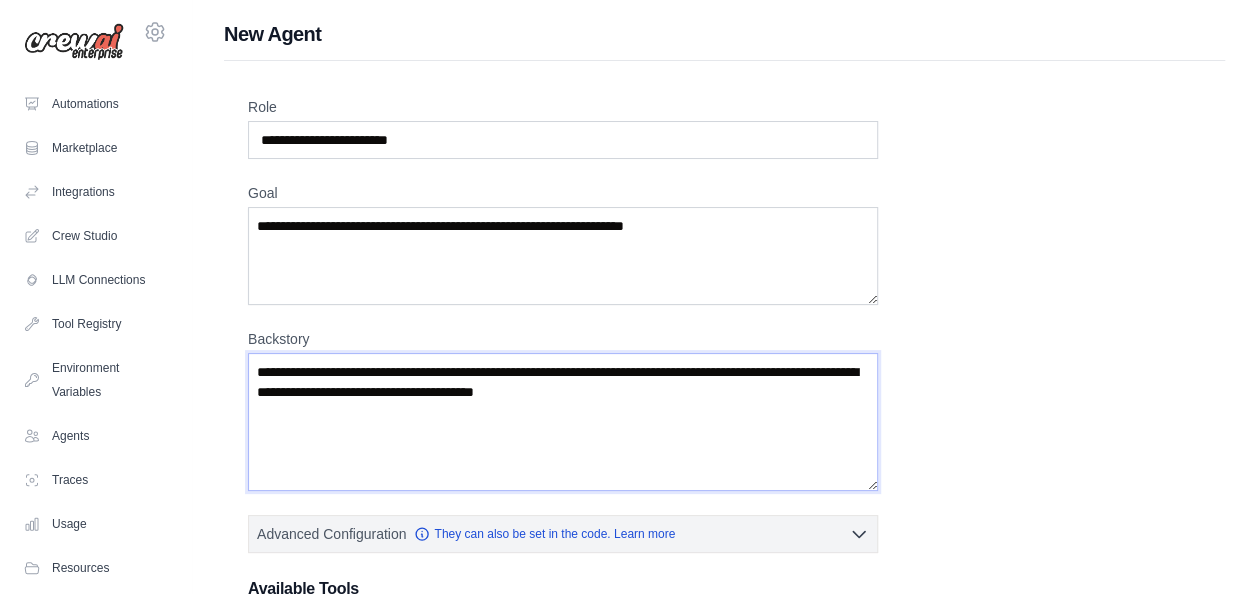 click on "Backstory" at bounding box center (563, 422) 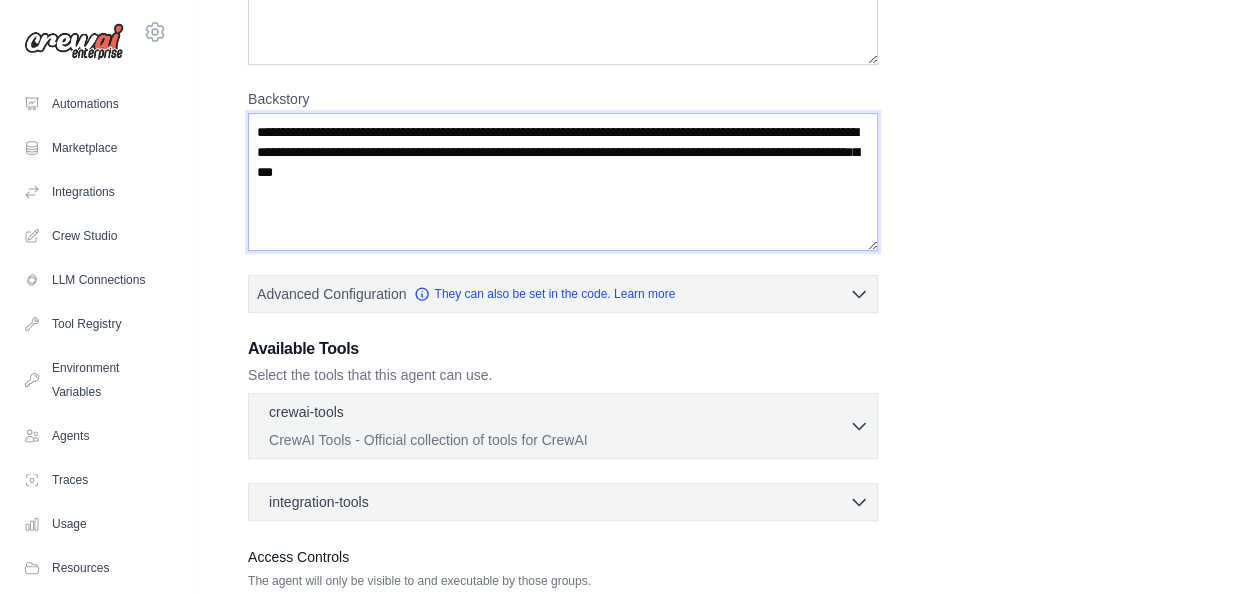 scroll, scrollTop: 259, scrollLeft: 0, axis: vertical 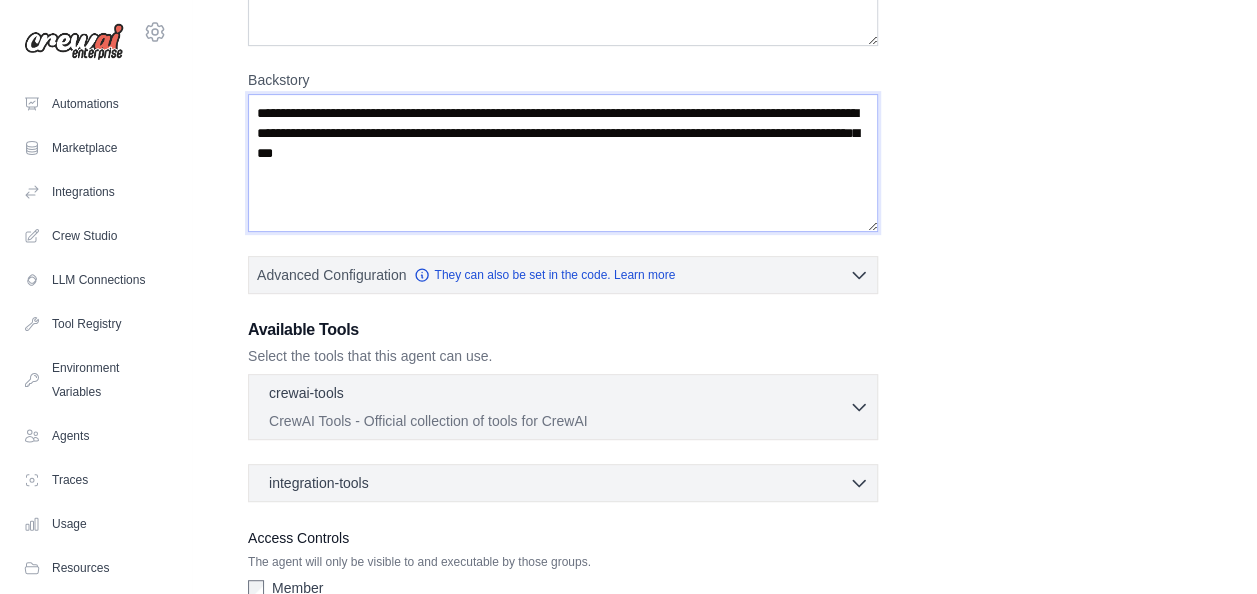 type on "**********" 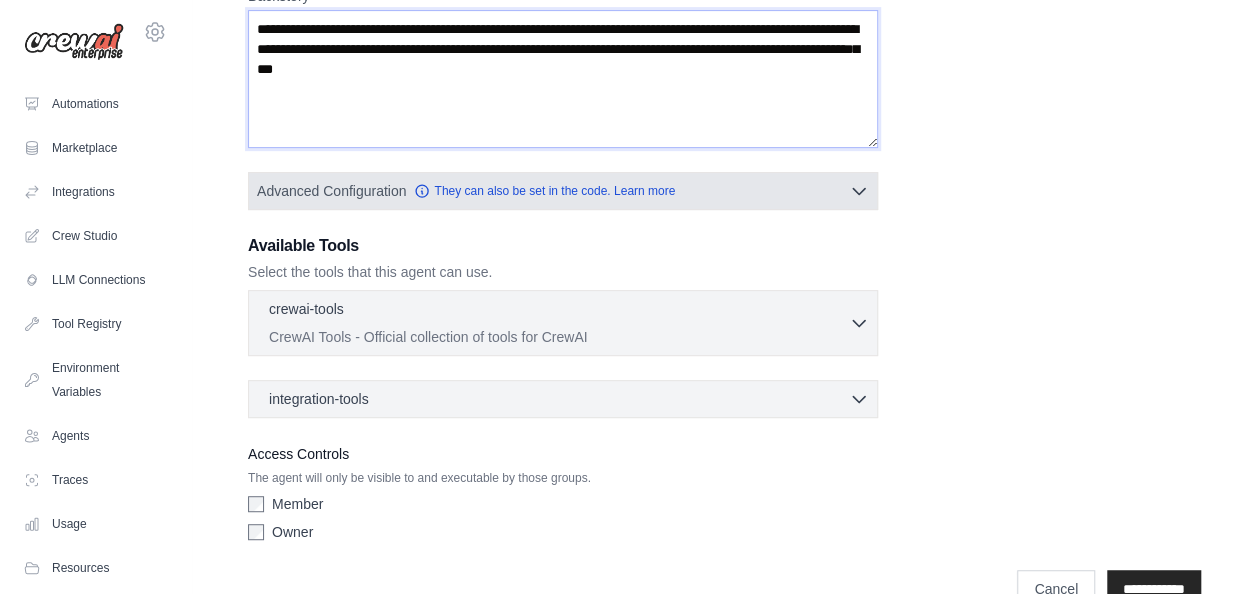 scroll, scrollTop: 384, scrollLeft: 0, axis: vertical 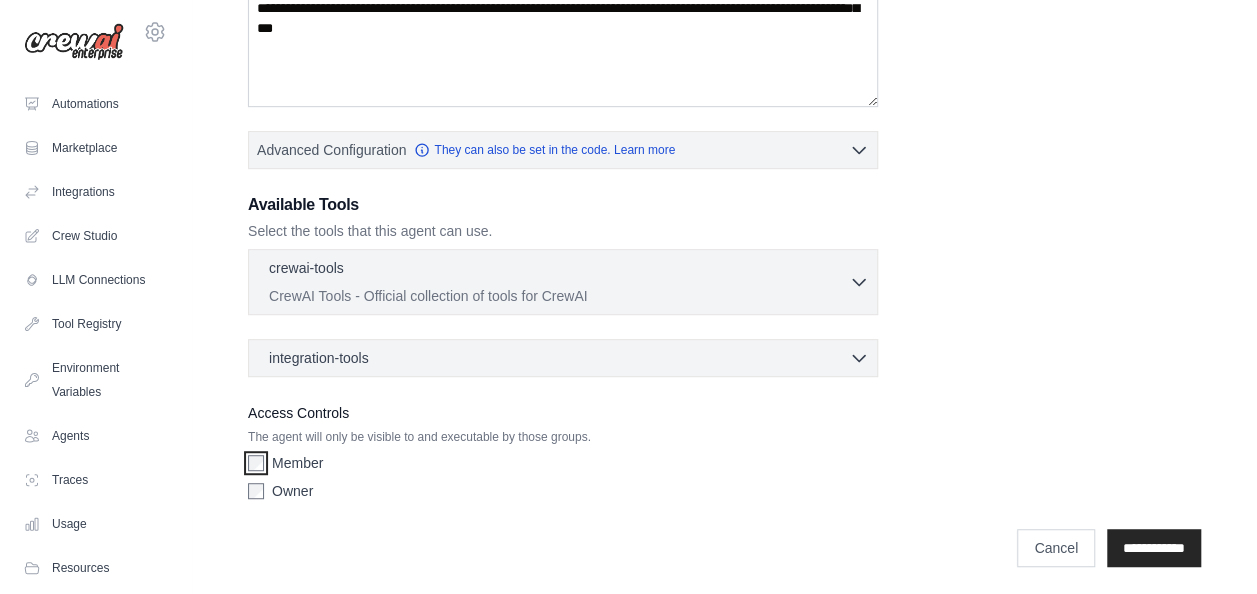 click on "Member
Owner" at bounding box center (563, 481) 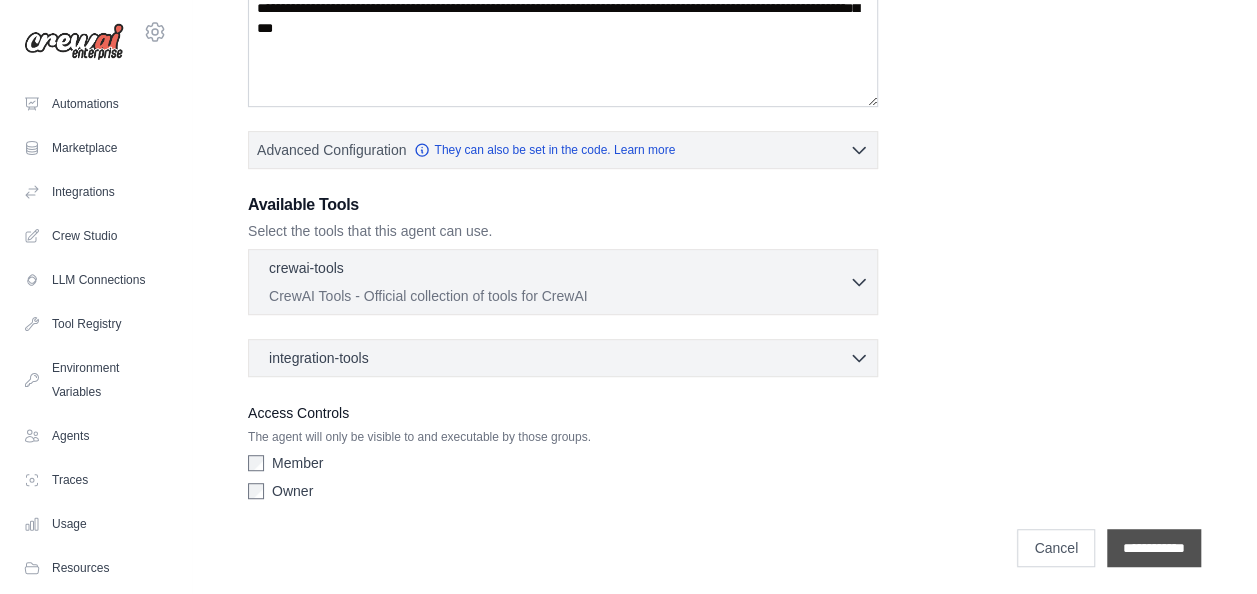 click on "**********" at bounding box center (1154, 548) 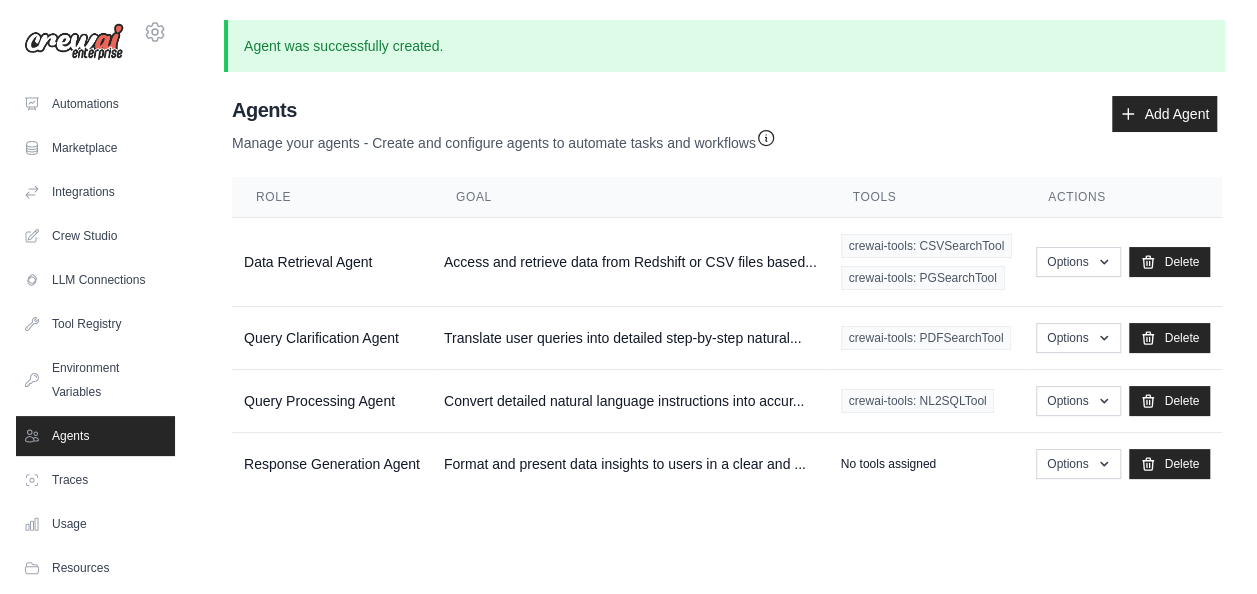 scroll, scrollTop: 0, scrollLeft: 0, axis: both 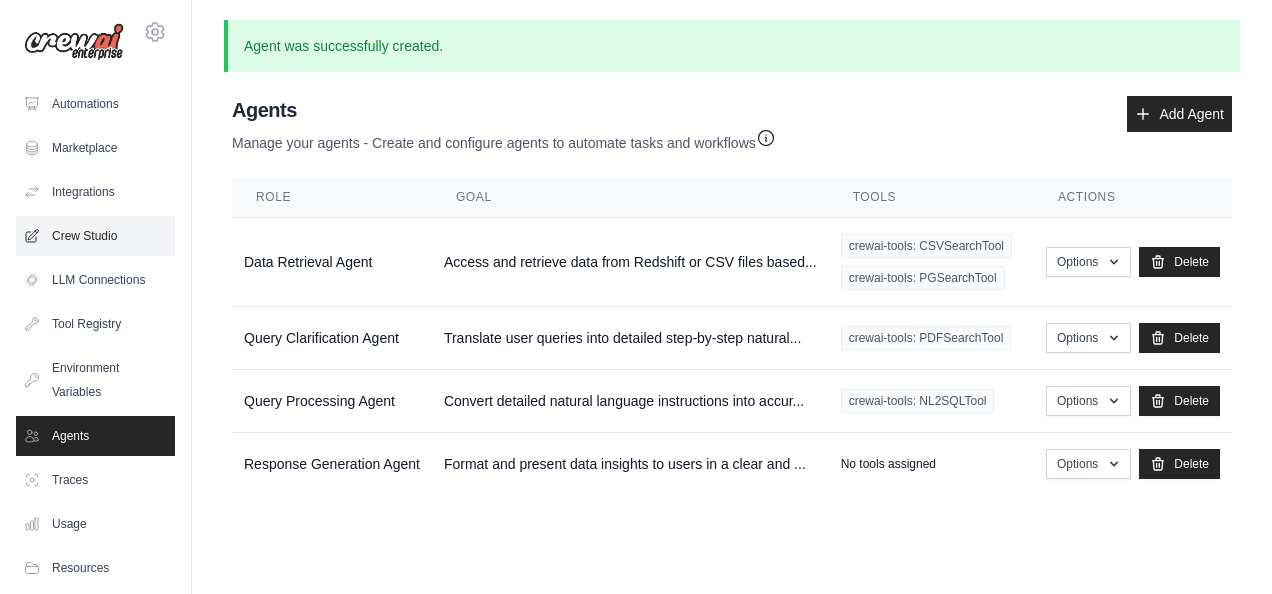 click on "Crew Studio" at bounding box center [95, 236] 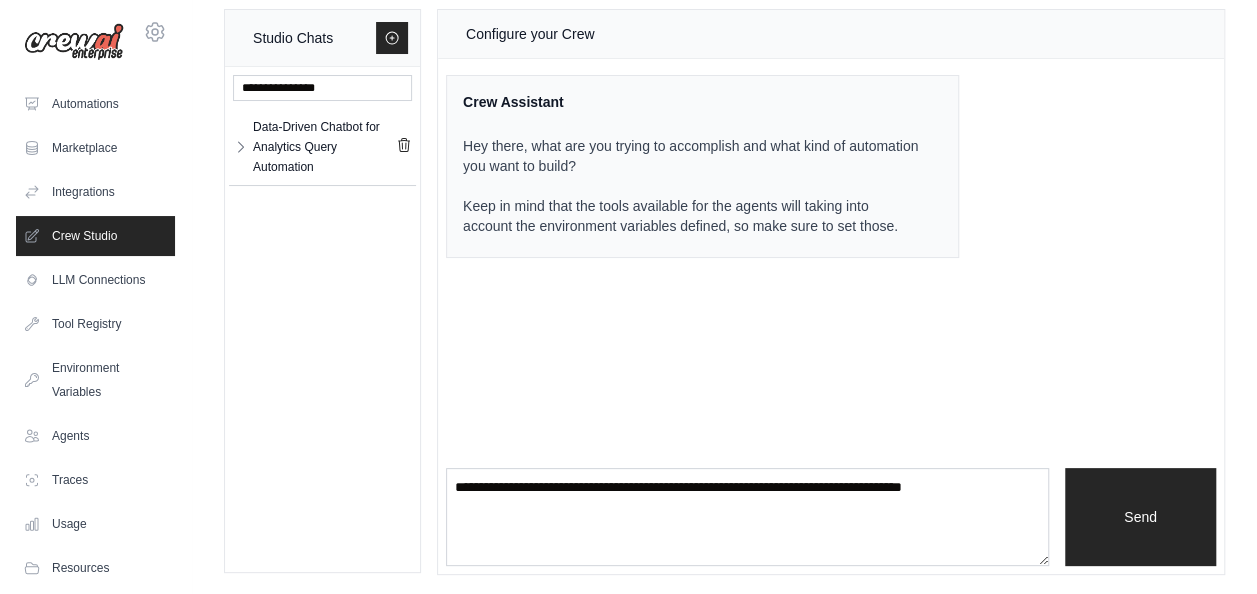 scroll, scrollTop: 0, scrollLeft: 0, axis: both 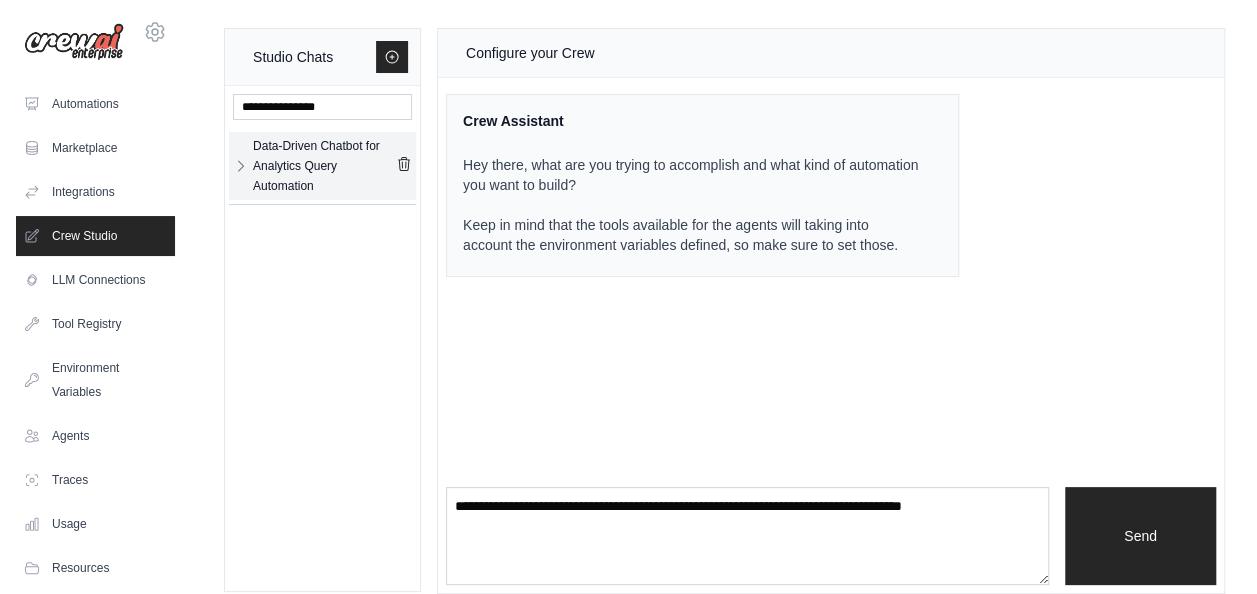 click on "Data-Driven Chatbot for Analytics Query Automation" at bounding box center [324, 166] 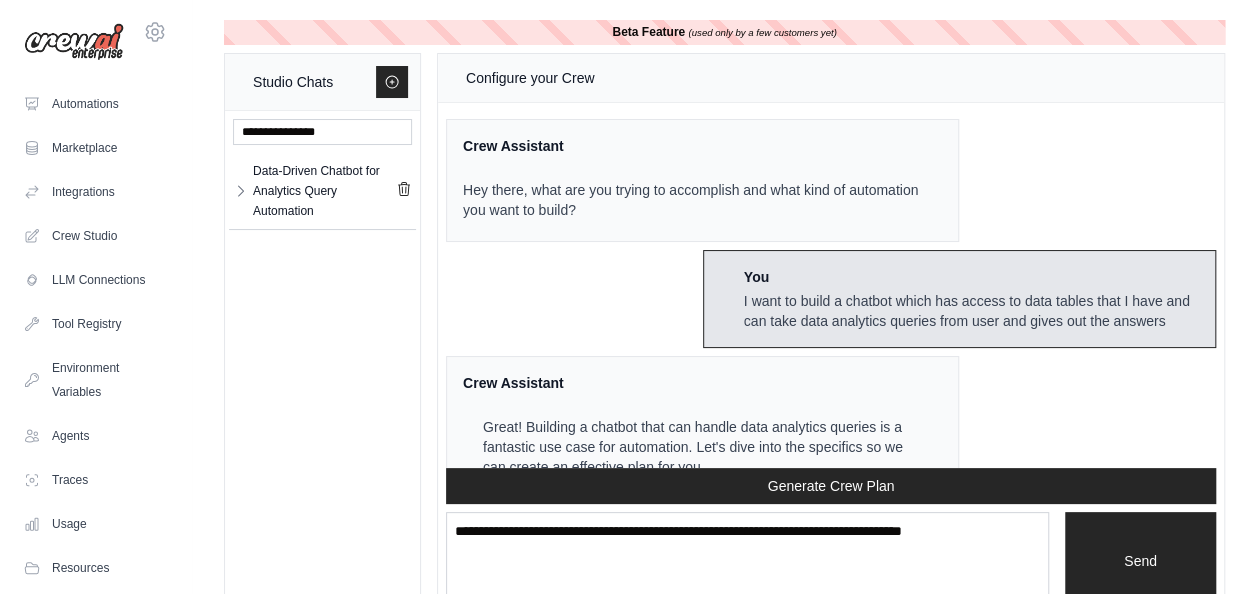 scroll, scrollTop: 16436, scrollLeft: 0, axis: vertical 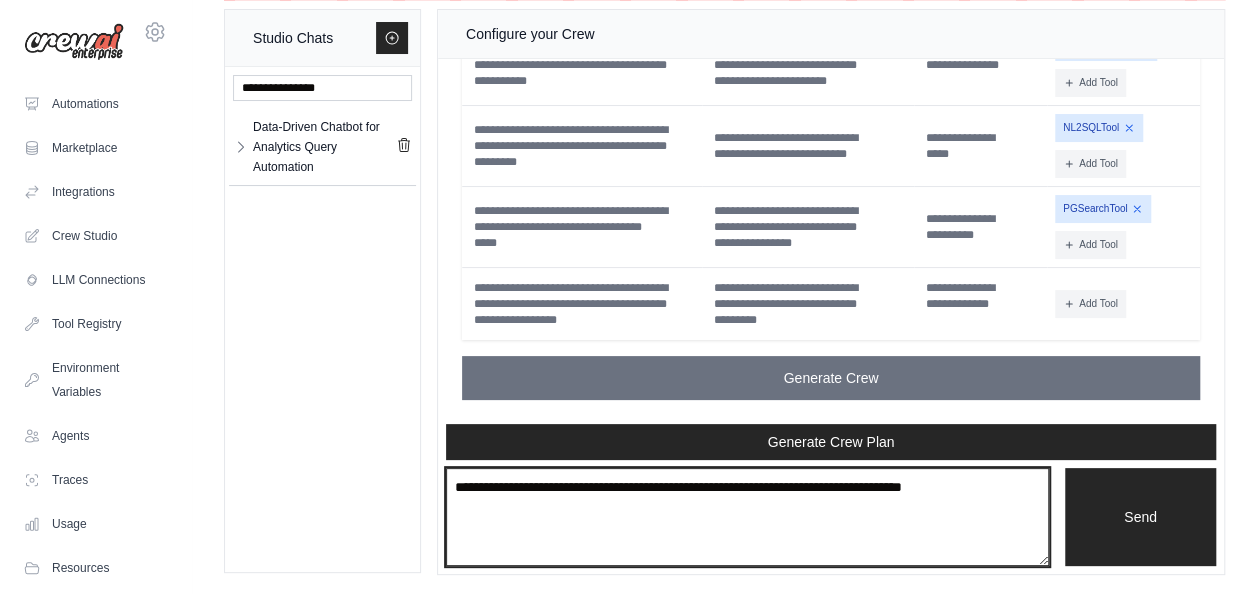 click at bounding box center [747, 517] 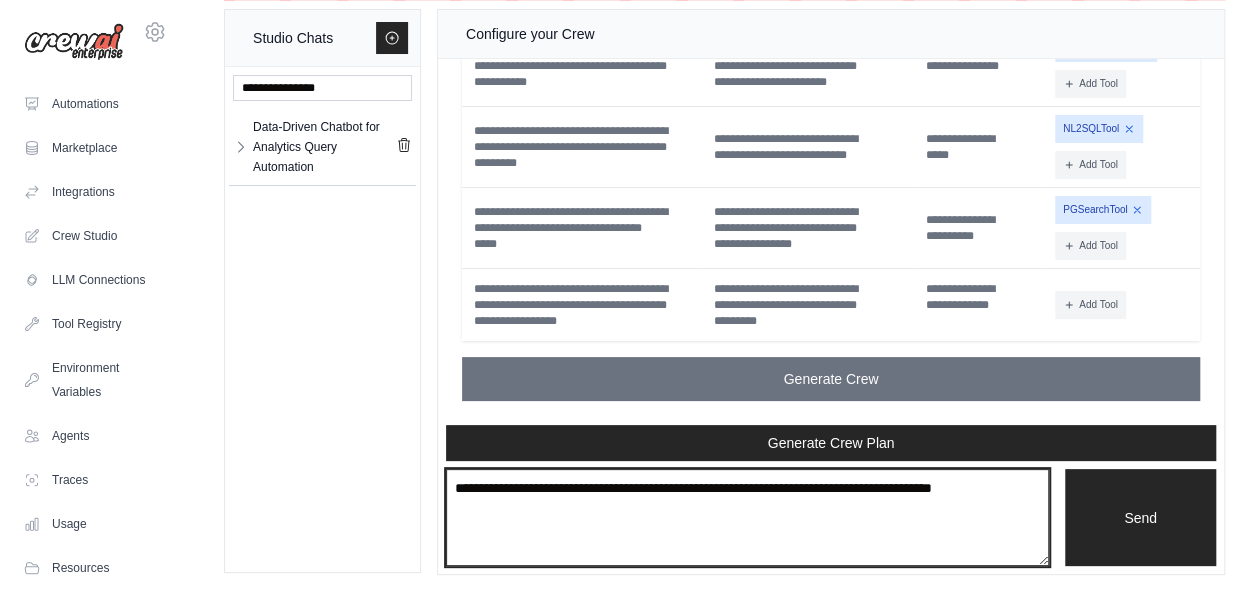 click on "**********" at bounding box center (747, 517) 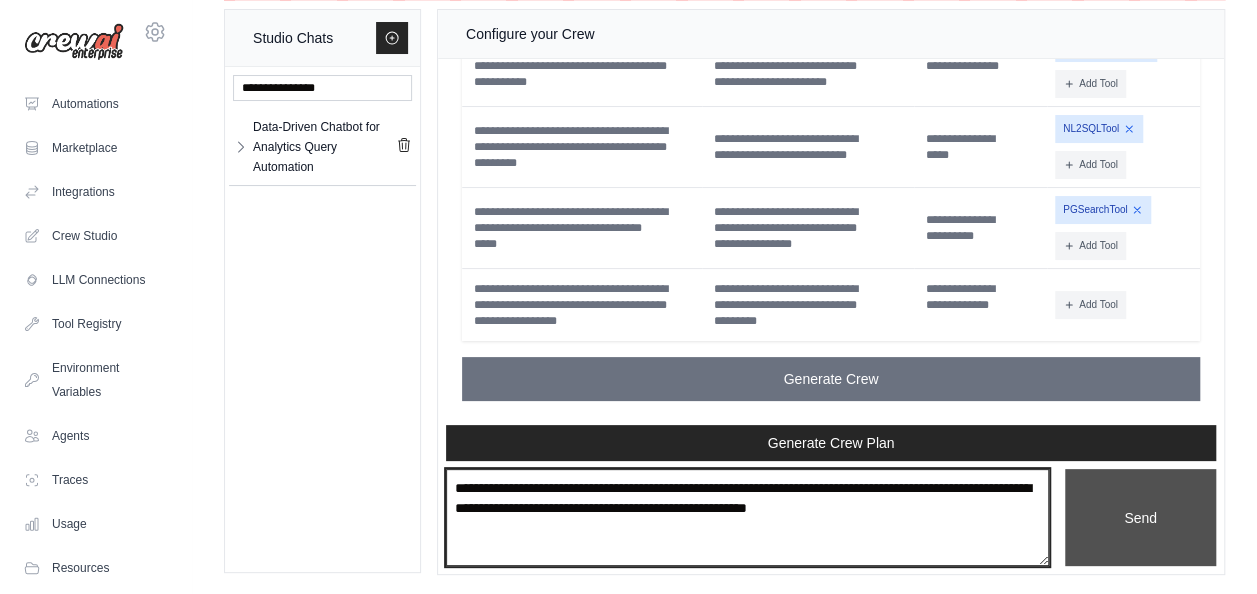 type on "**********" 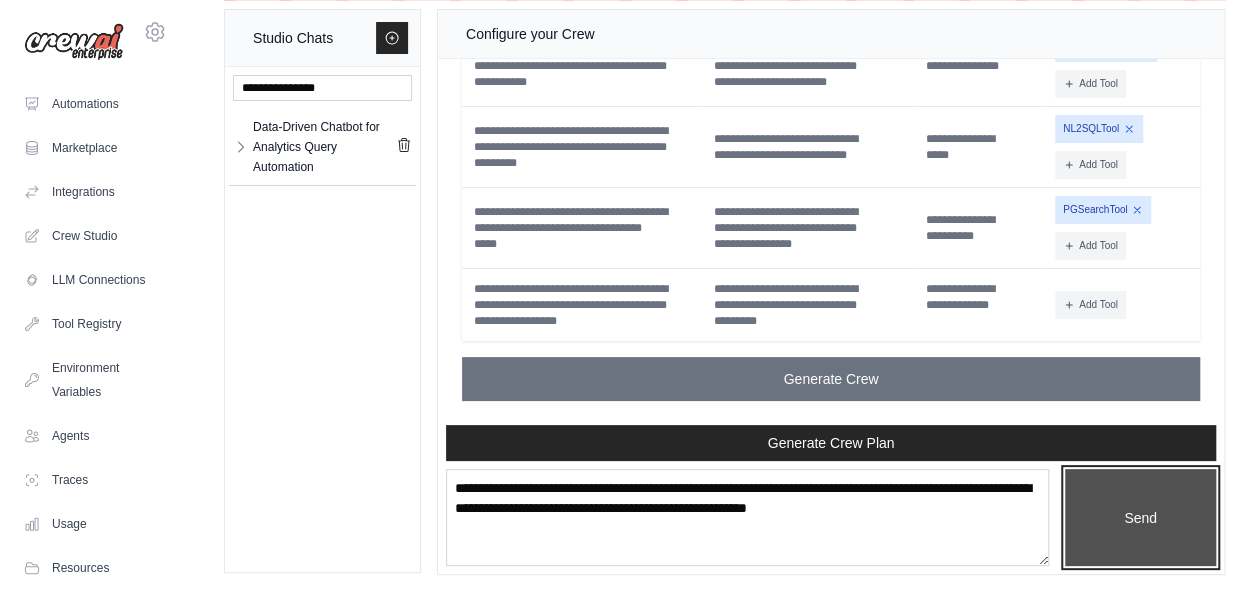 click on "Send" at bounding box center (1140, 517) 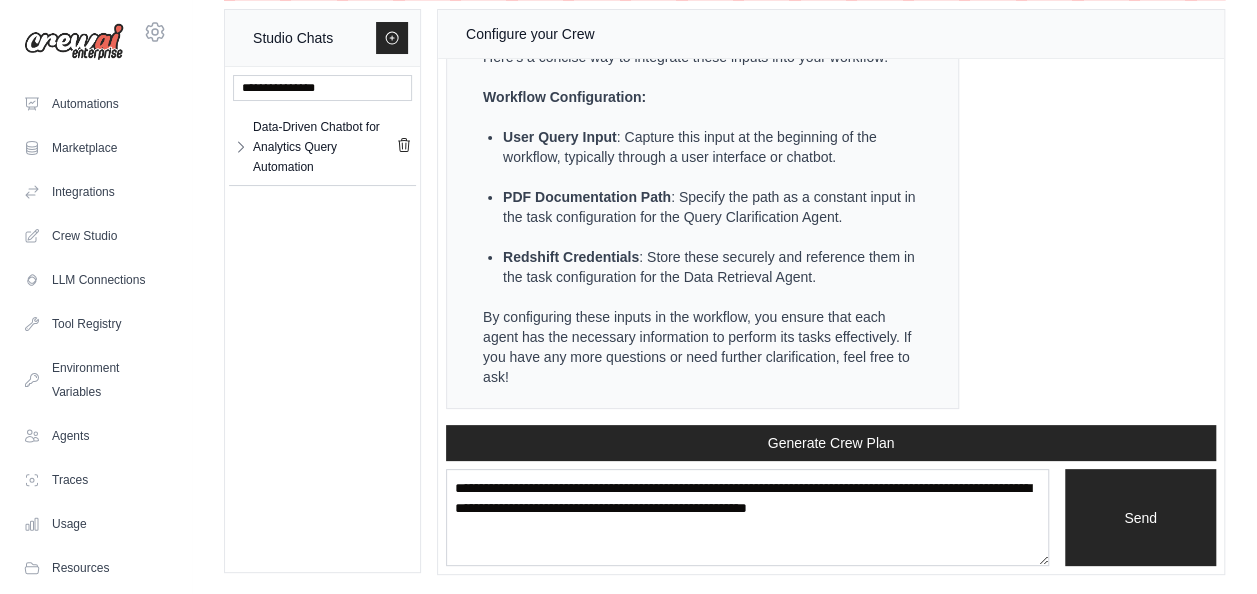 scroll, scrollTop: 17515, scrollLeft: 0, axis: vertical 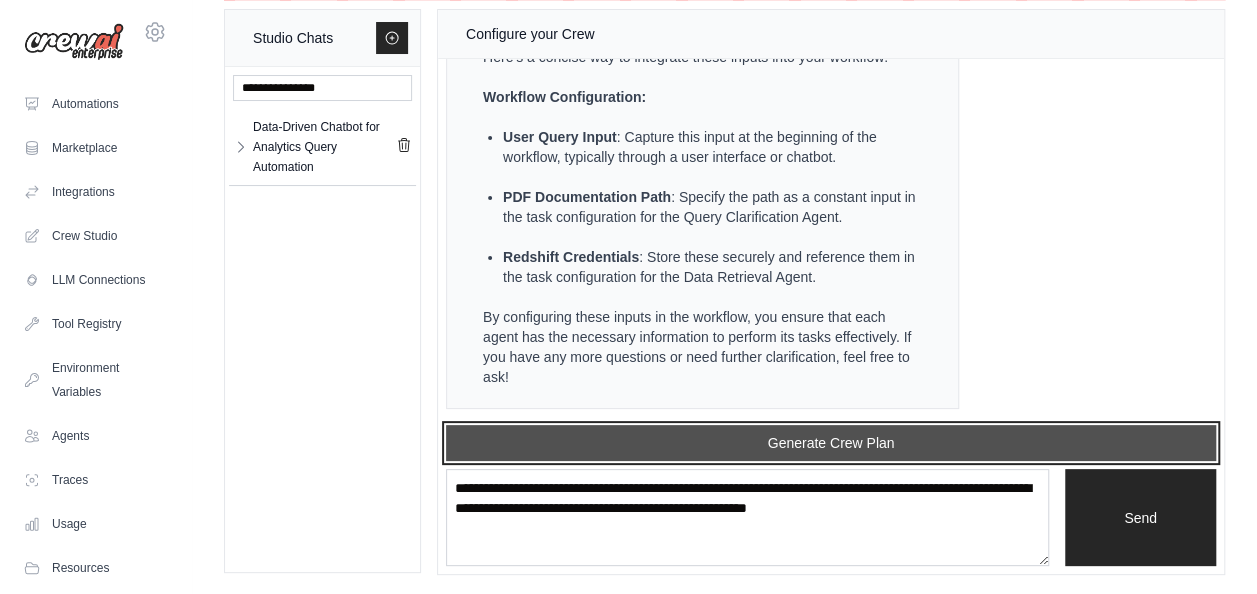 click on "Generate Crew Plan" at bounding box center (831, 443) 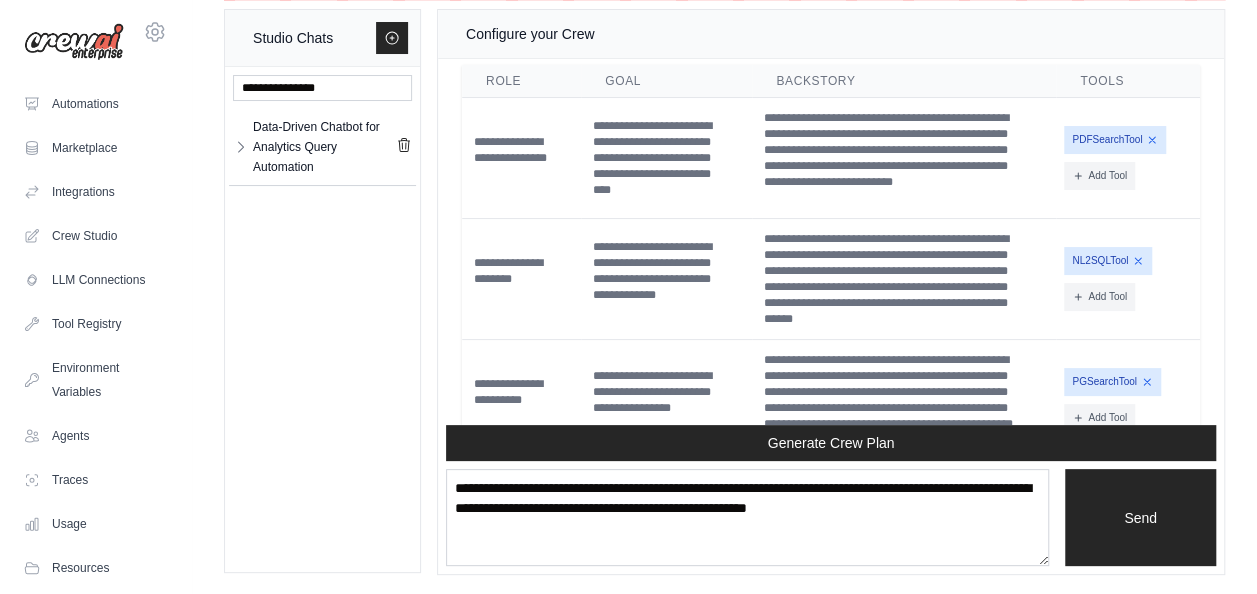 scroll, scrollTop: 17910, scrollLeft: 0, axis: vertical 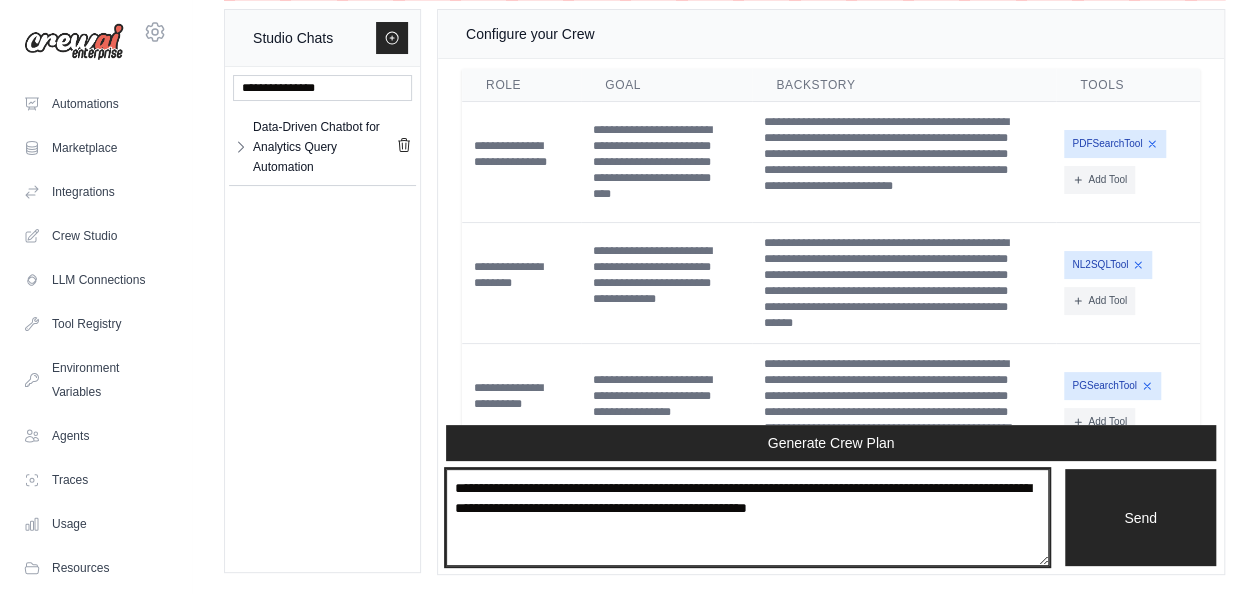 click on "**********" at bounding box center [747, 517] 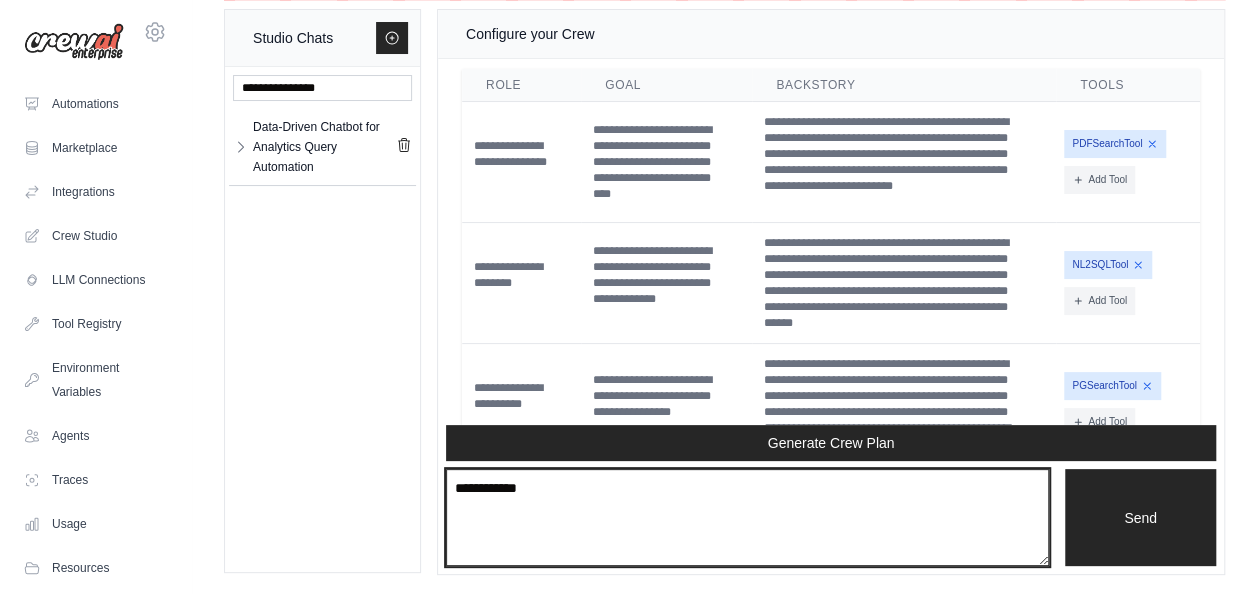 type on "**********" 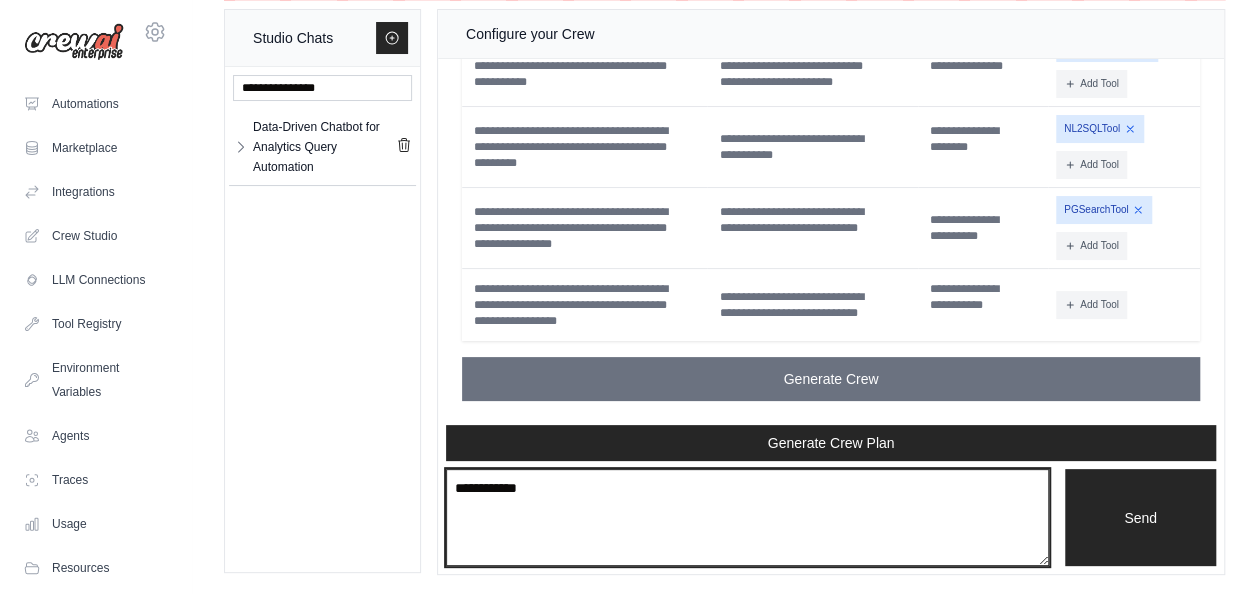 scroll, scrollTop: 18712, scrollLeft: 0, axis: vertical 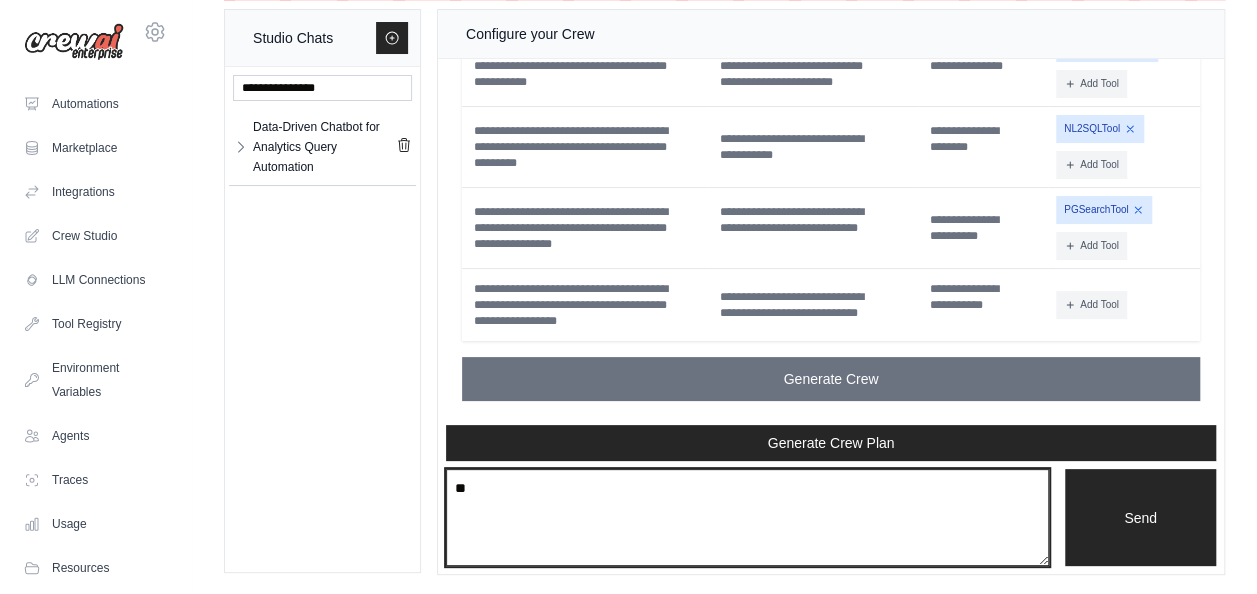 type on "*" 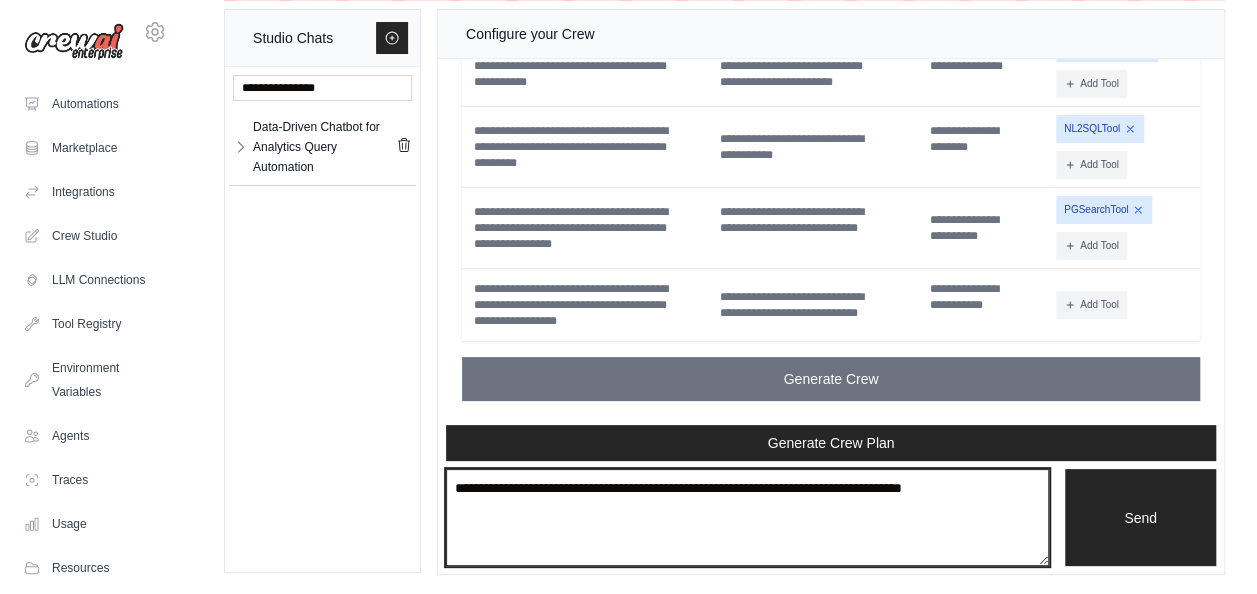 type on "*" 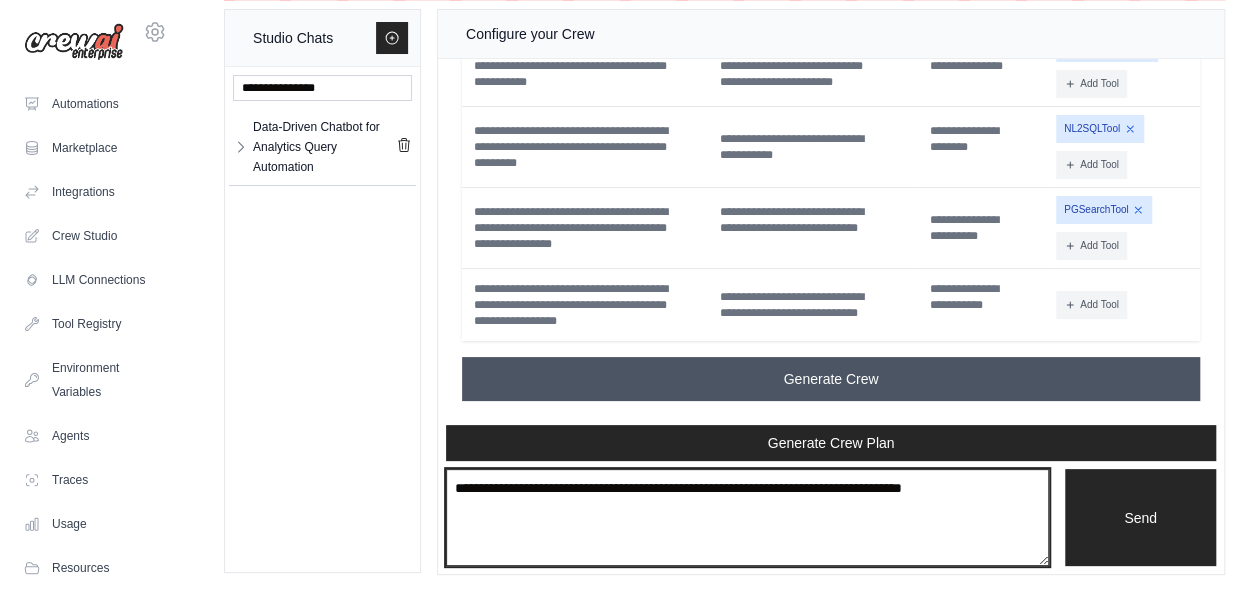 type 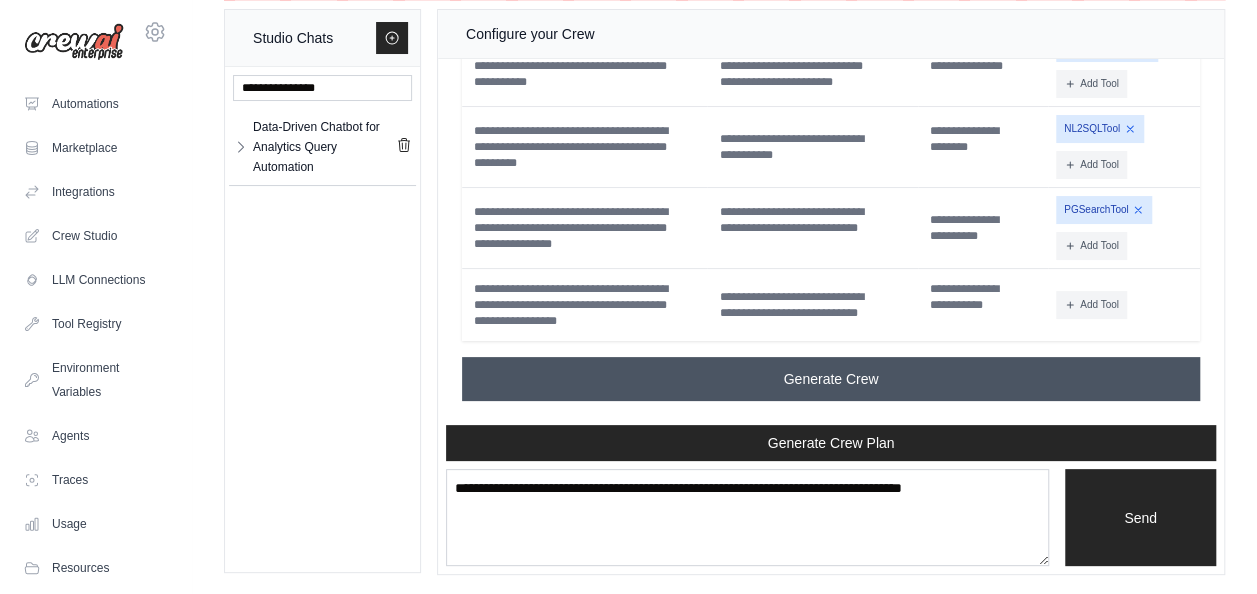 click on "Generate Crew" at bounding box center (831, 379) 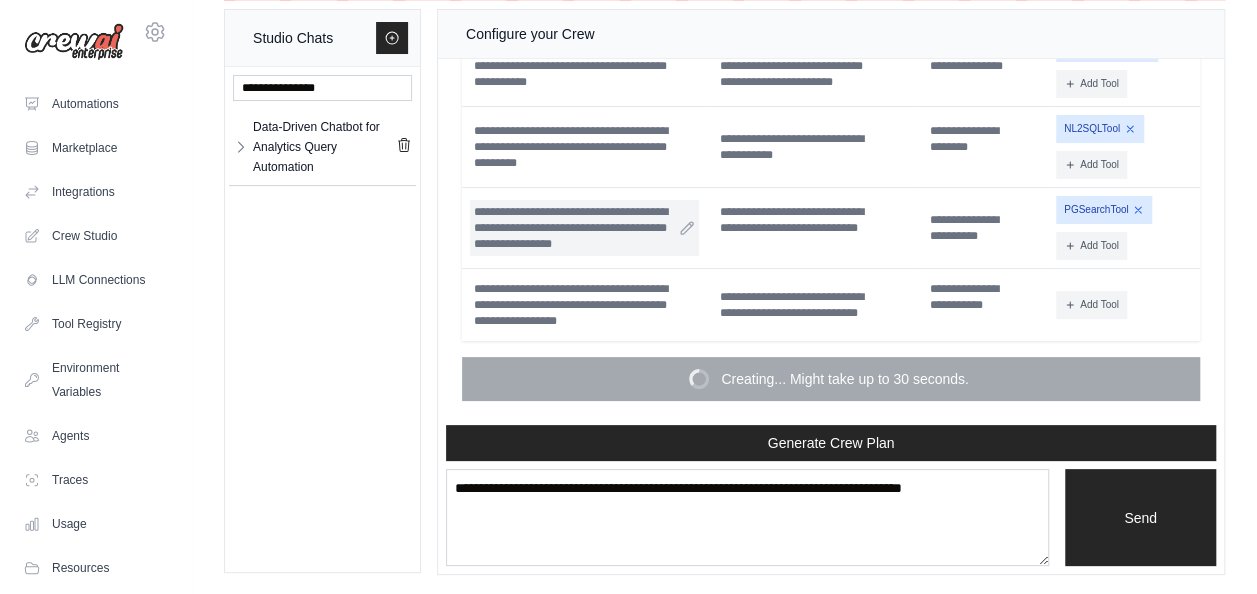 scroll, scrollTop: 18712, scrollLeft: 0, axis: vertical 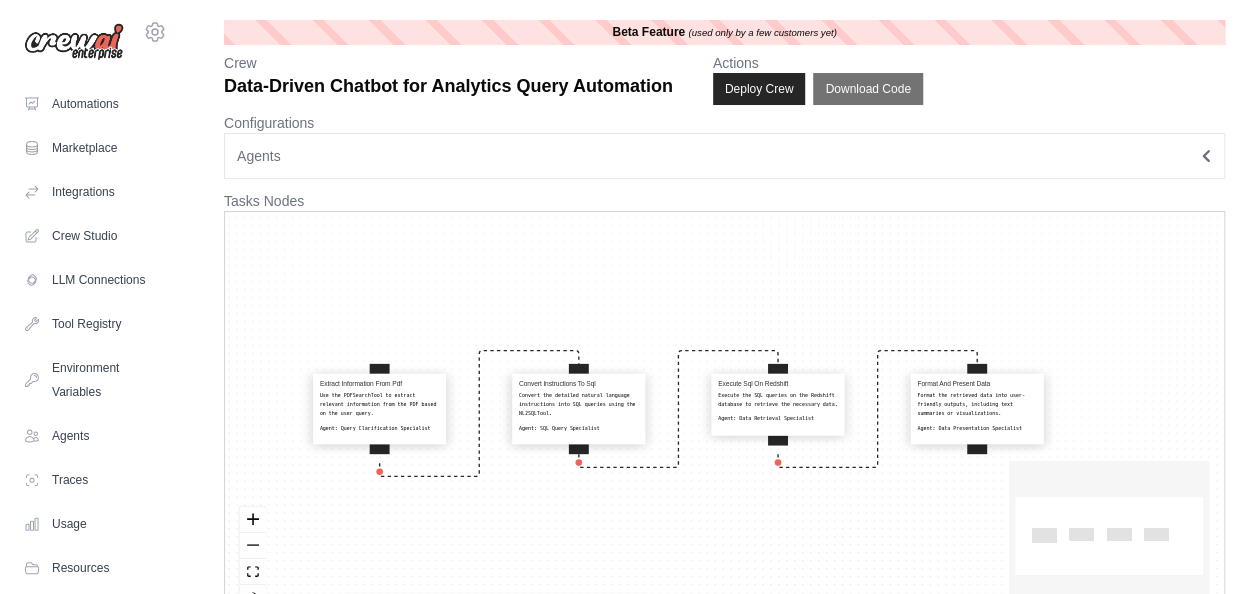 click on "Use the PDFSearchTool to extract relevant information from the PDF based on the user query." at bounding box center [379, 404] 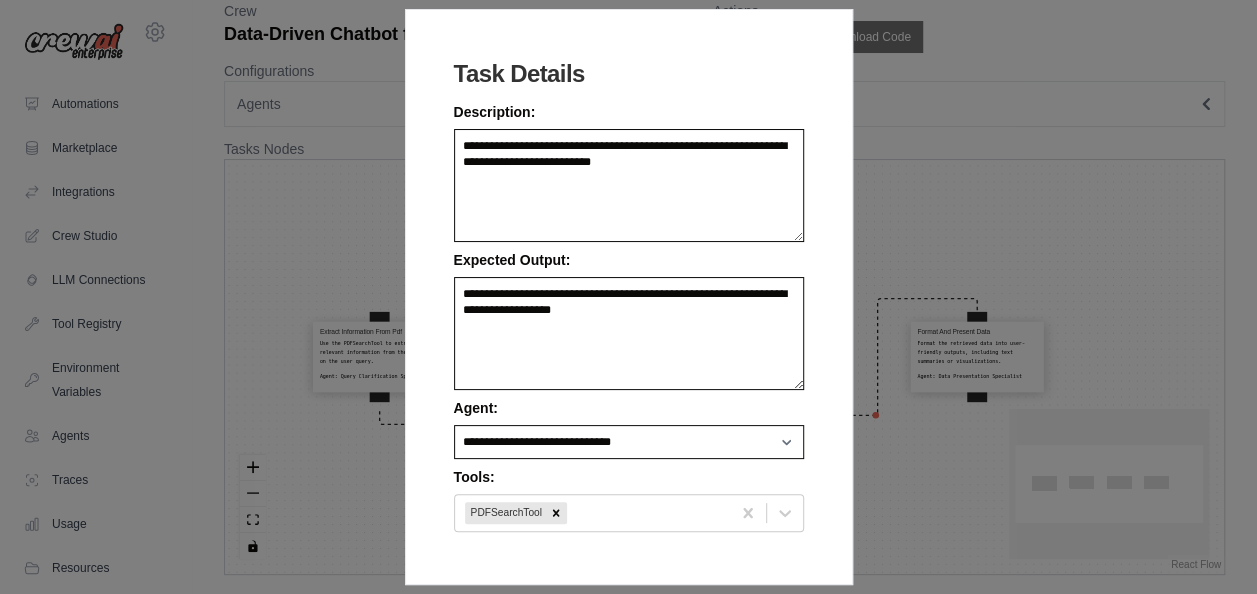 scroll, scrollTop: 0, scrollLeft: 0, axis: both 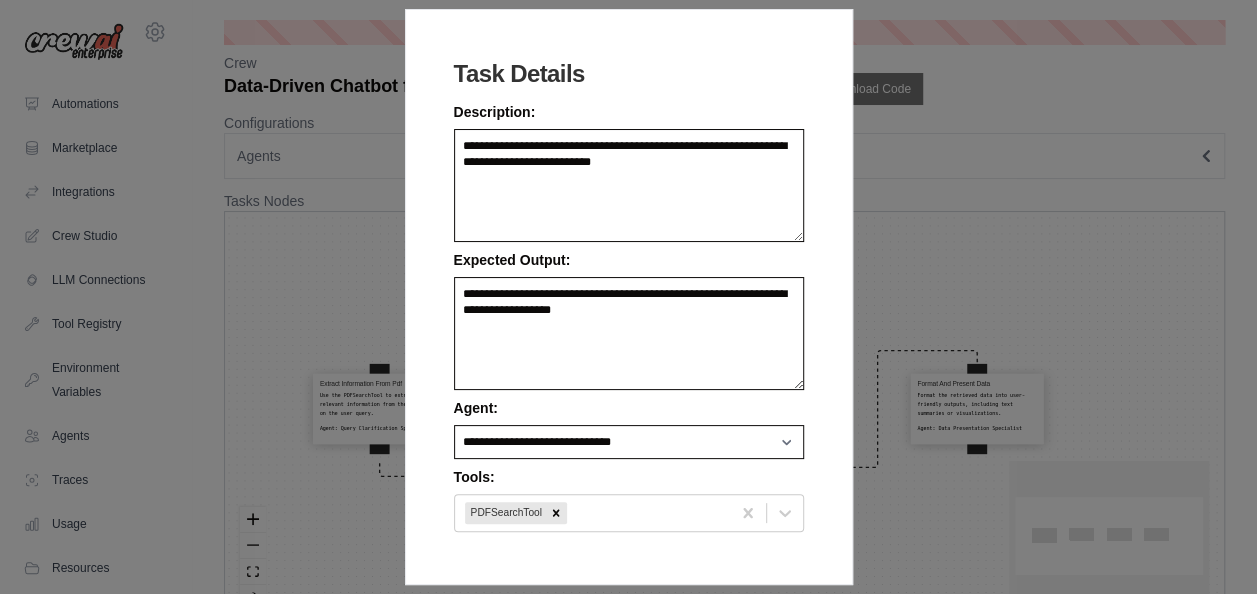 click on "**********" at bounding box center (628, 297) 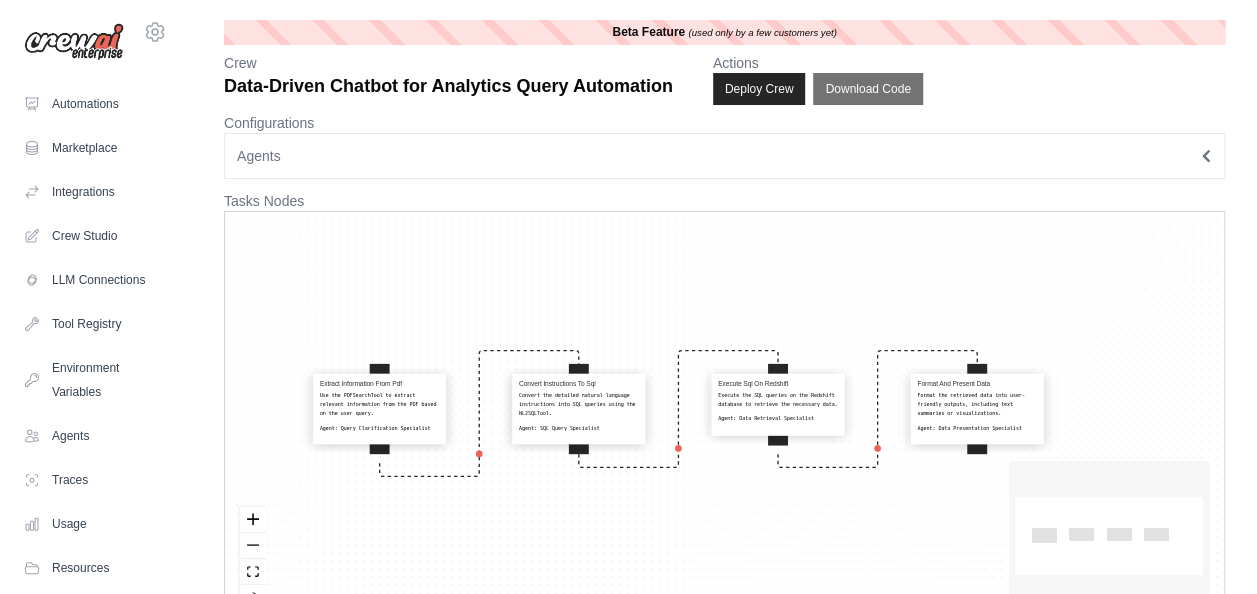 click on "Use the PDFSearchTool to extract relevant information from the PDF based on the user query." at bounding box center (379, 404) 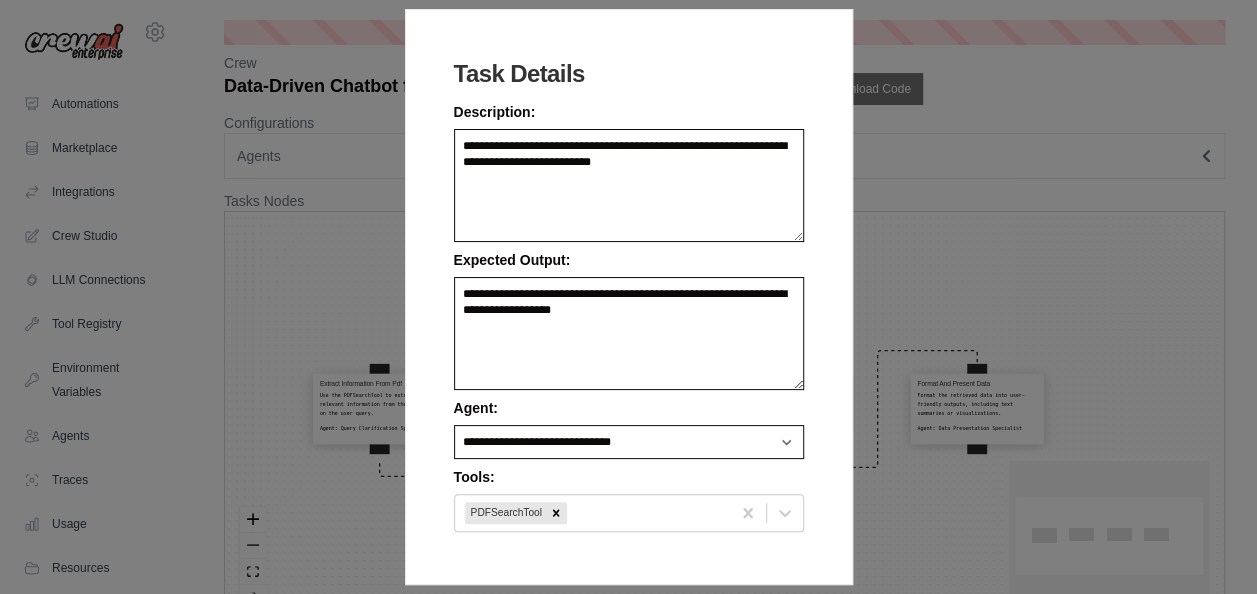 click on "**********" at bounding box center [628, 297] 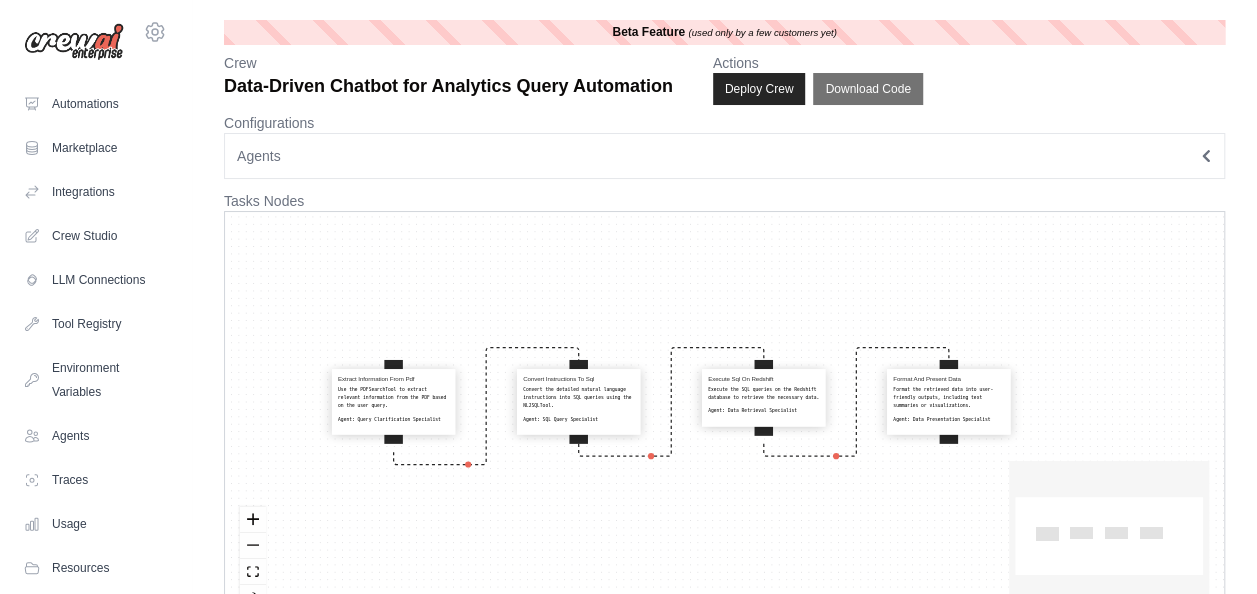 drag, startPoint x: 481, startPoint y: 322, endPoint x: 444, endPoint y: 318, distance: 37.215588 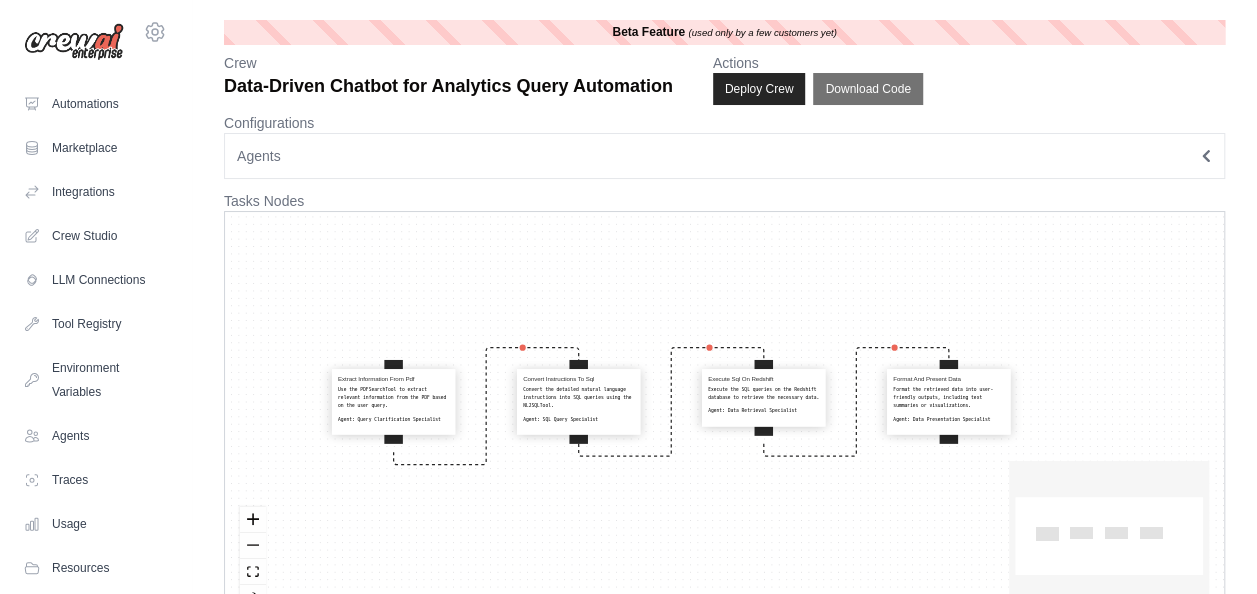 click on "Extract Information From Pdf Use the PDFSearchTool to extract relevant information from the PDF based on the user query. Agent:   Query Clarification Specialist Convert Instructions To Sql Convert the detailed natural language instructions into SQL queries using the NL2SQLTool. Agent:   SQL Query Specialist Execute Sql On Redshift Execute the SQL queries on the Redshift database to retrieve the necessary data. Agent:   Data Retrieval Specialist Format And Present Data Format the retrieved data into user-friendly outputs, including text summaries or visualizations. Agent:   Data Presentation Specialist" at bounding box center (724, 419) 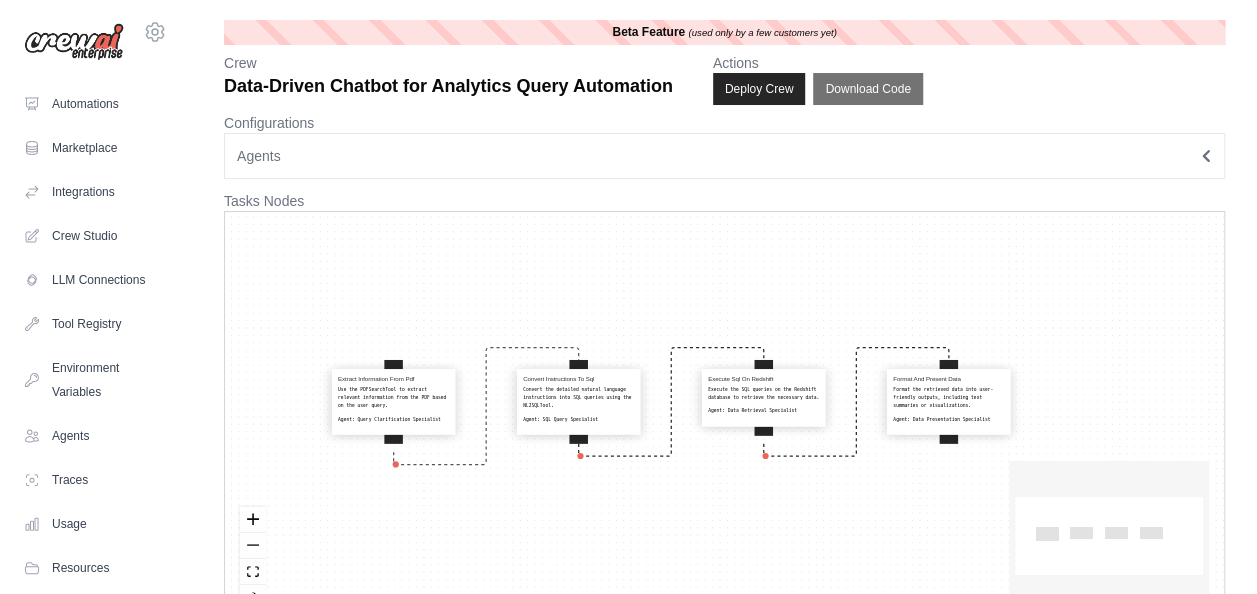 click 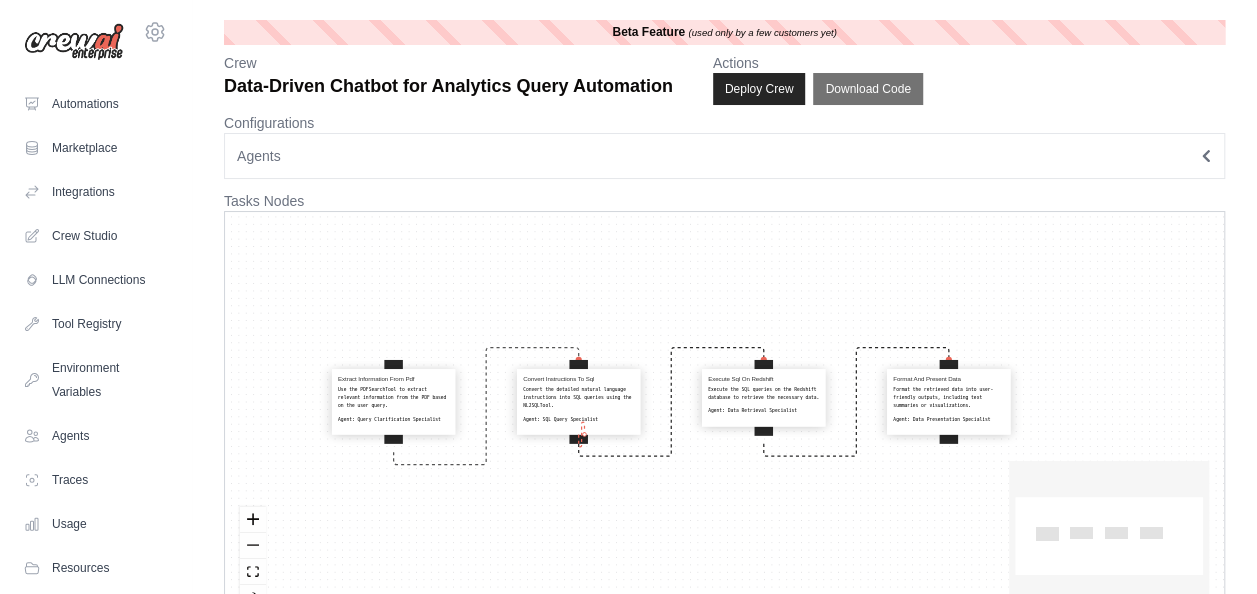 drag, startPoint x: 581, startPoint y: 360, endPoint x: 584, endPoint y: 433, distance: 73.061615 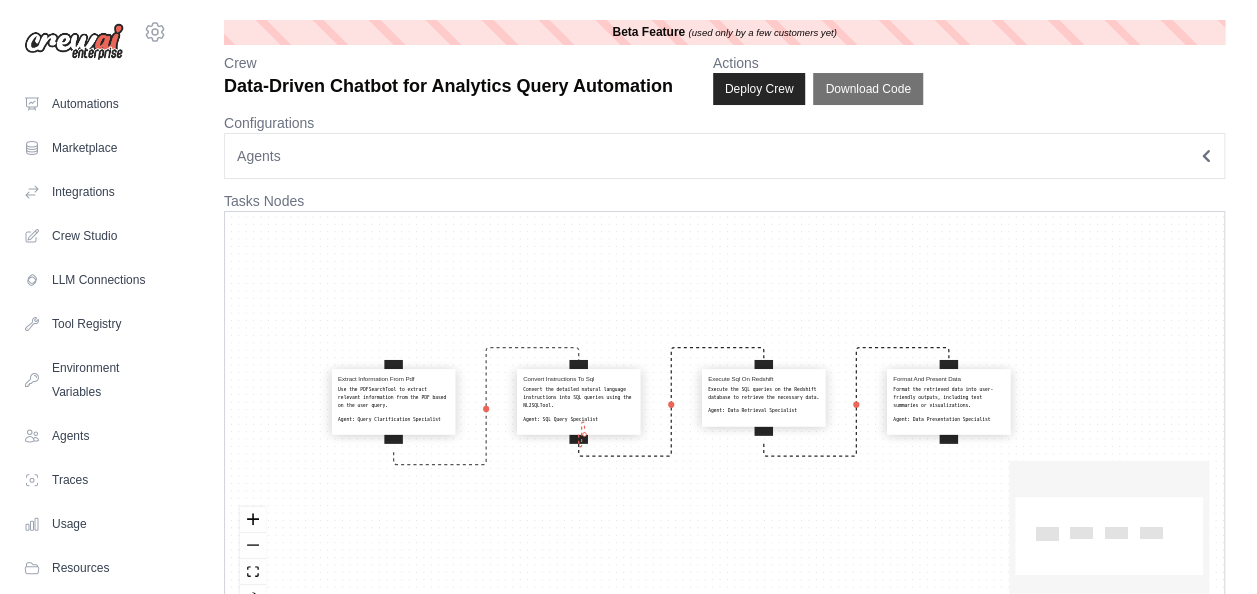 click on "Extract Information From Pdf Use the PDFSearchTool to extract relevant information from the PDF based on the user query. Agent:   Query Clarification Specialist Convert Instructions To Sql Convert the detailed natural language instructions into SQL queries using the NL2SQLTool. Agent:   SQL Query Specialist Execute Sql On Redshift Execute the SQL queries on the Redshift database to retrieve the necessary data. Agent:   Data Retrieval Specialist Format And Present Data Format the retrieved data into user-friendly outputs, including text summaries or visualizations. Agent:   Data Presentation Specialist" at bounding box center (724, 419) 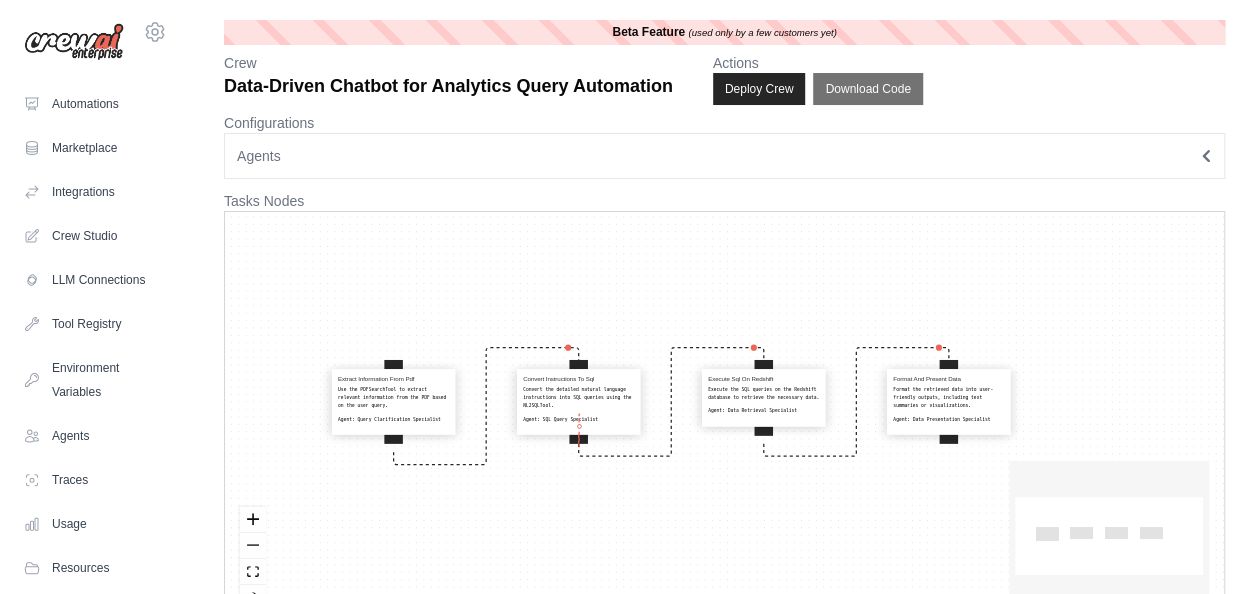 drag, startPoint x: 580, startPoint y: 360, endPoint x: 579, endPoint y: 426, distance: 66.007576 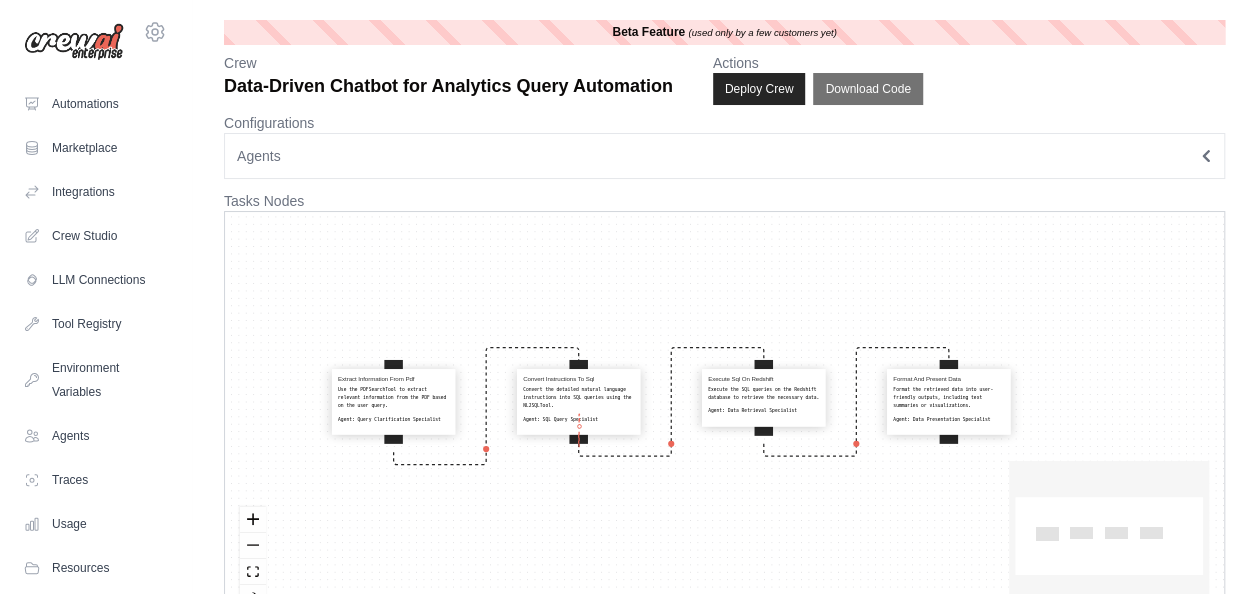 click on "Convert Instructions To Sql Convert the detailed natural language instructions into SQL queries using the NL2SQLTool. Agent:   SQL Query Specialist" at bounding box center [578, 401] 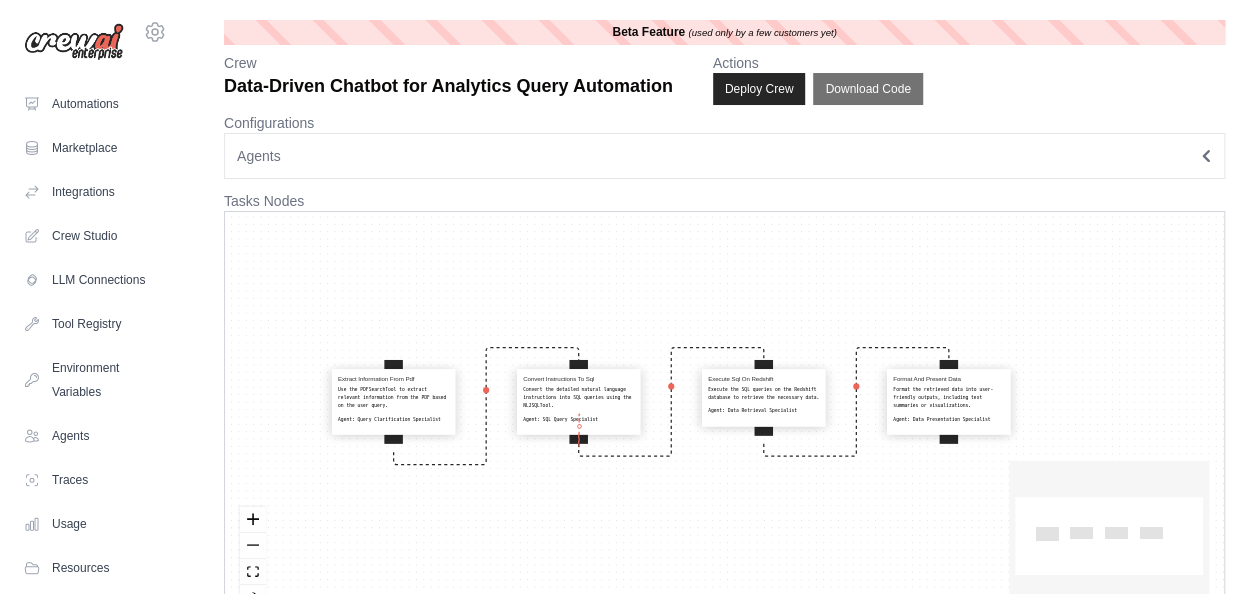 select on "**********" 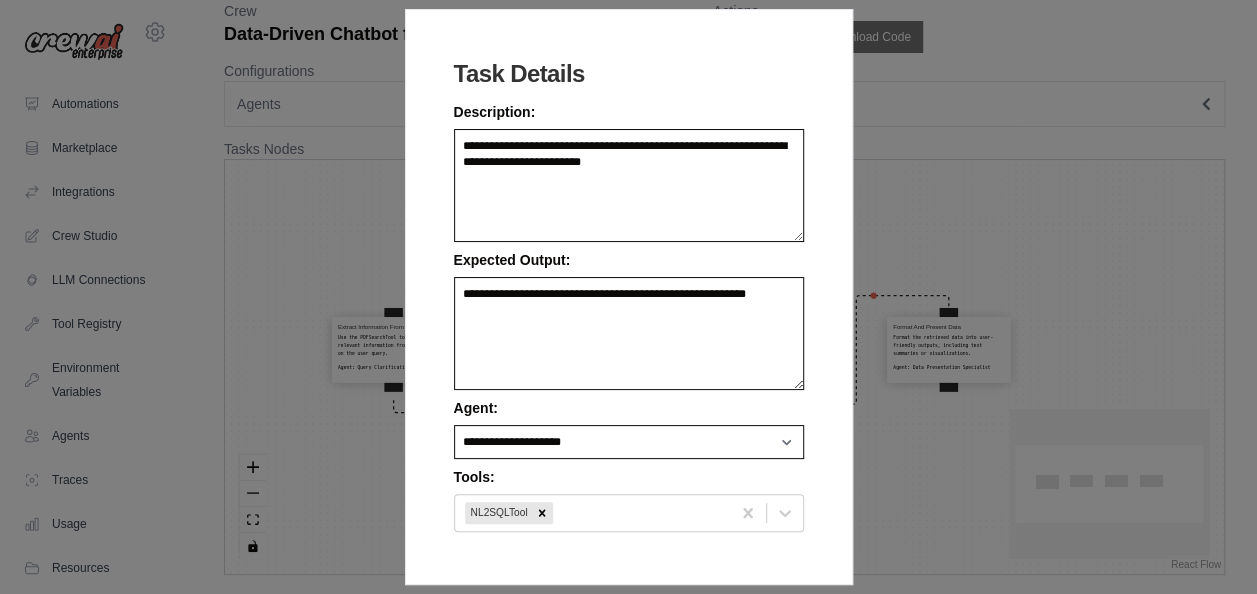 scroll, scrollTop: 0, scrollLeft: 0, axis: both 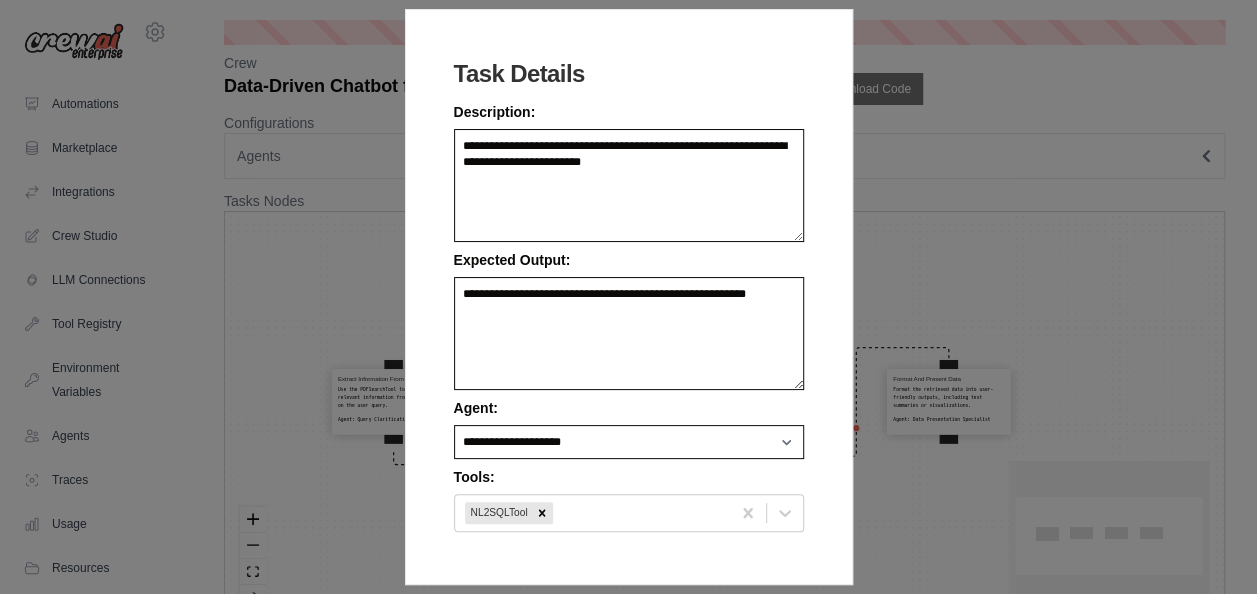 click on "**********" at bounding box center [628, 297] 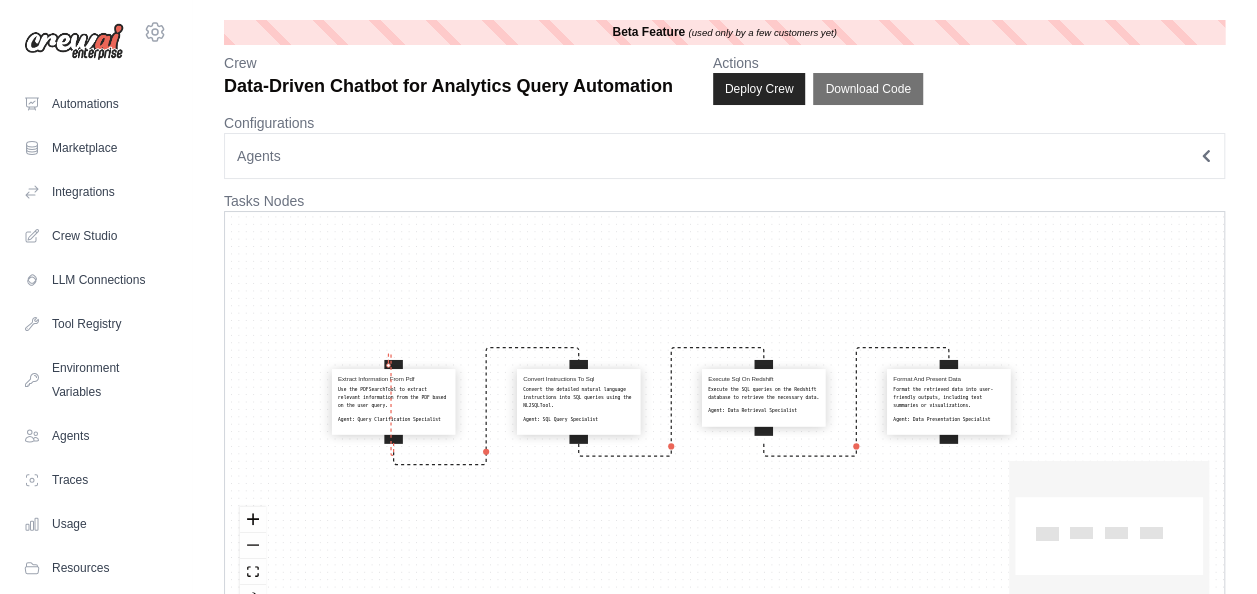 click at bounding box center [393, 369] 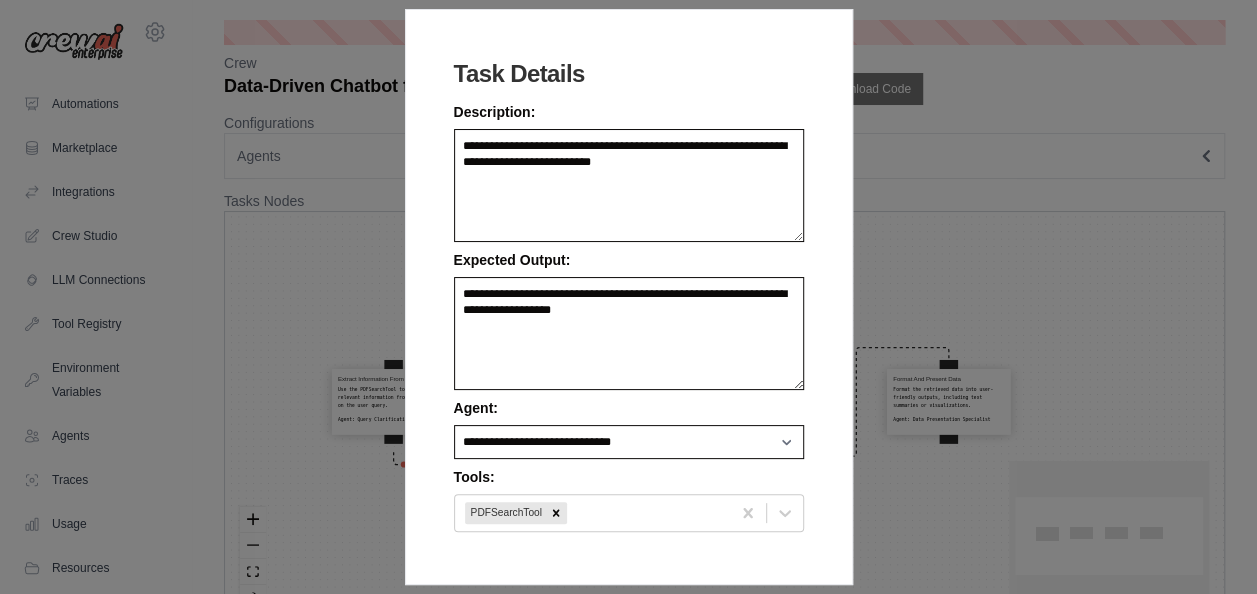 click on "**********" at bounding box center [628, 297] 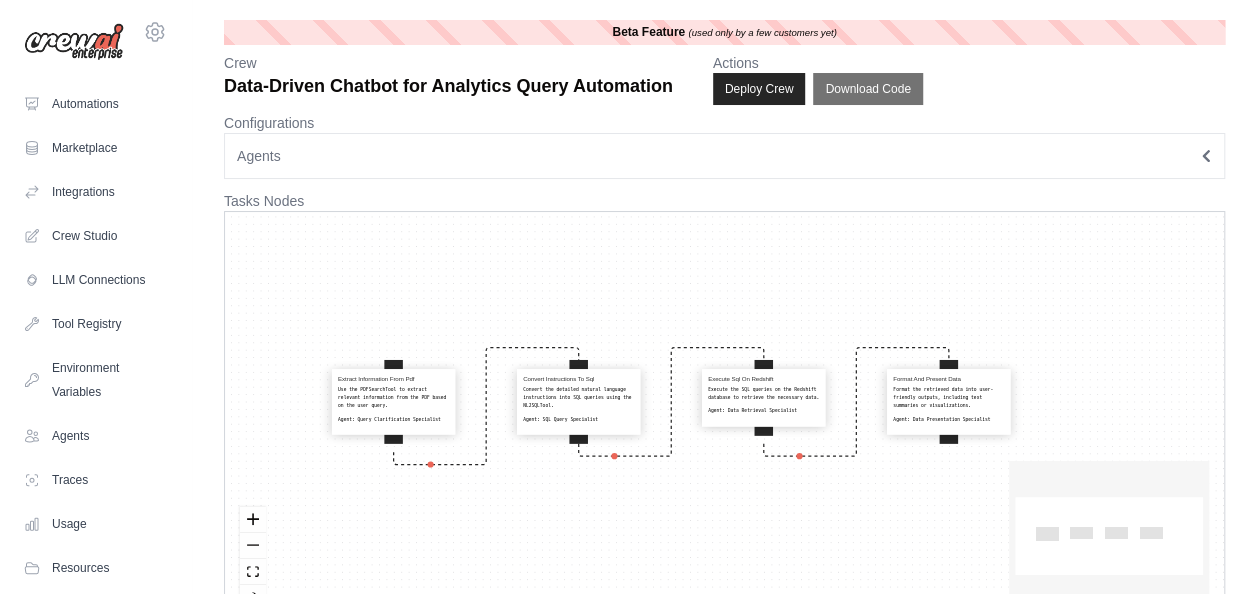 click on "Agents" at bounding box center [724, 156] 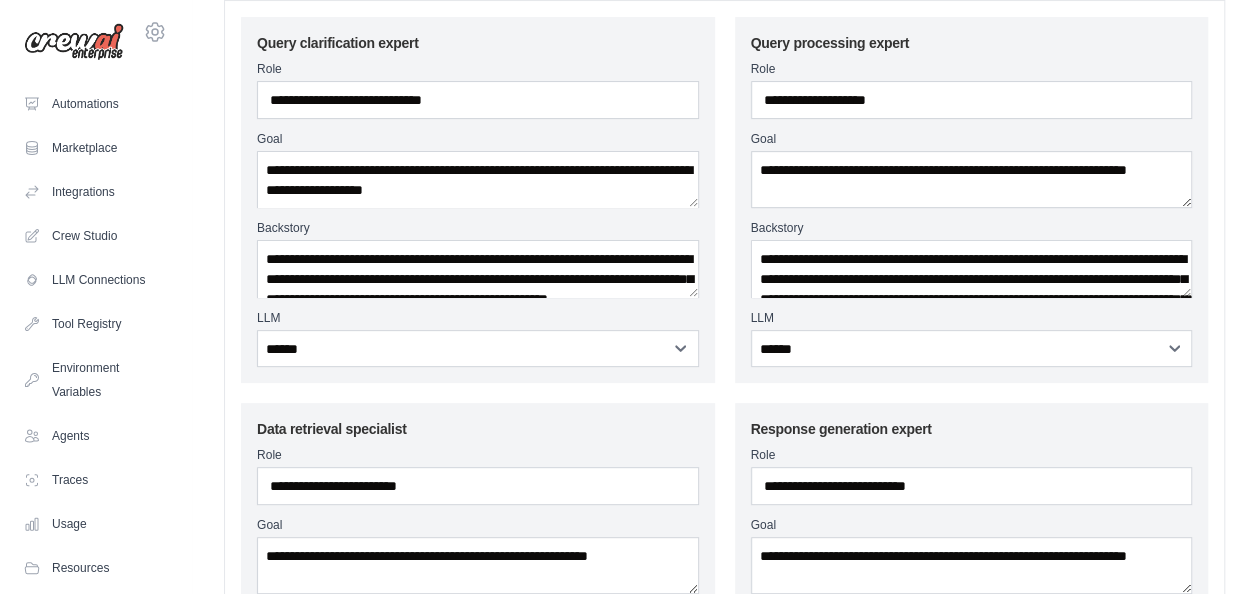 scroll, scrollTop: 182, scrollLeft: 0, axis: vertical 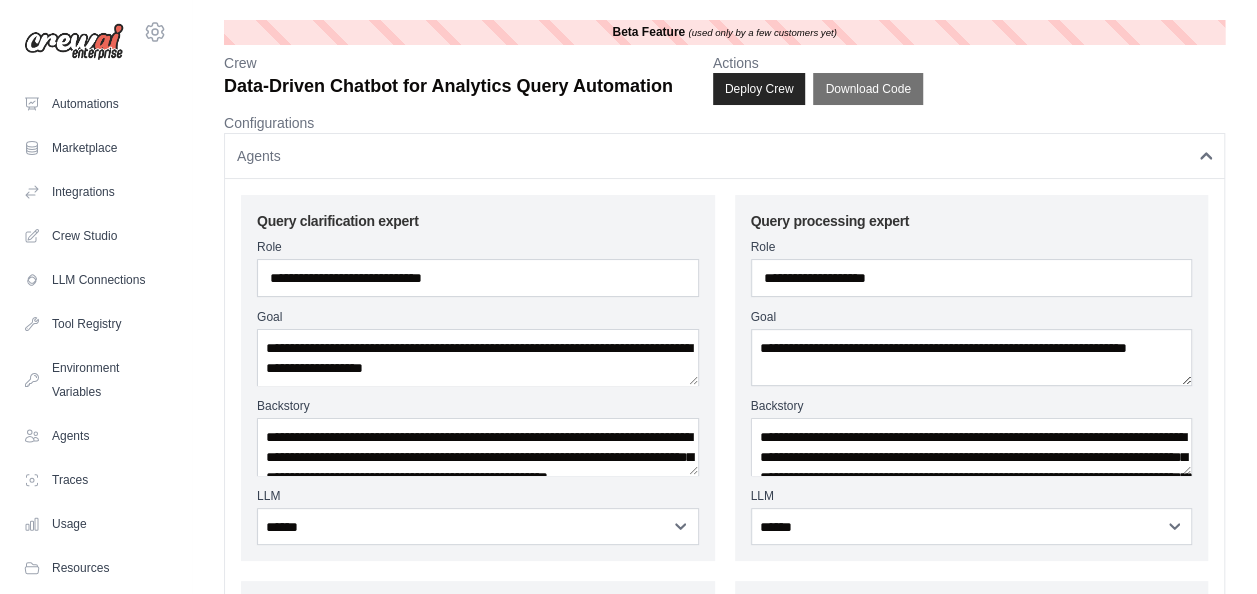 click on "Agents" at bounding box center [724, 156] 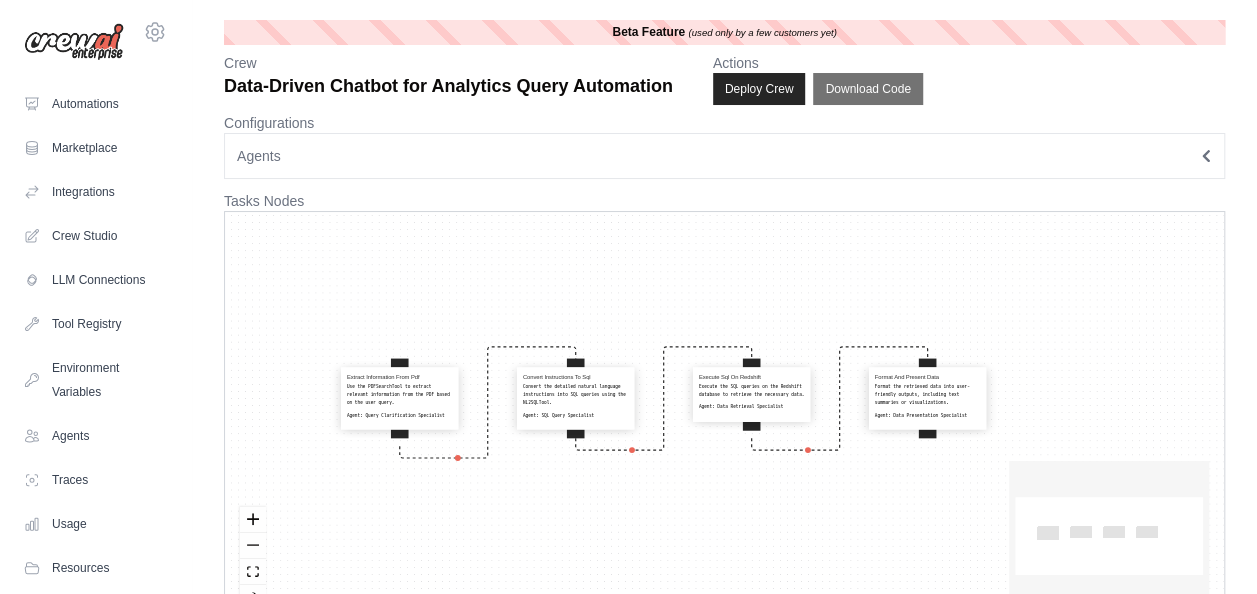 scroll, scrollTop: 52, scrollLeft: 0, axis: vertical 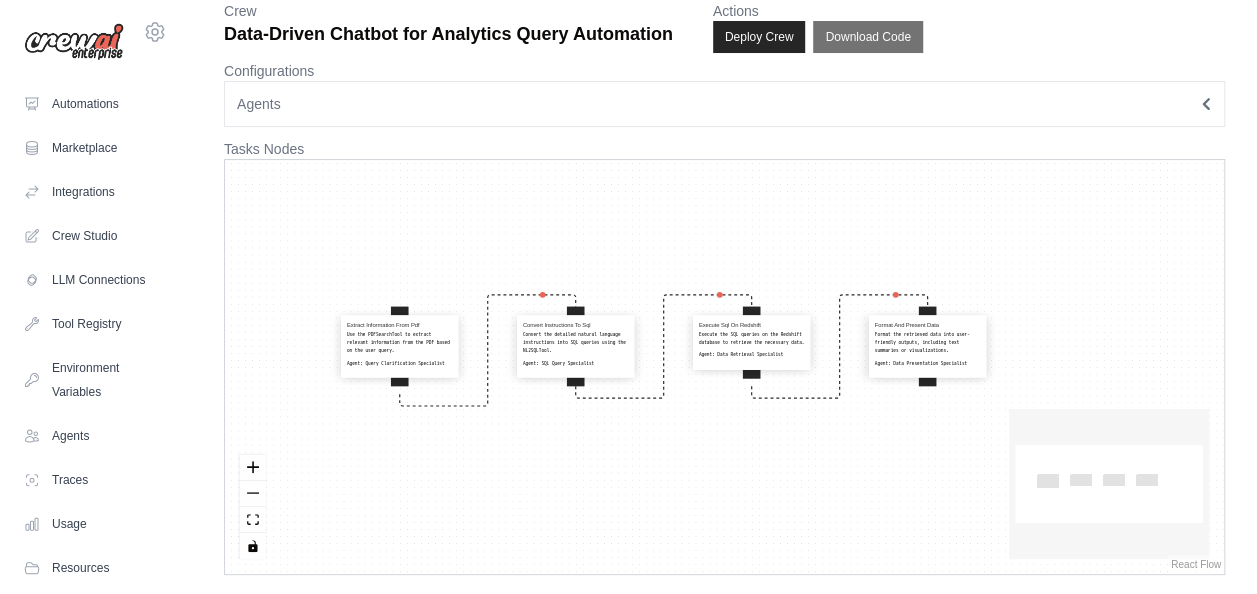 click on "Agents" at bounding box center (724, 104) 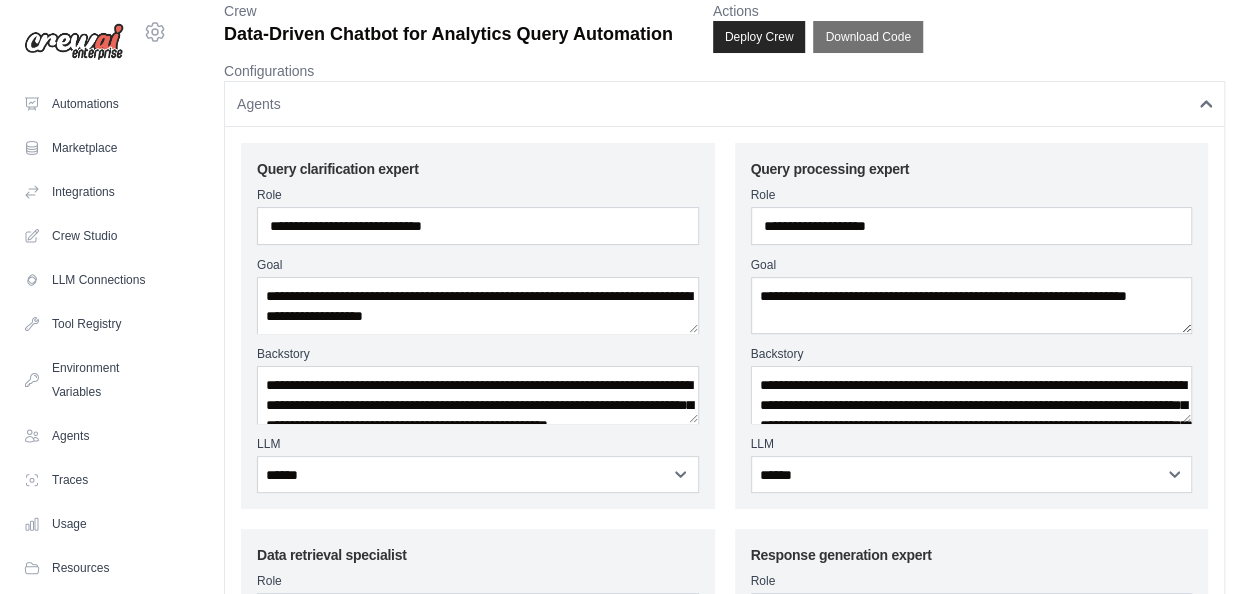 click on "Agents" at bounding box center [724, 104] 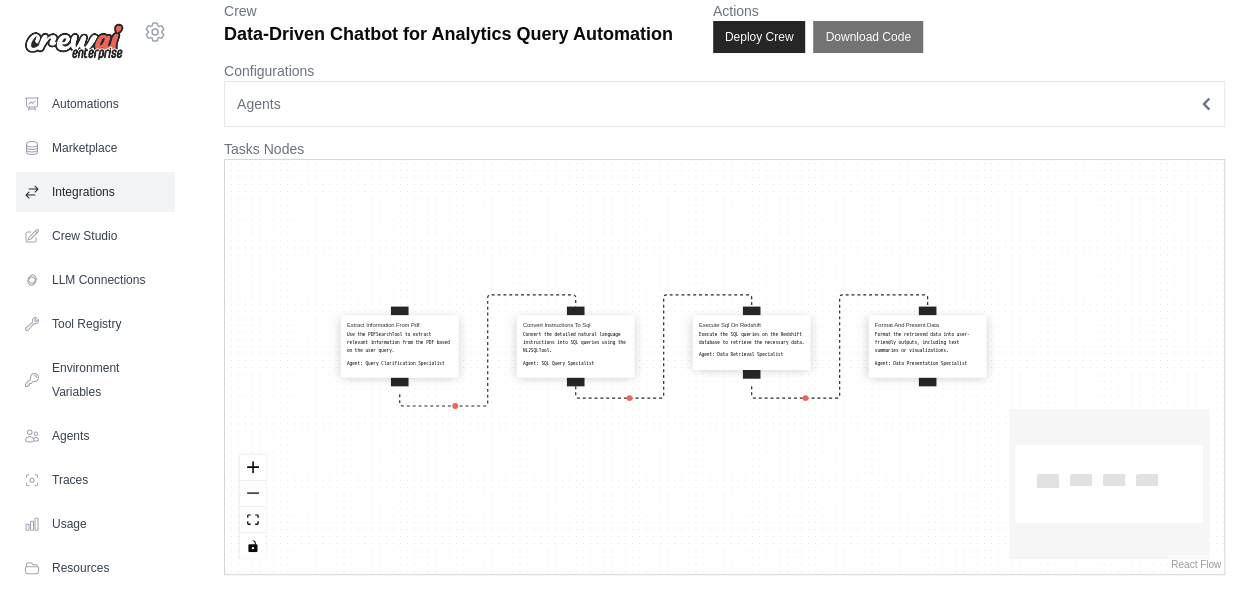 click on "Integrations" at bounding box center [95, 192] 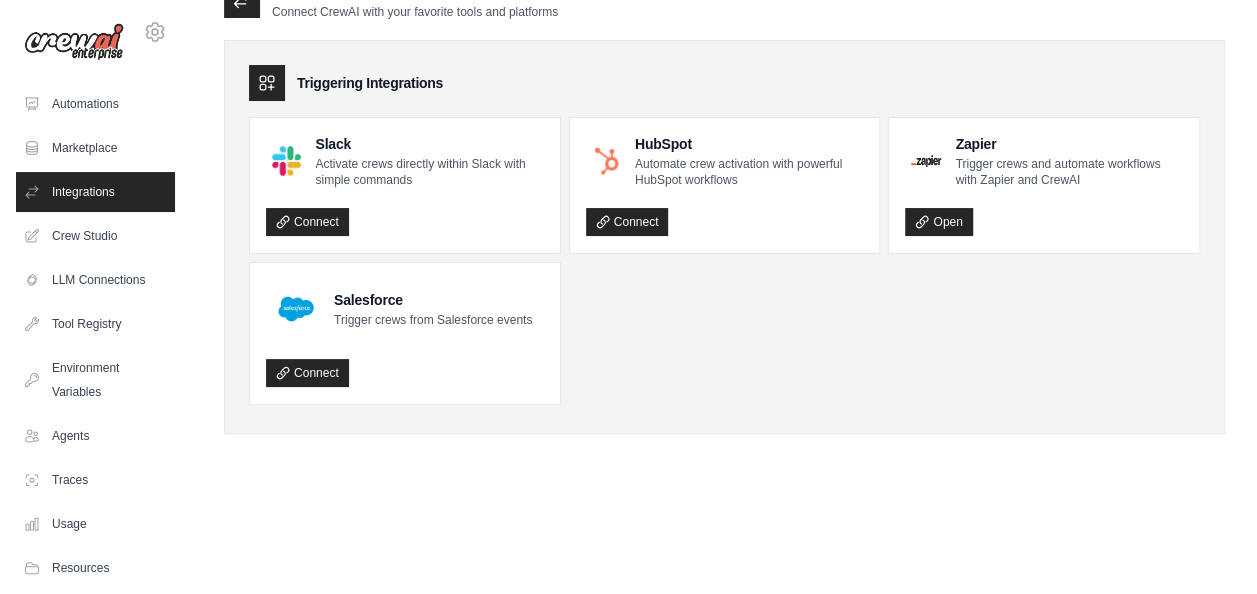 scroll, scrollTop: 0, scrollLeft: 0, axis: both 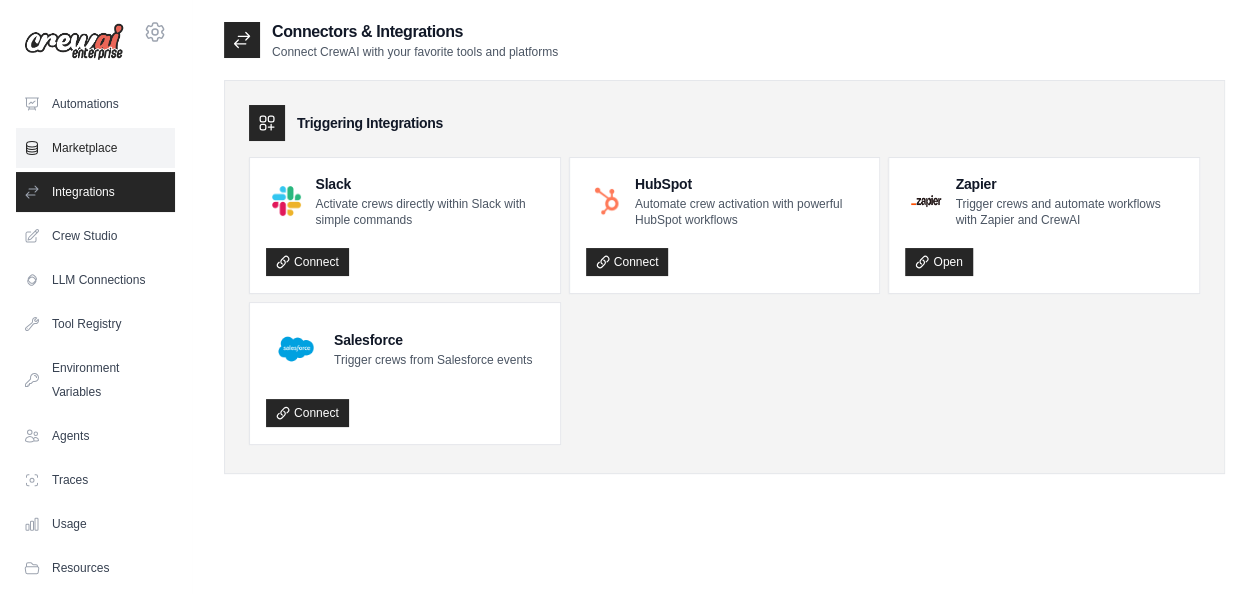 click on "Marketplace" at bounding box center (95, 148) 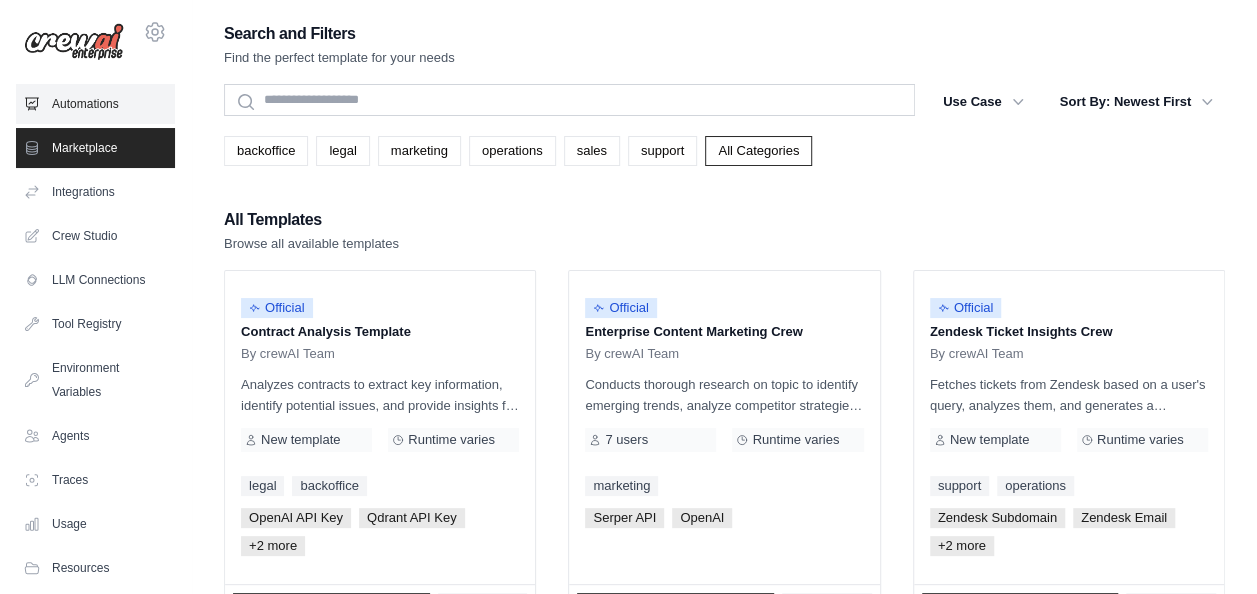 click on "Automations" at bounding box center [95, 104] 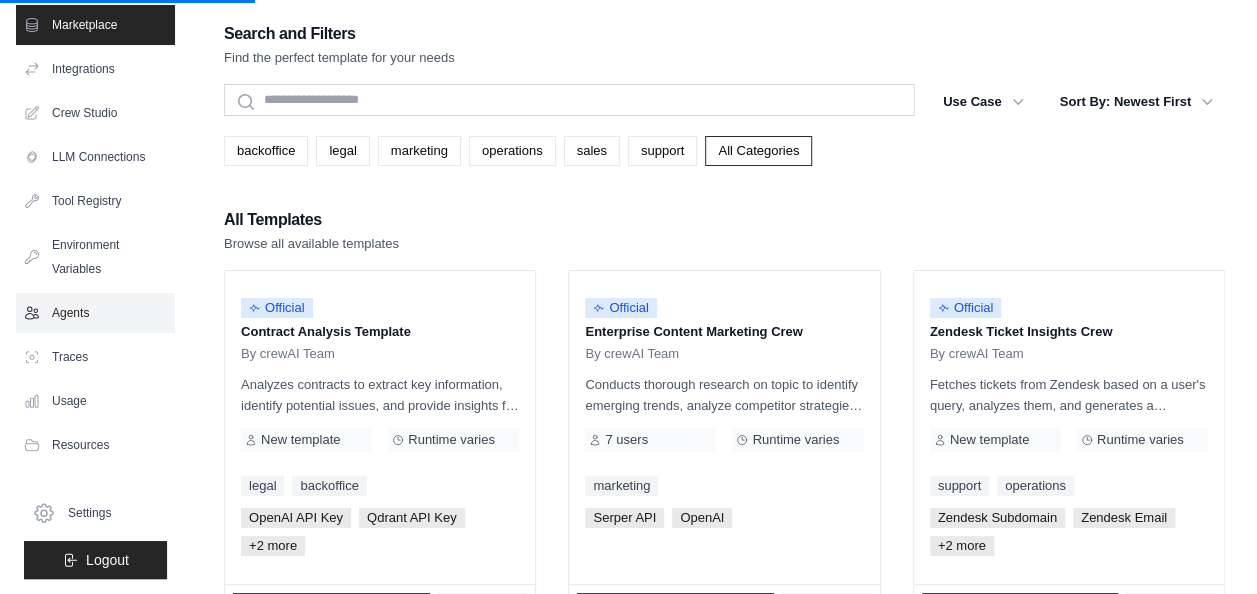 scroll, scrollTop: 0, scrollLeft: 0, axis: both 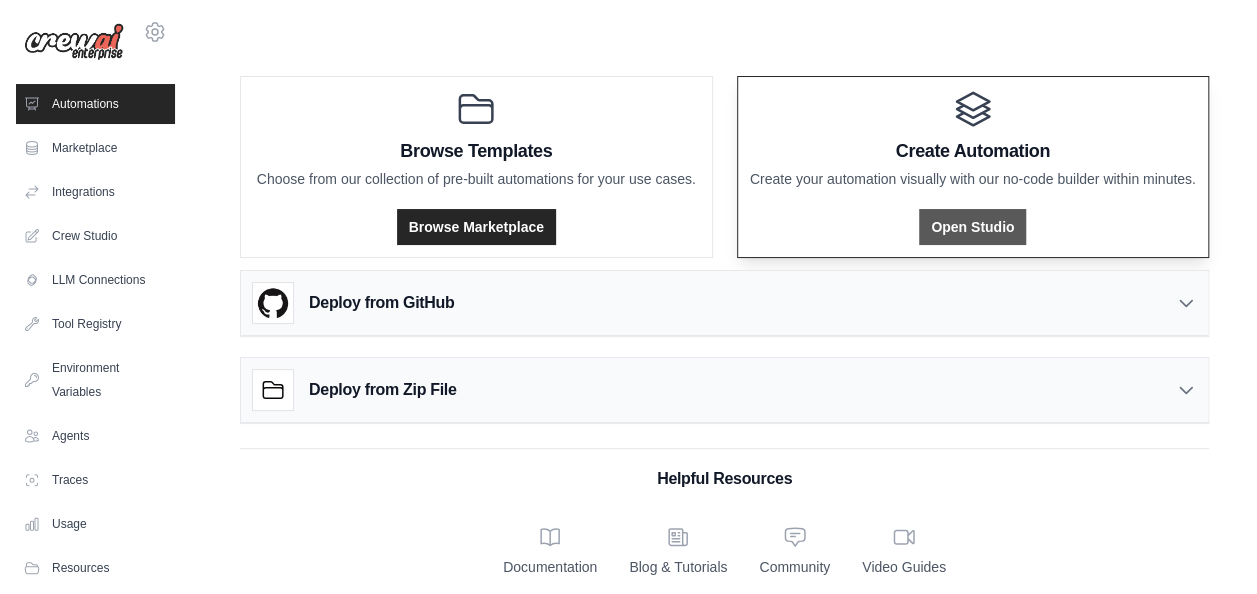 click on "Open Studio" at bounding box center [972, 227] 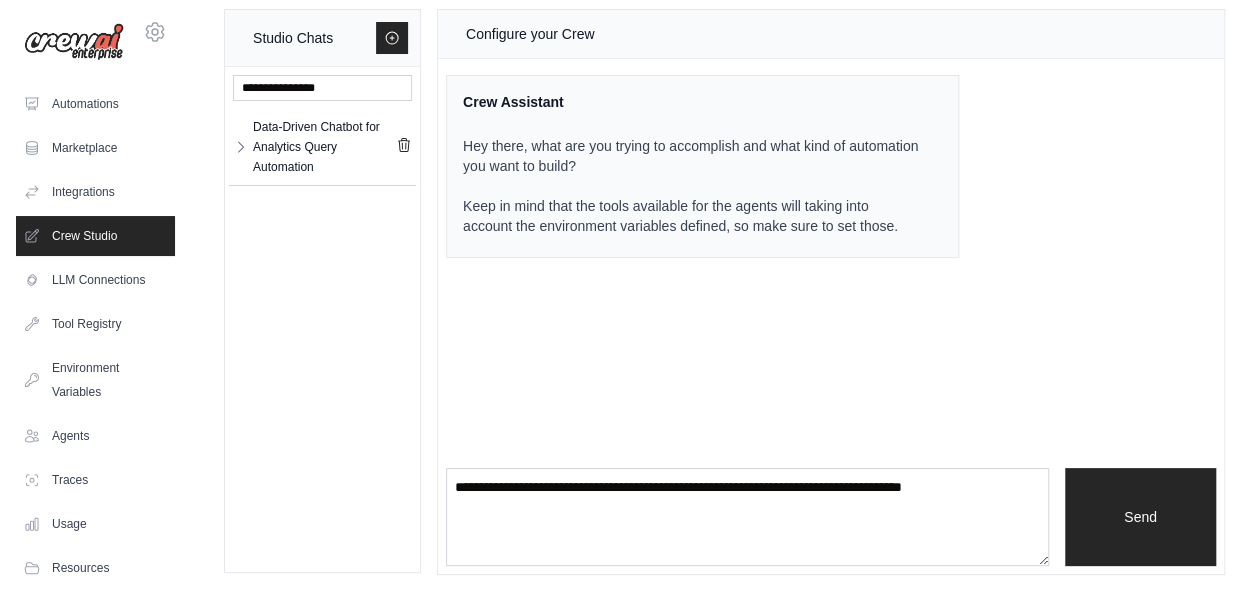 scroll, scrollTop: 0, scrollLeft: 0, axis: both 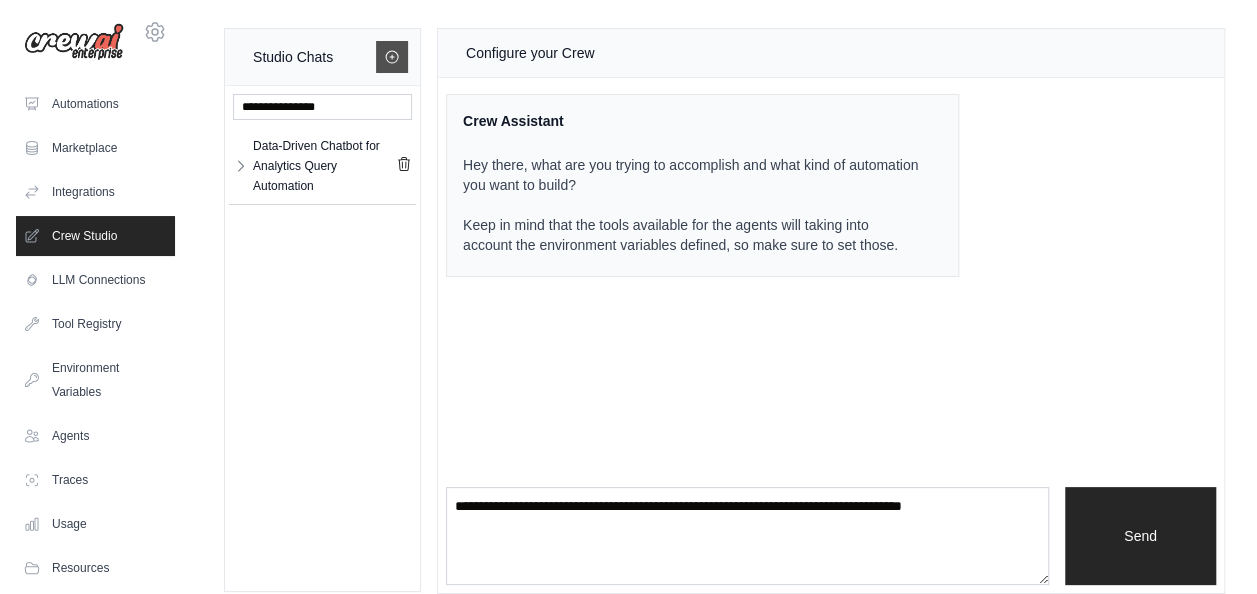 click 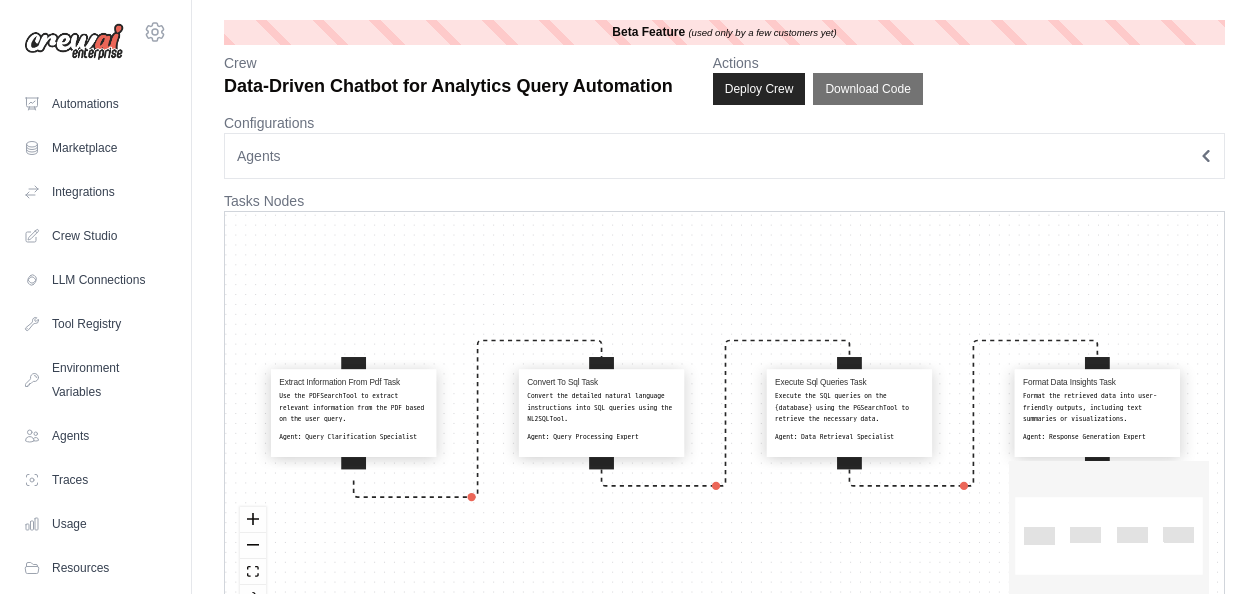 scroll, scrollTop: 0, scrollLeft: 0, axis: both 